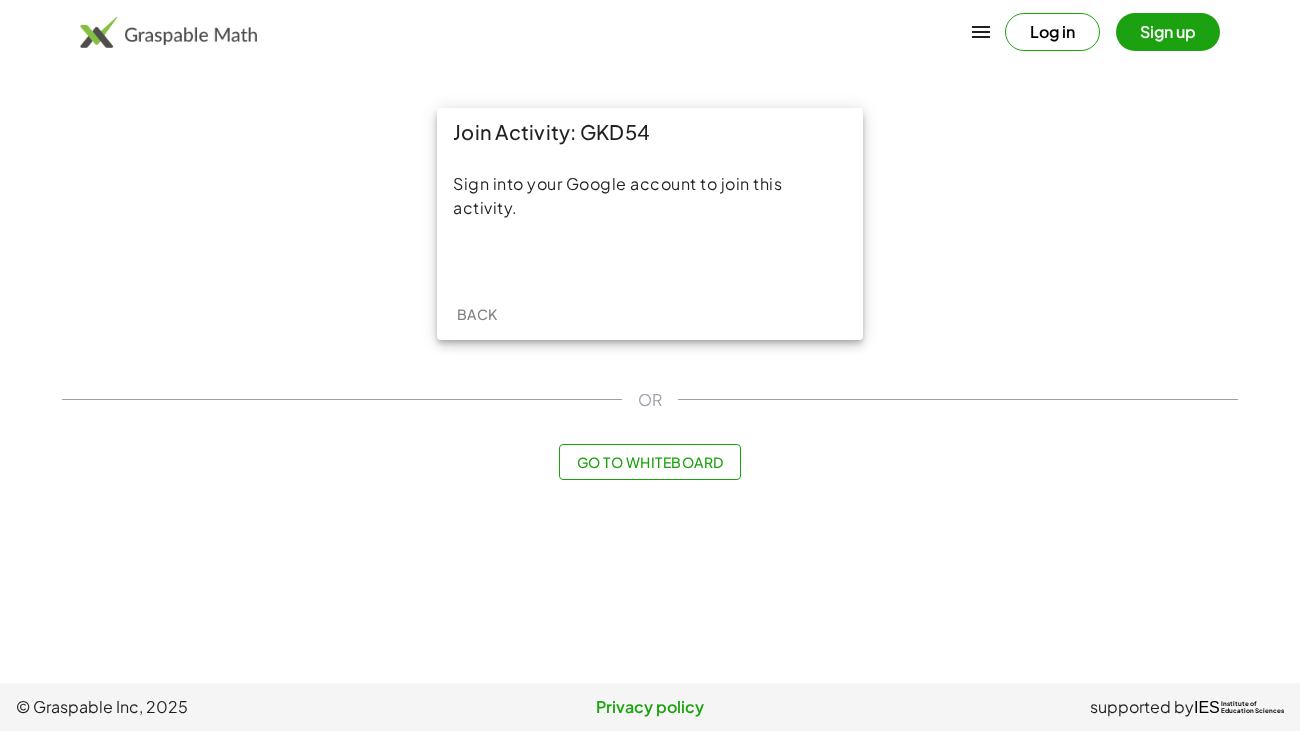 scroll, scrollTop: 0, scrollLeft: 0, axis: both 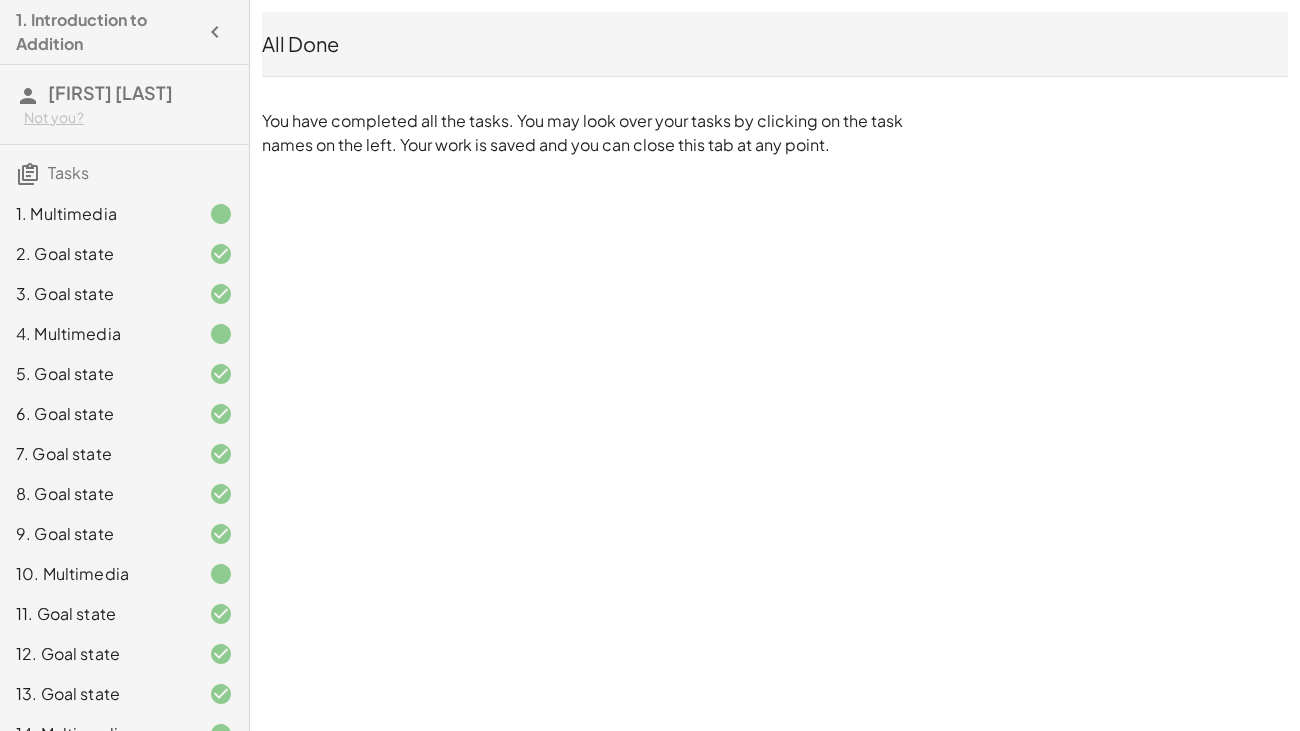 click 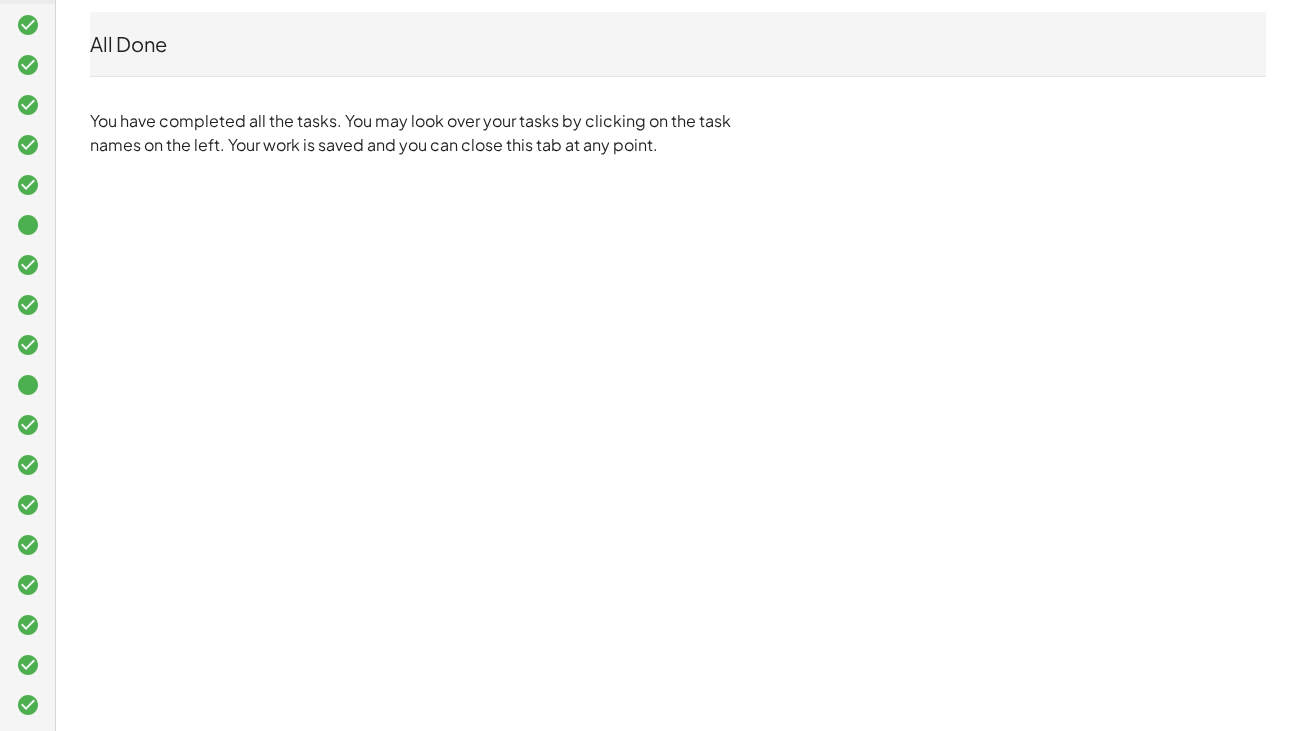 scroll, scrollTop: 0, scrollLeft: 0, axis: both 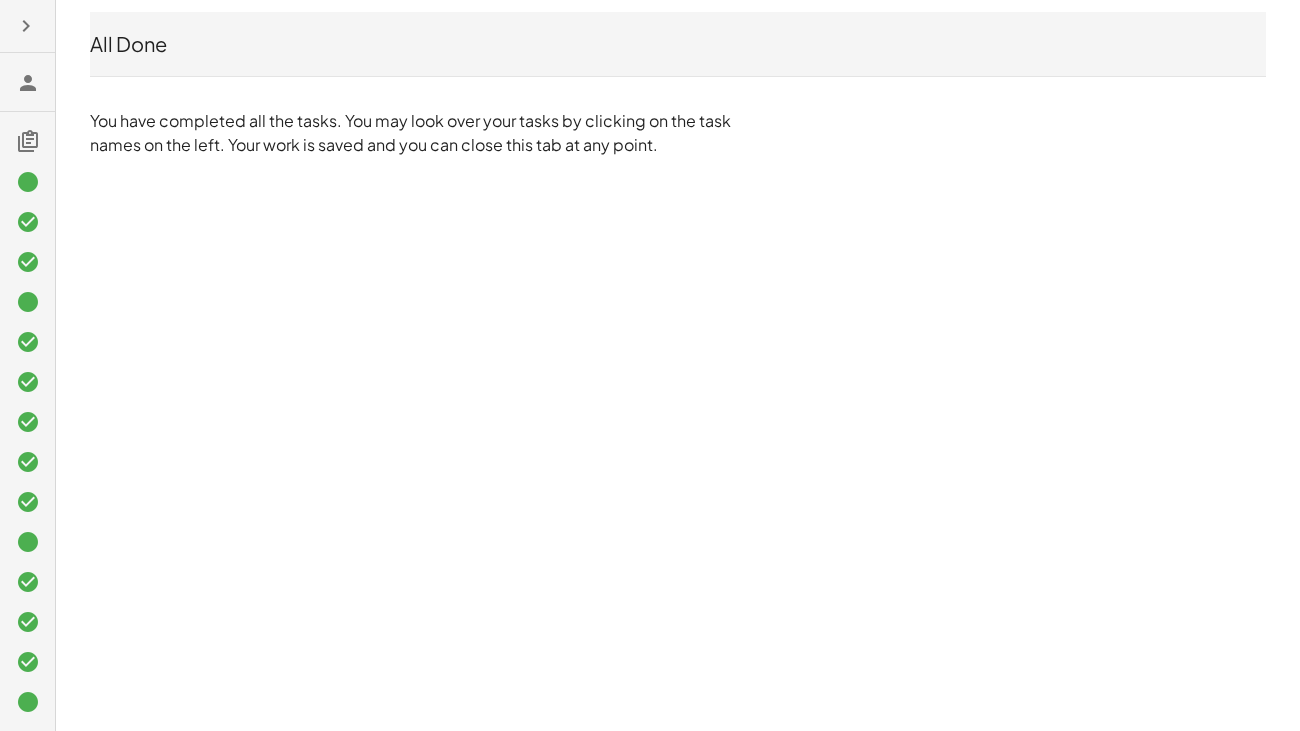 click 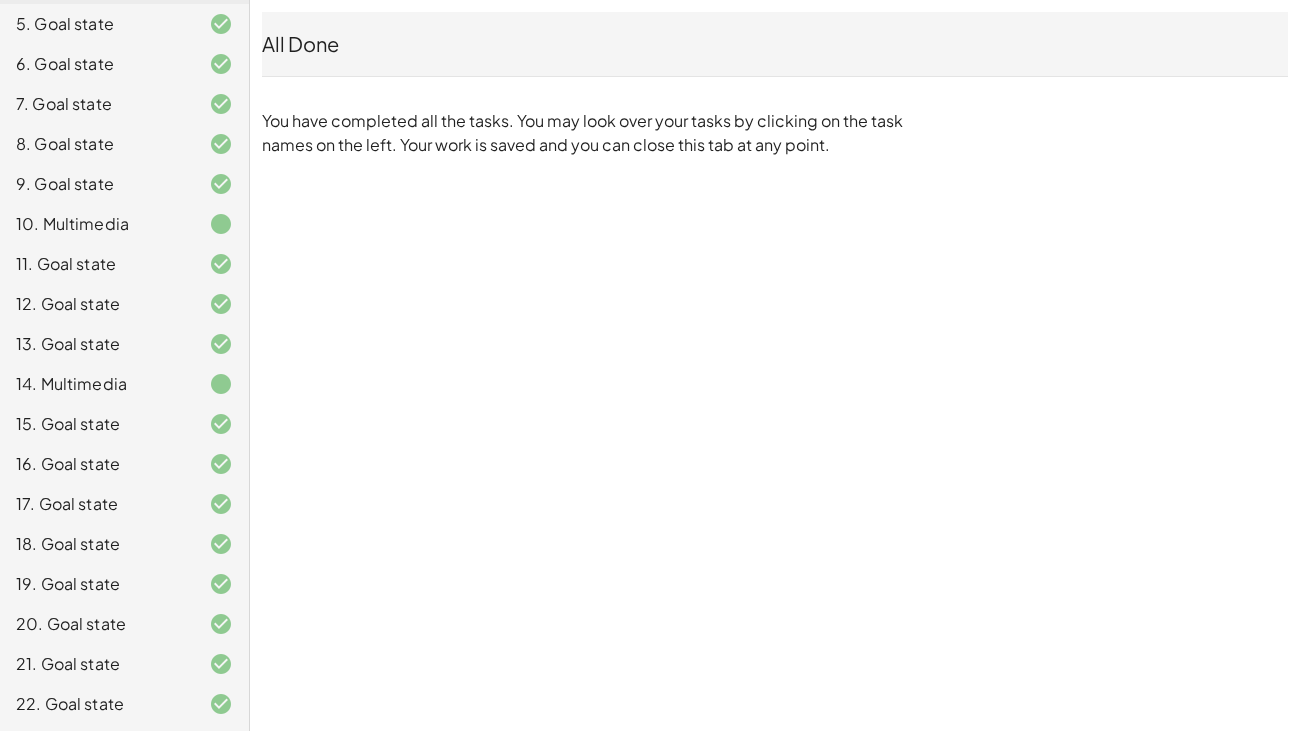 scroll, scrollTop: 0, scrollLeft: 0, axis: both 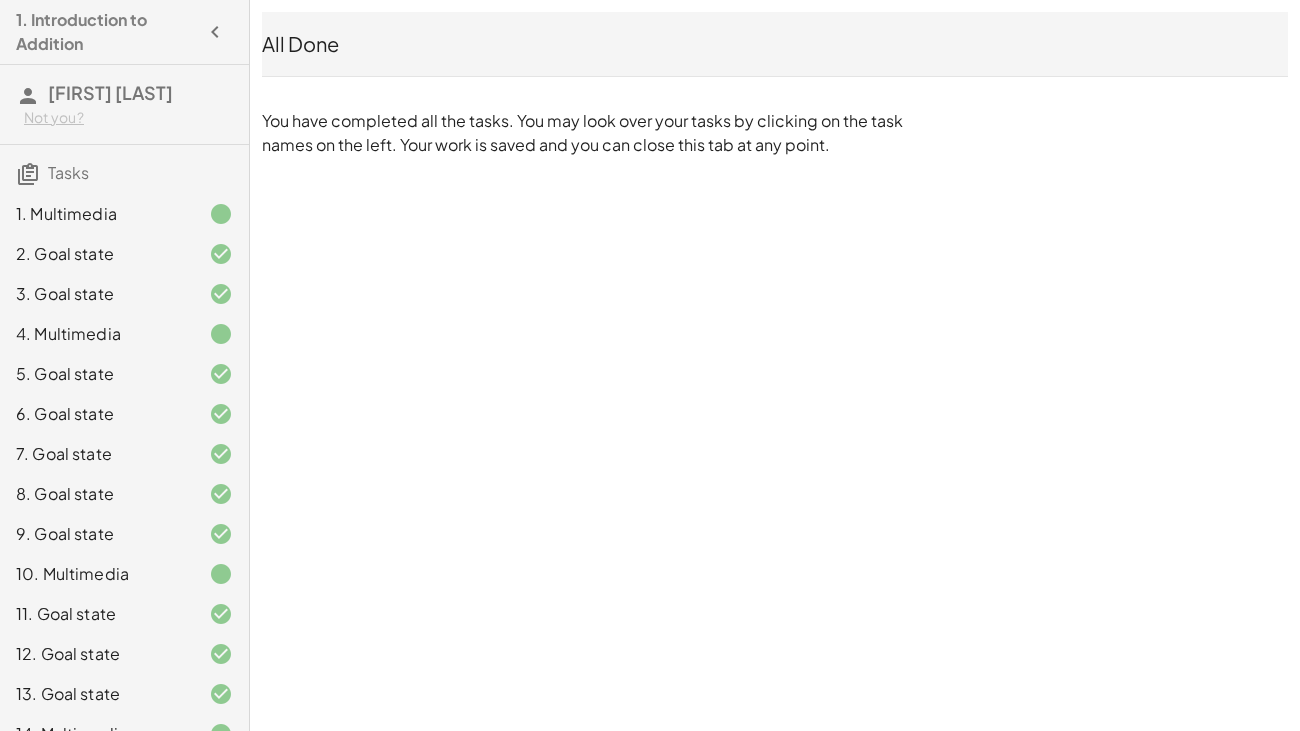 click on "Tasks" at bounding box center [68, 172] 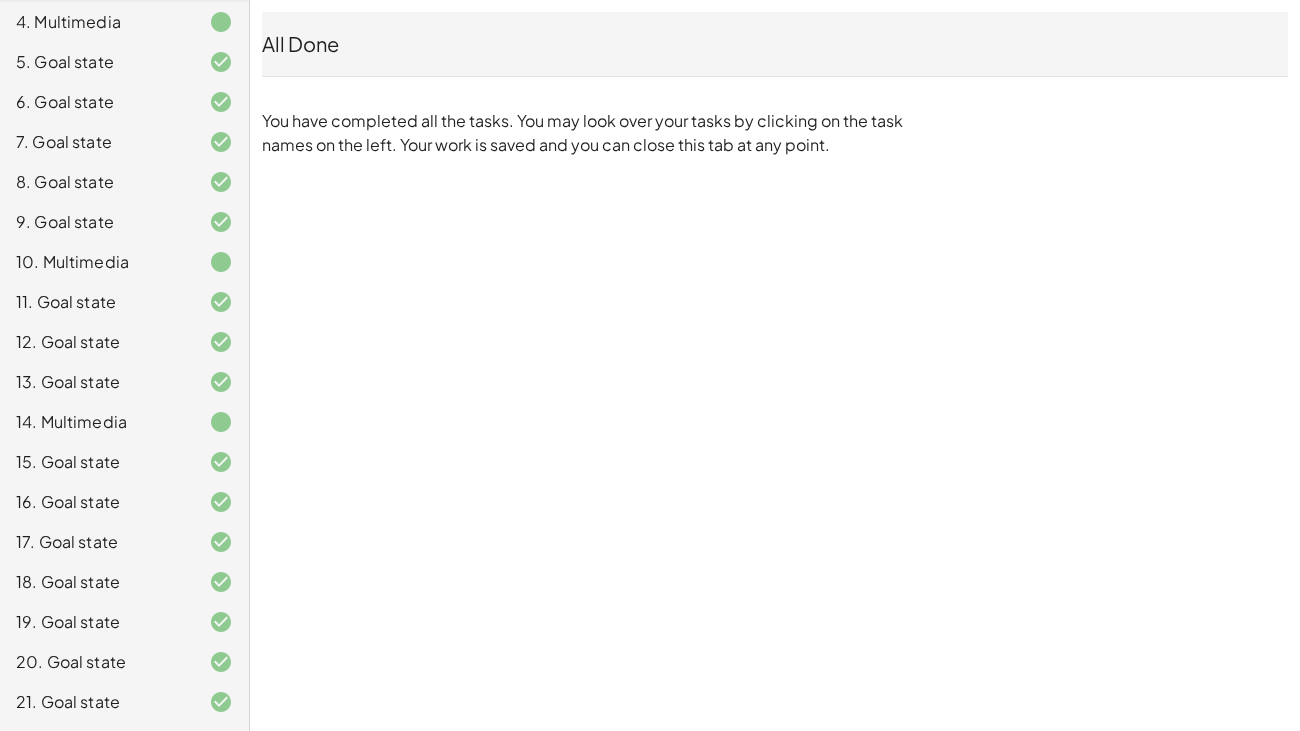 scroll, scrollTop: 350, scrollLeft: 0, axis: vertical 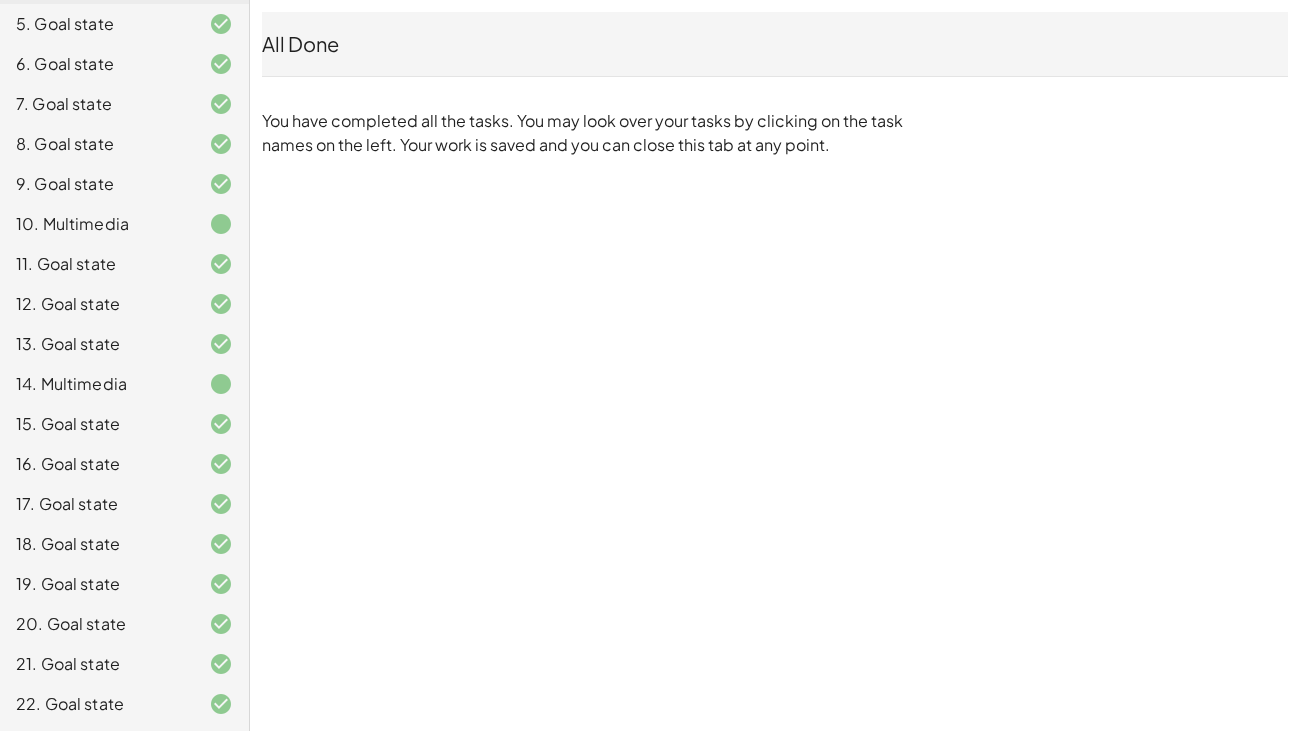 click 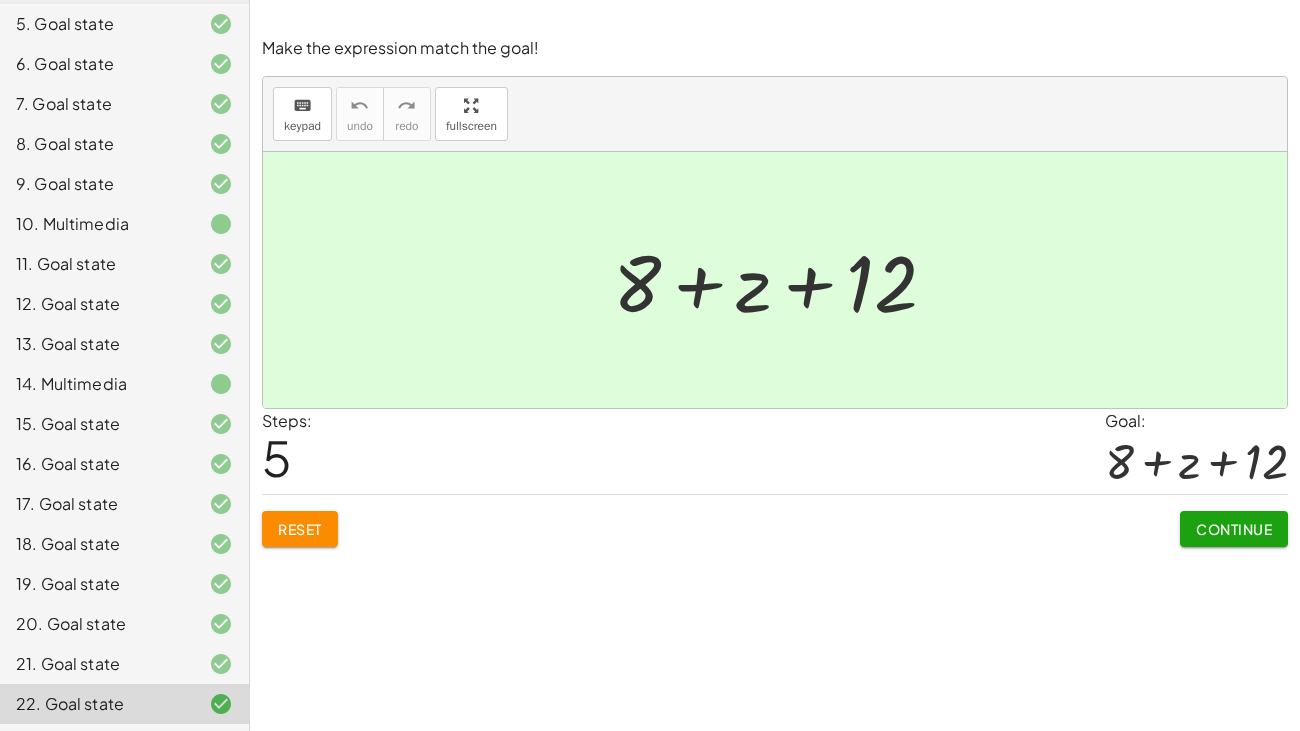 click on "Continue" at bounding box center [1234, 529] 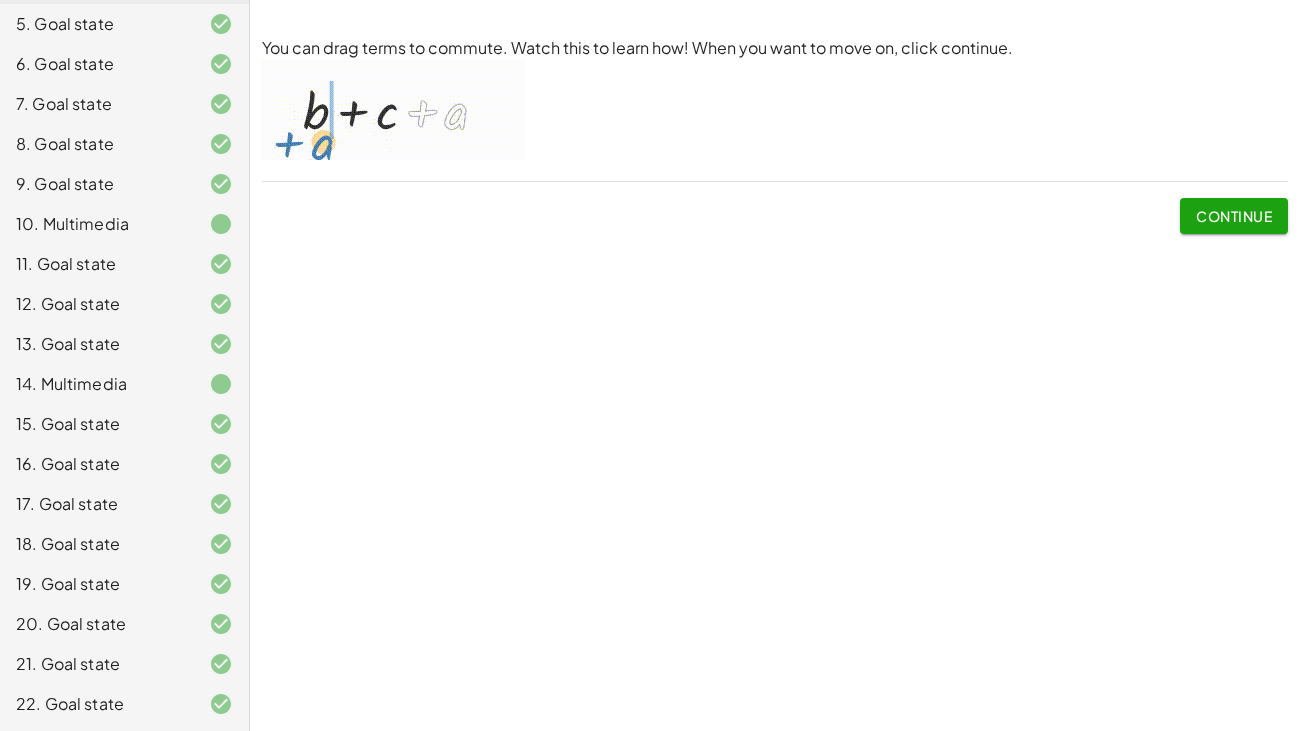 click on "Continue" 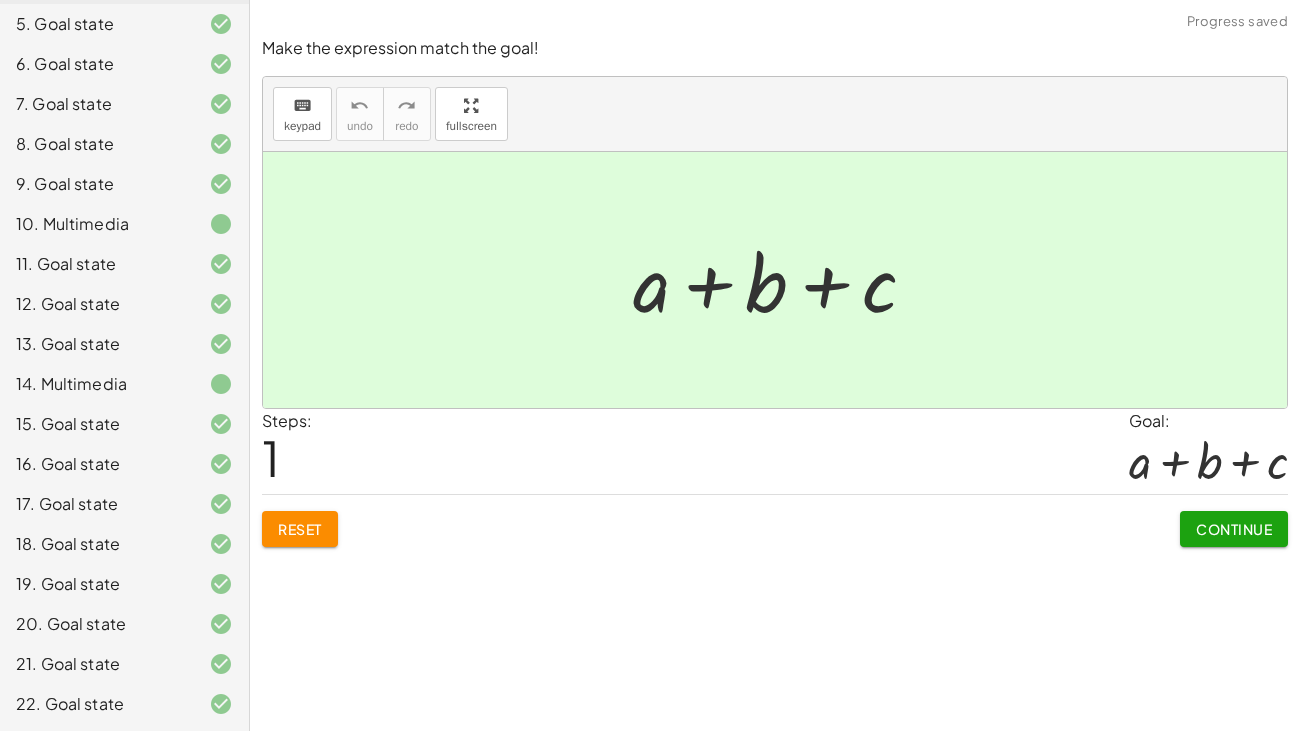 click on "Continue" at bounding box center [1234, 529] 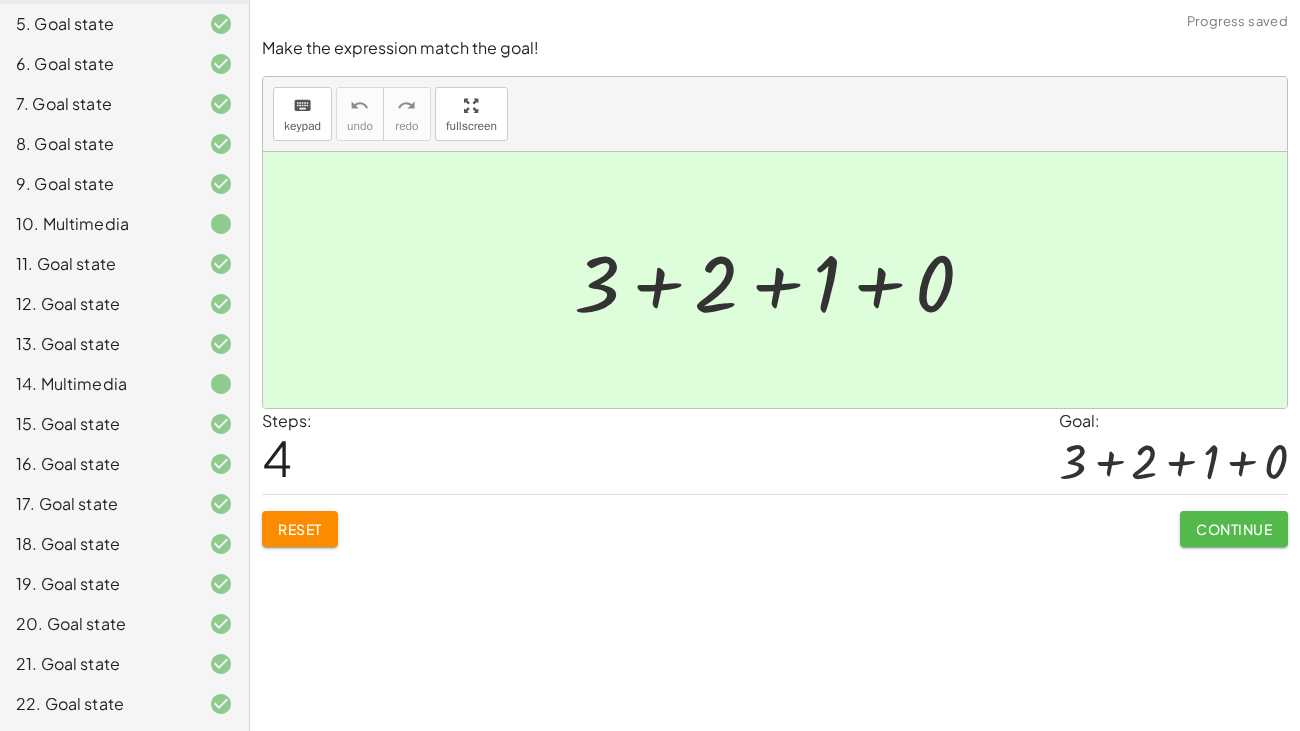 click on "Continue" at bounding box center [1234, 529] 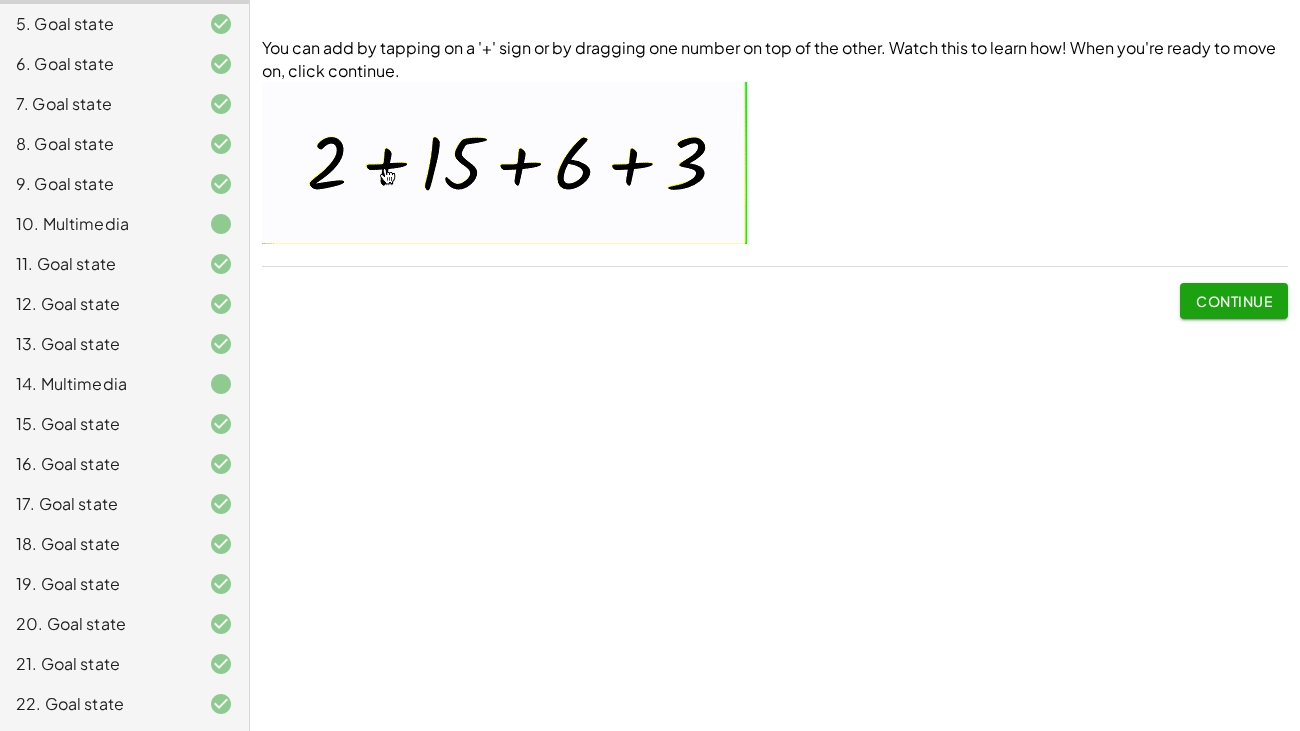 scroll, scrollTop: 0, scrollLeft: 0, axis: both 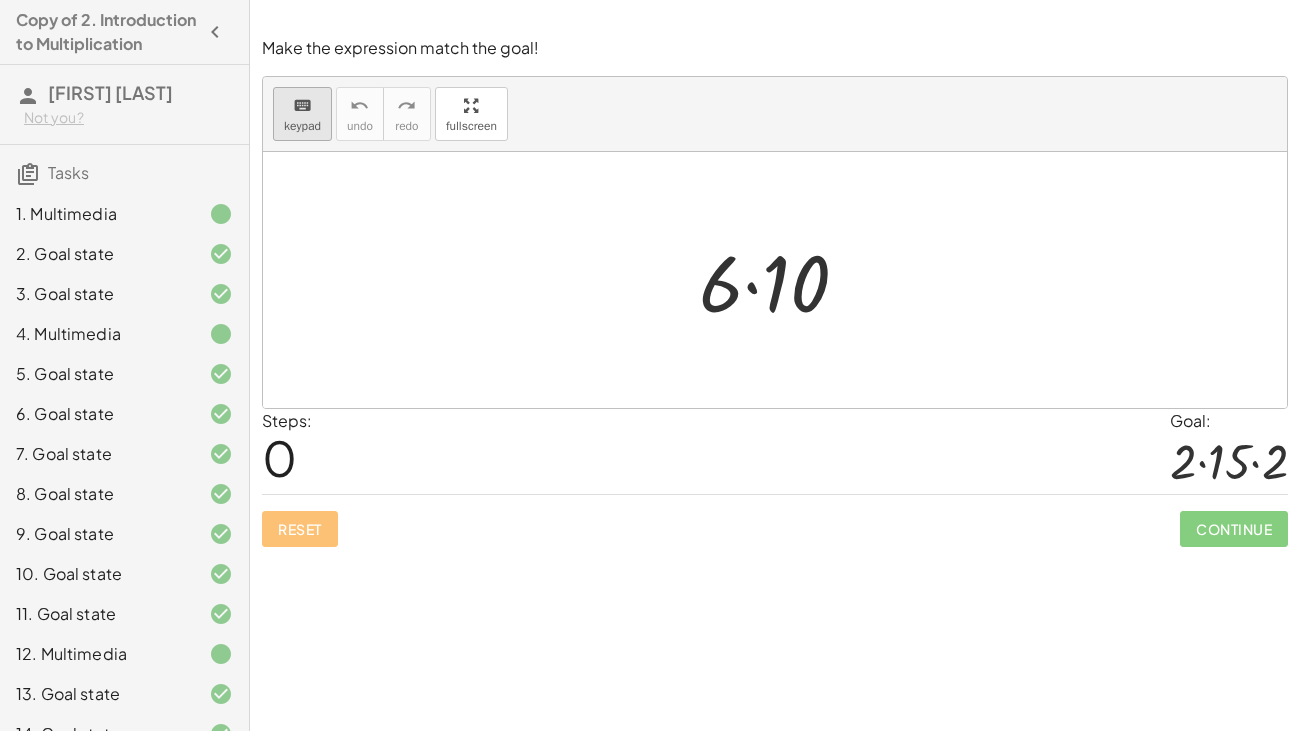 click on "keyboard" at bounding box center (302, 105) 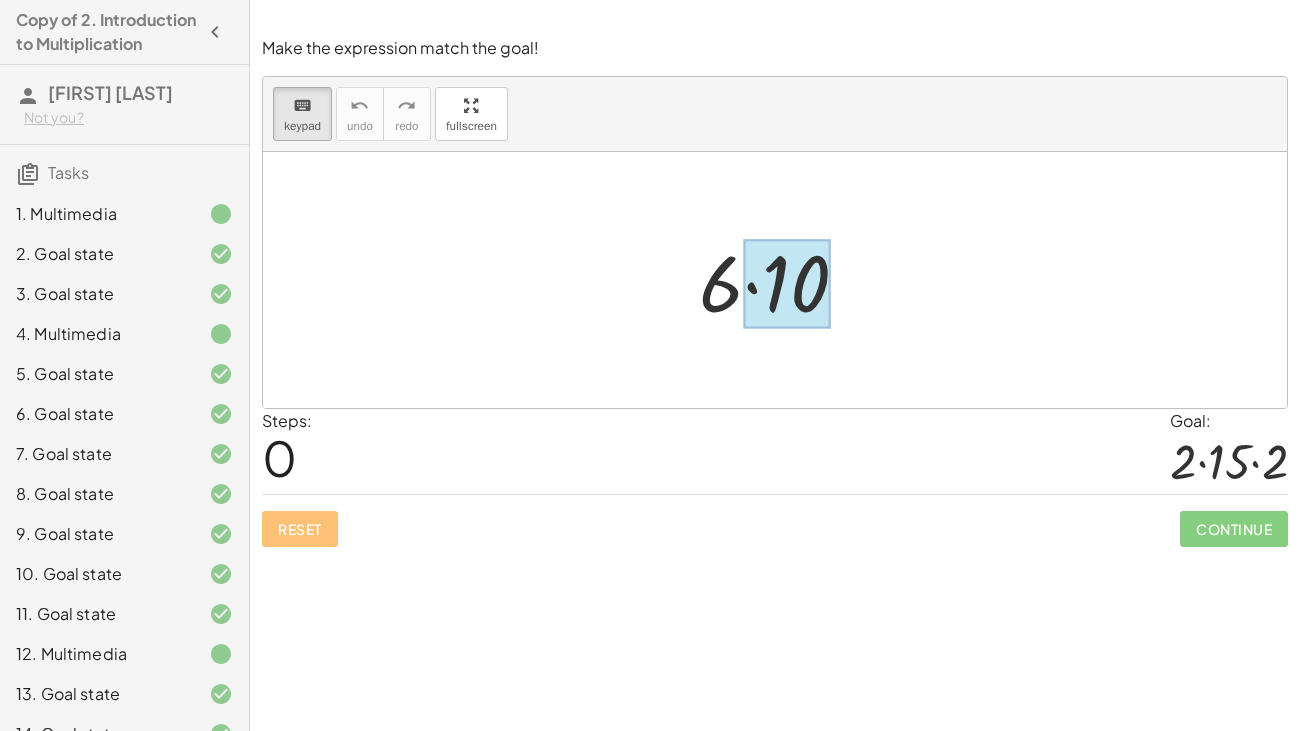 click at bounding box center (786, 284) 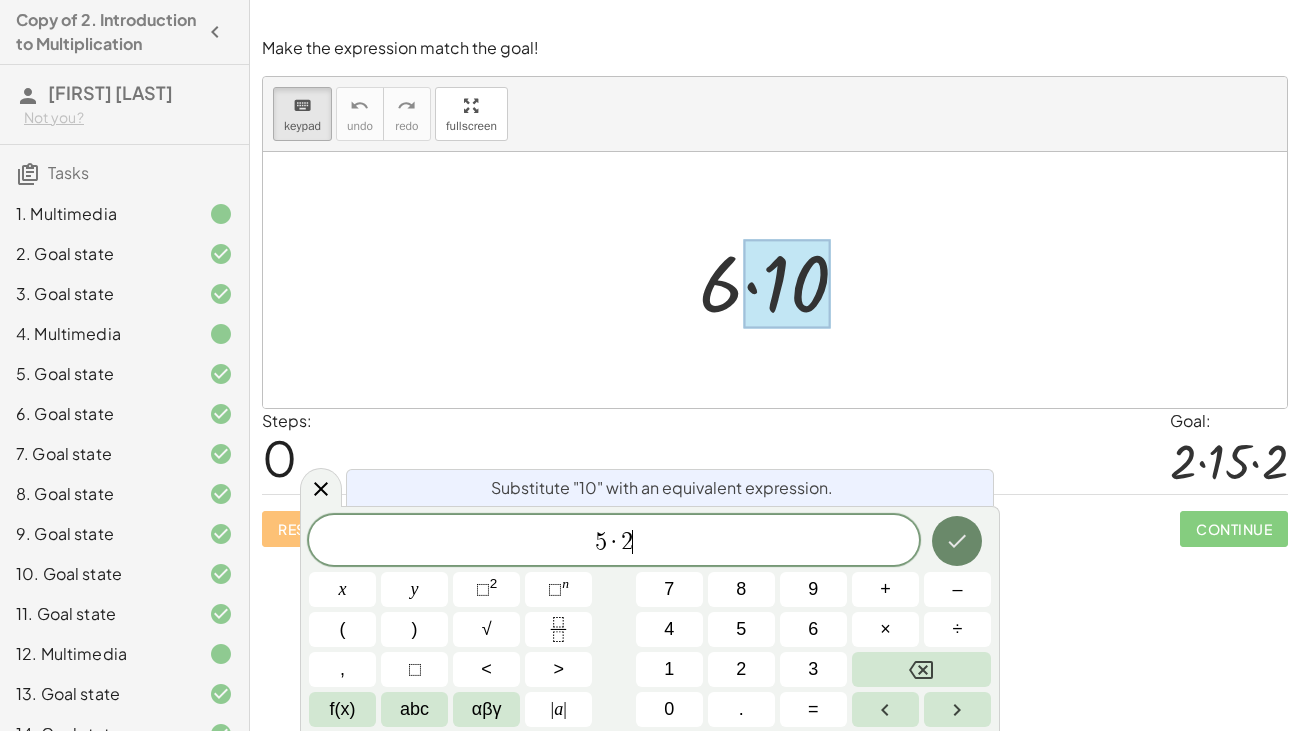click at bounding box center [957, 541] 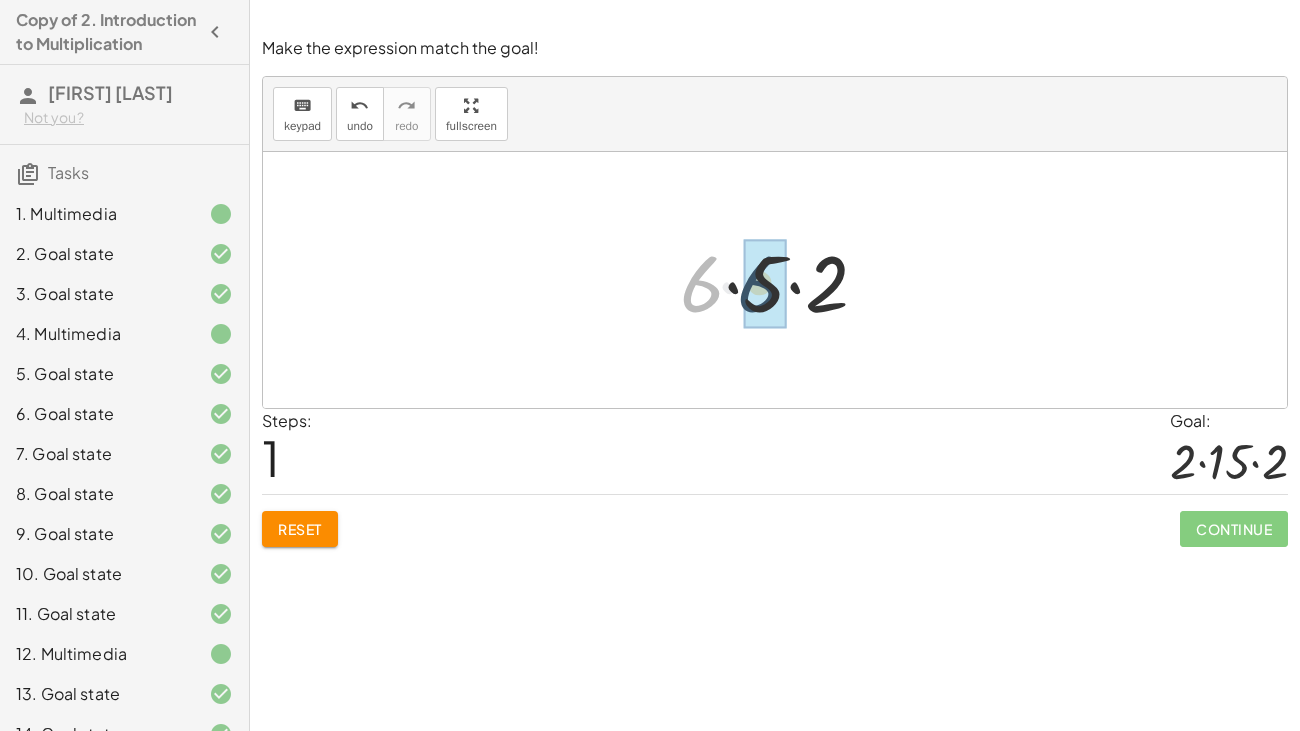 drag, startPoint x: 701, startPoint y: 296, endPoint x: 759, endPoint y: 297, distance: 58.00862 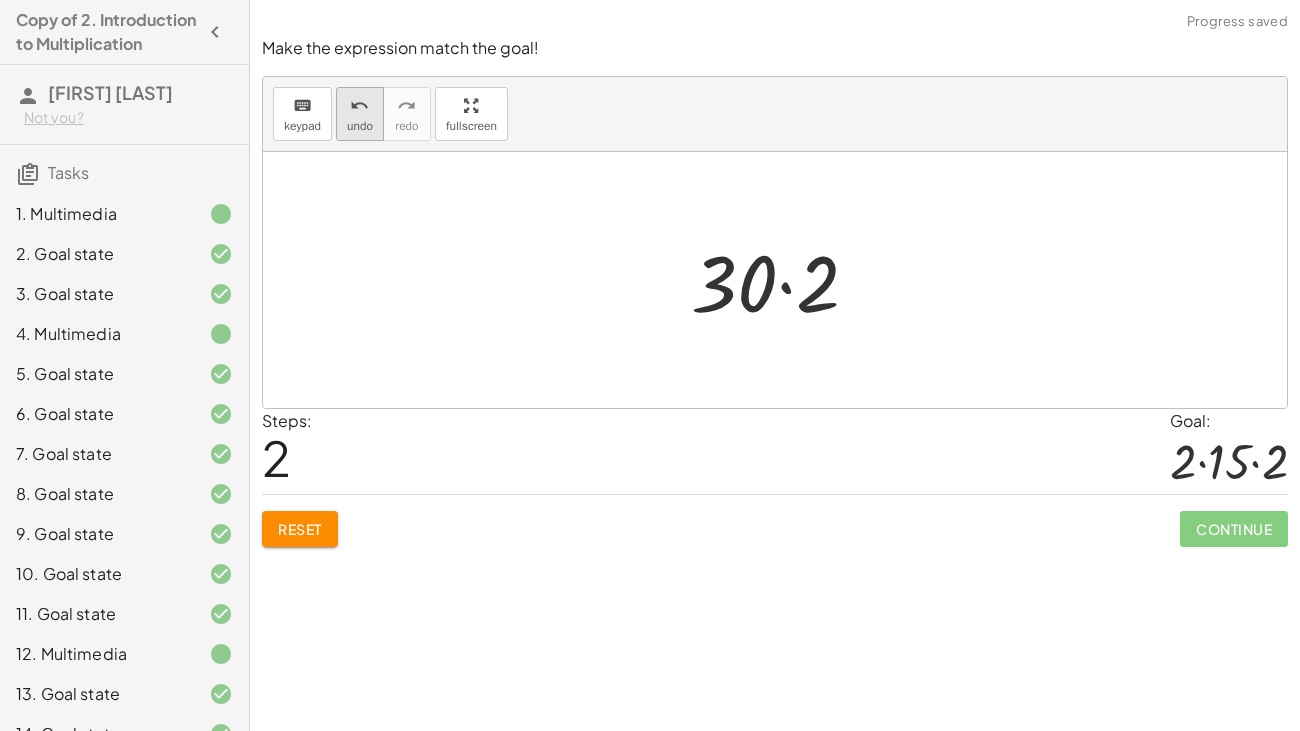 click on "undo" at bounding box center [360, 126] 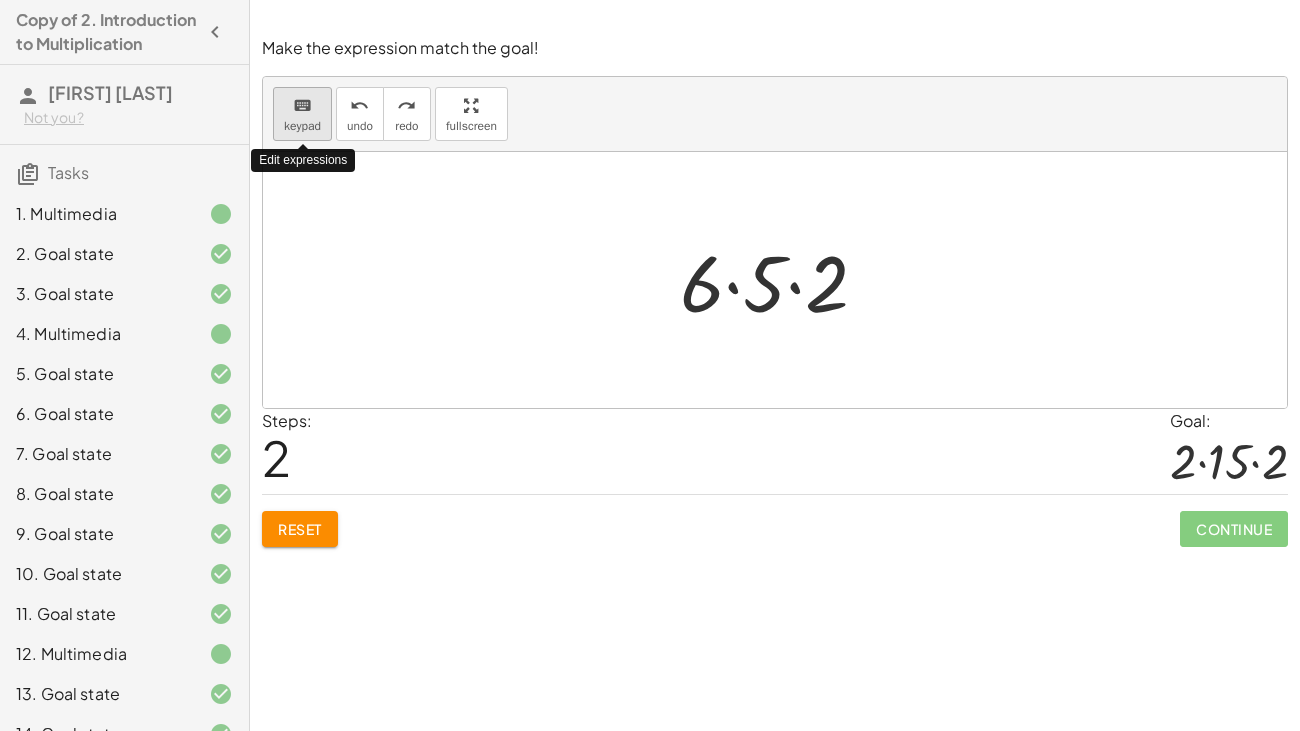 click on "keypad" at bounding box center (302, 126) 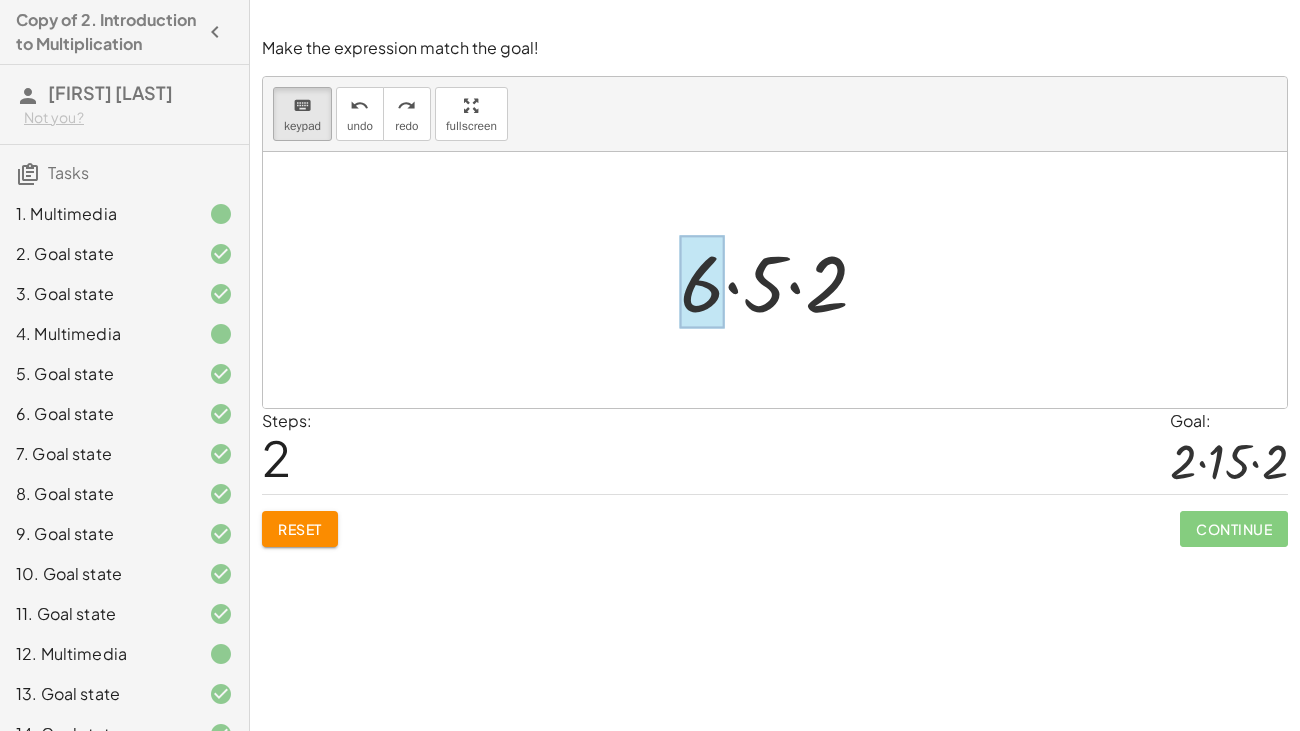 click at bounding box center (702, 282) 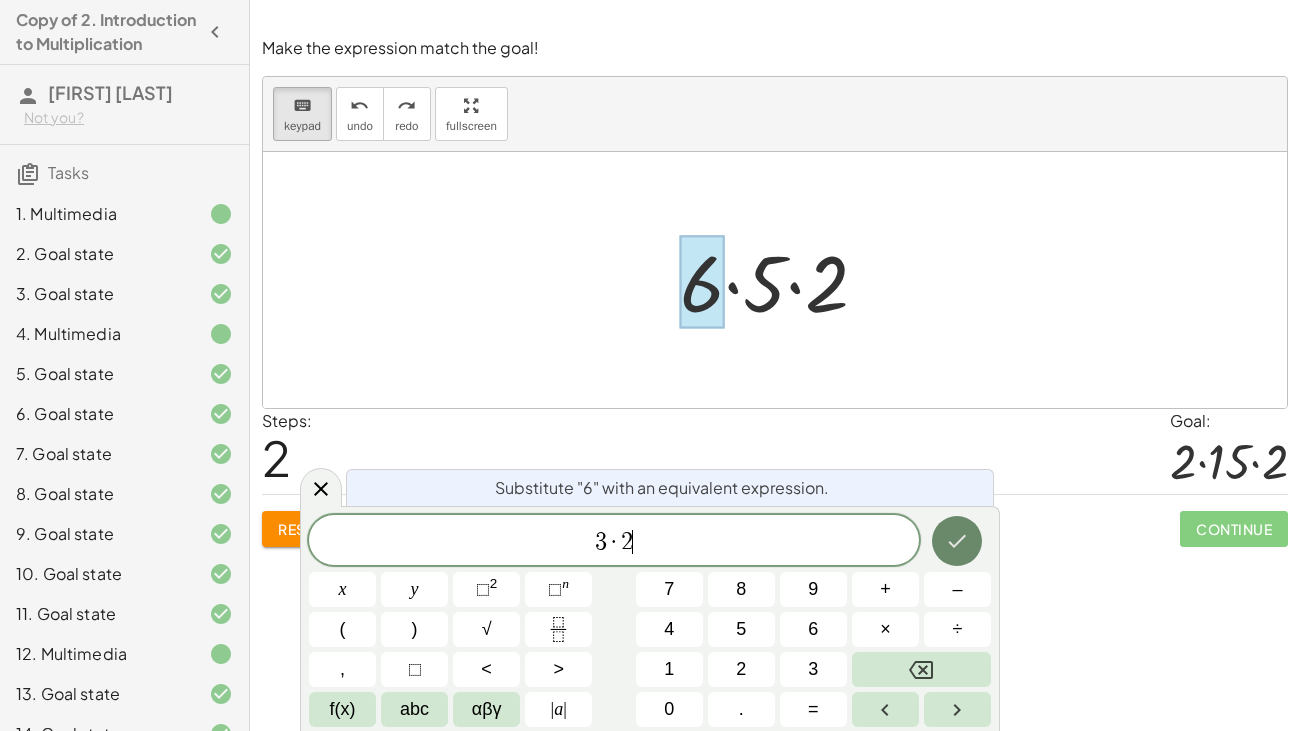 click at bounding box center [957, 541] 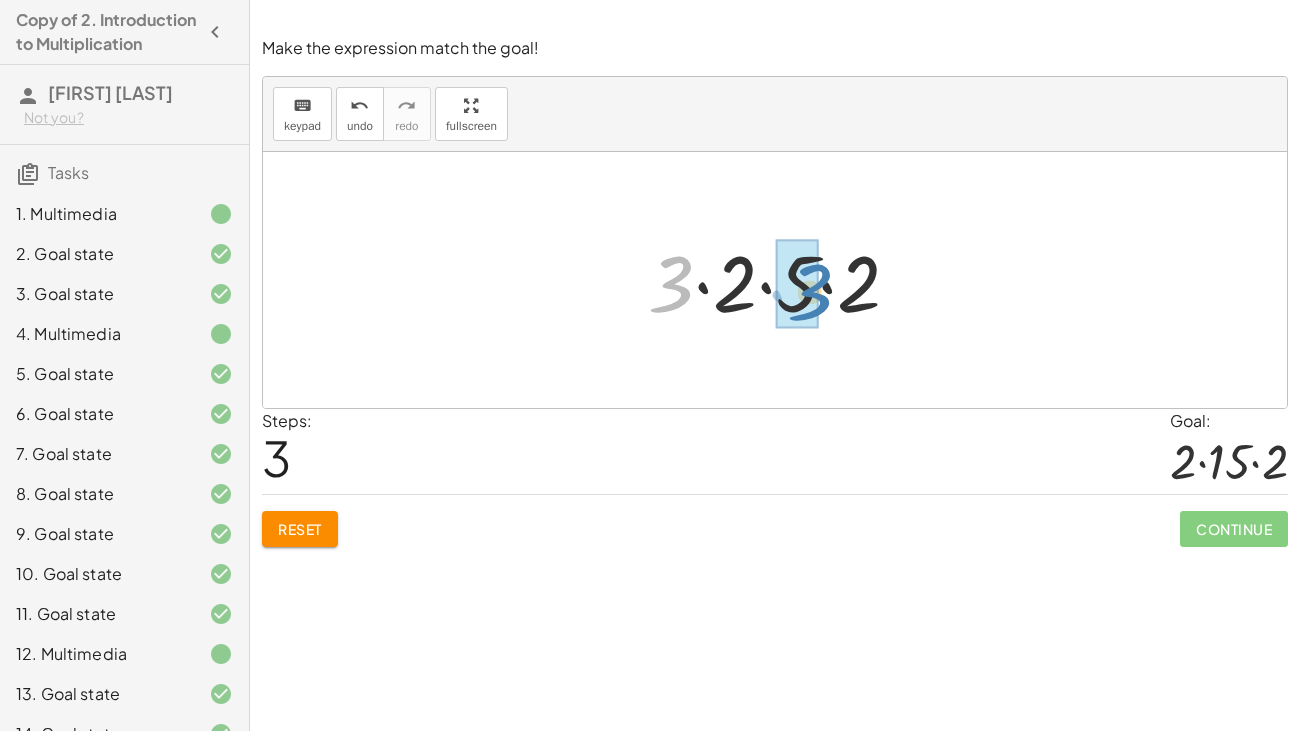 drag, startPoint x: 668, startPoint y: 301, endPoint x: 804, endPoint y: 309, distance: 136.23509 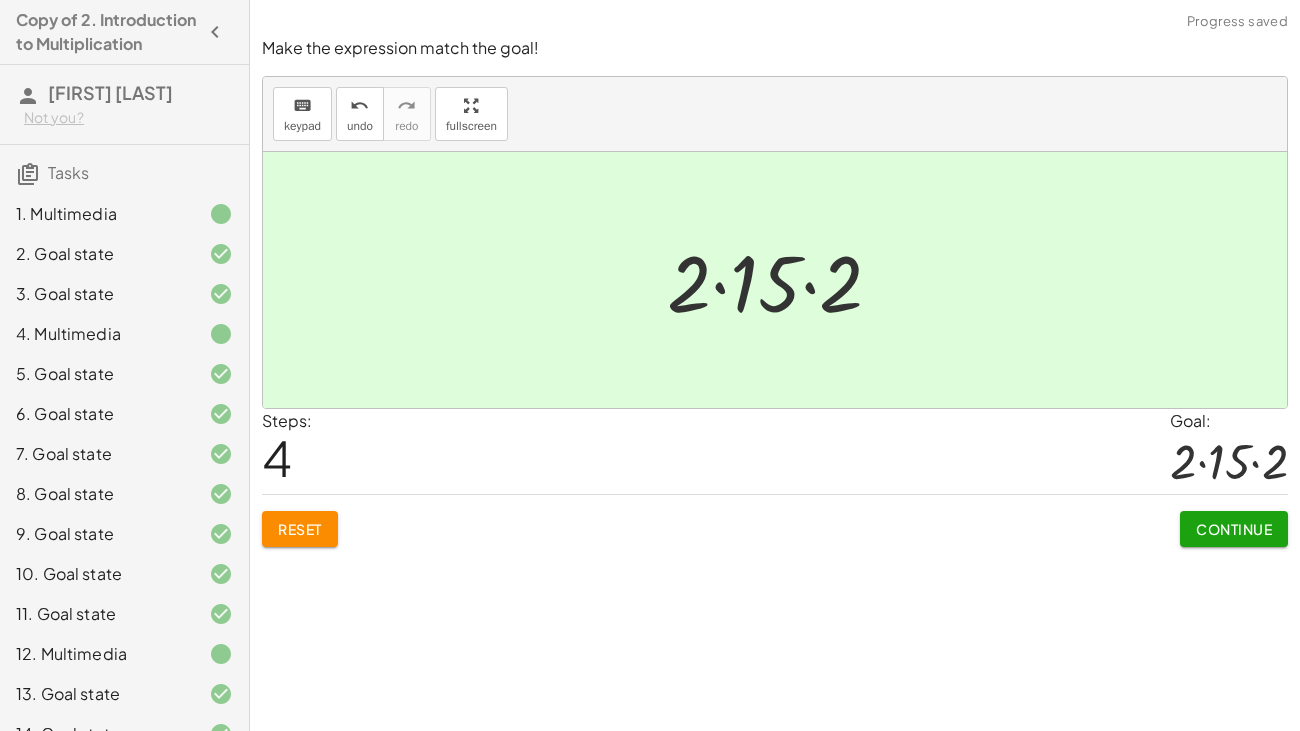 click on "Continue" 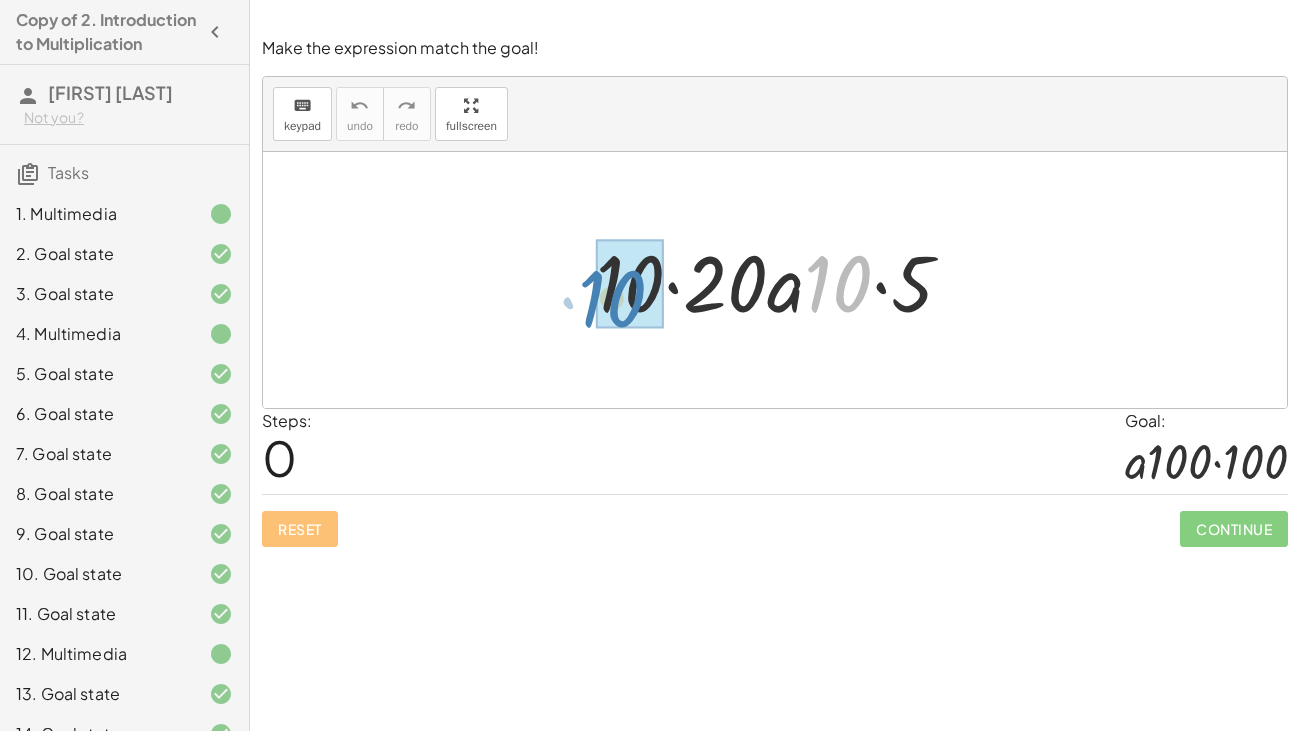 drag, startPoint x: 852, startPoint y: 293, endPoint x: 629, endPoint y: 309, distance: 223.57326 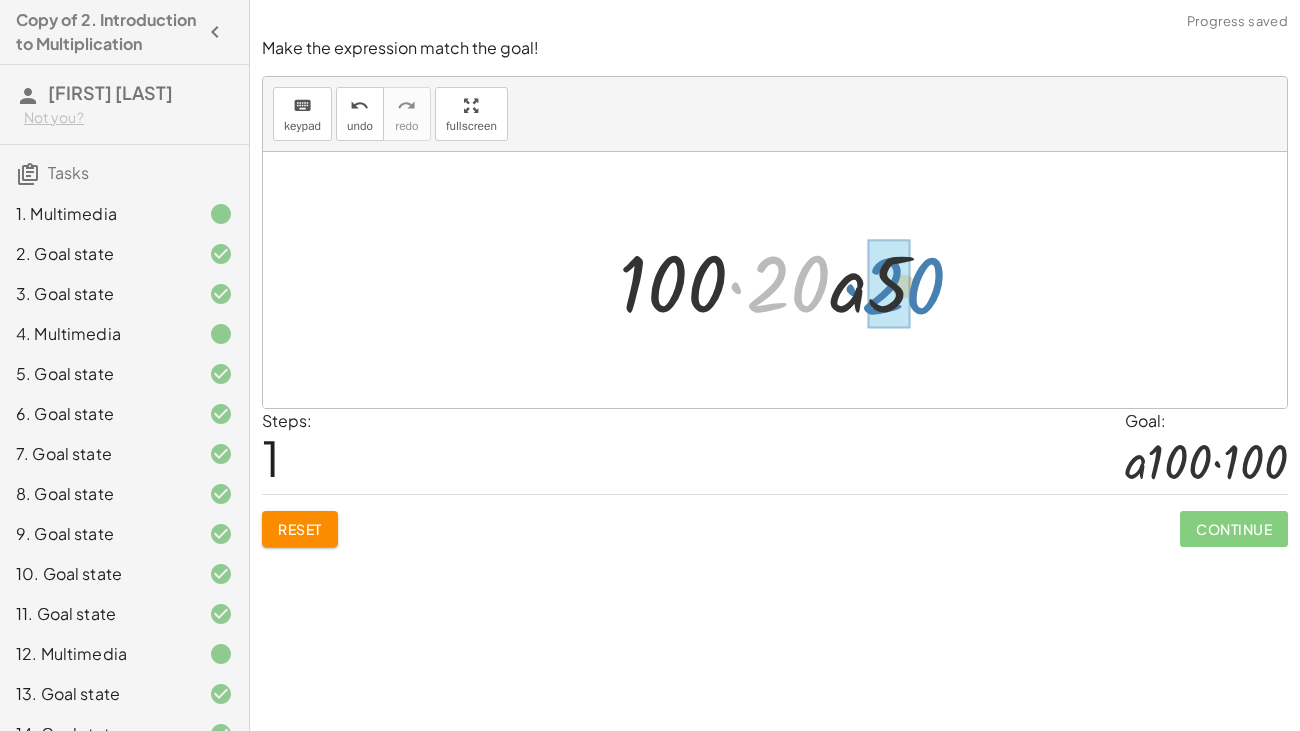 drag, startPoint x: 780, startPoint y: 287, endPoint x: 892, endPoint y: 287, distance: 112 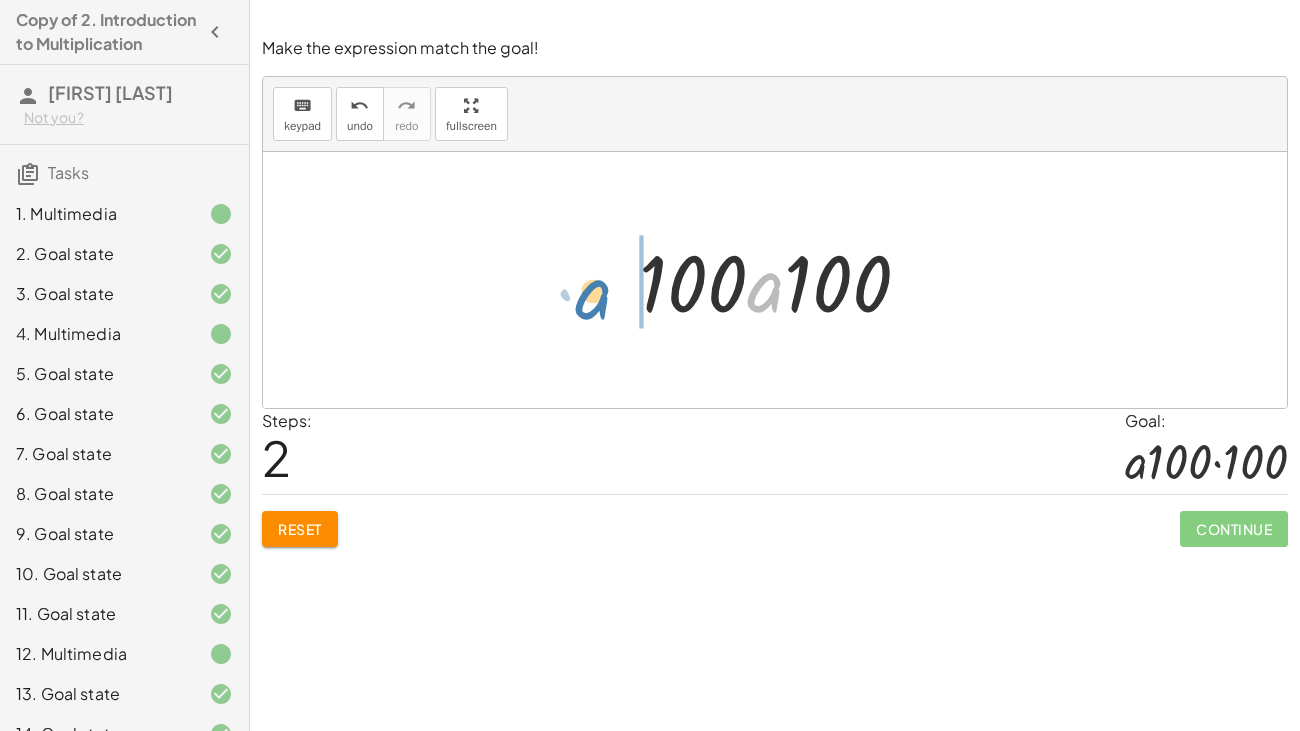 drag, startPoint x: 754, startPoint y: 302, endPoint x: 570, endPoint y: 301, distance: 184.00272 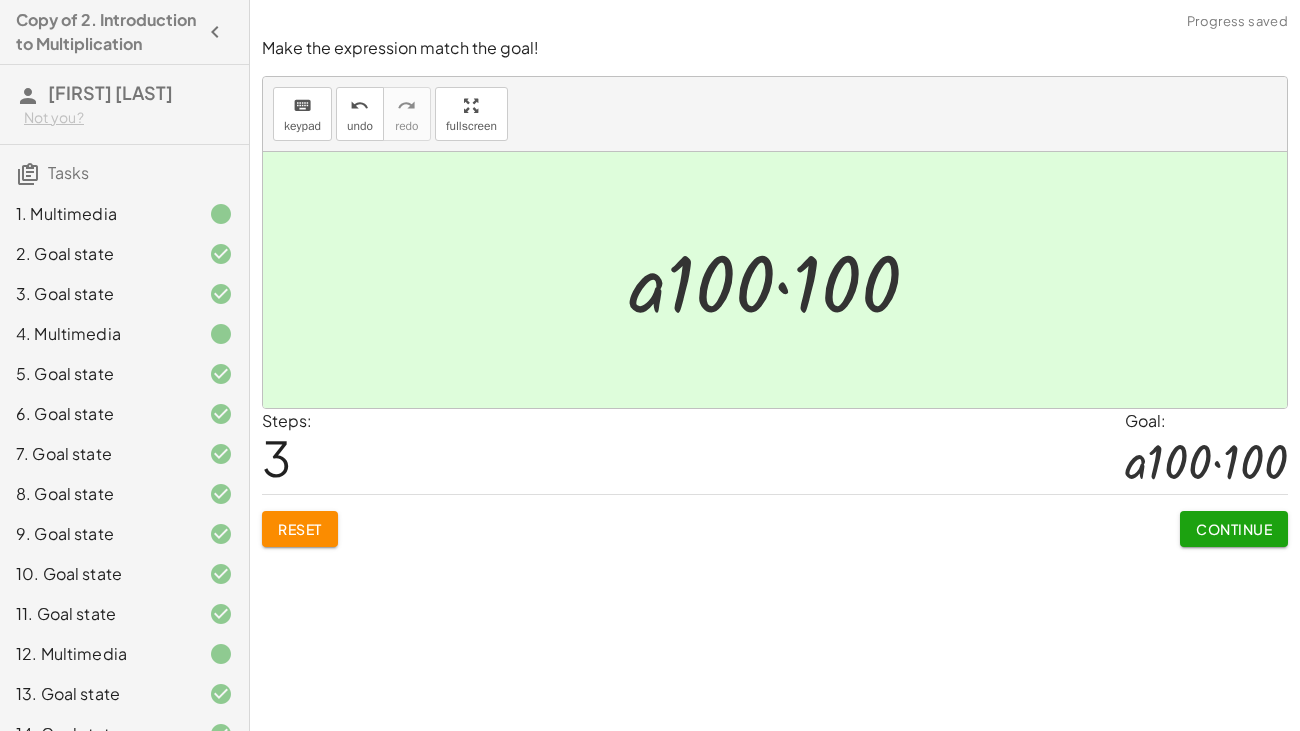 click on "Continue" 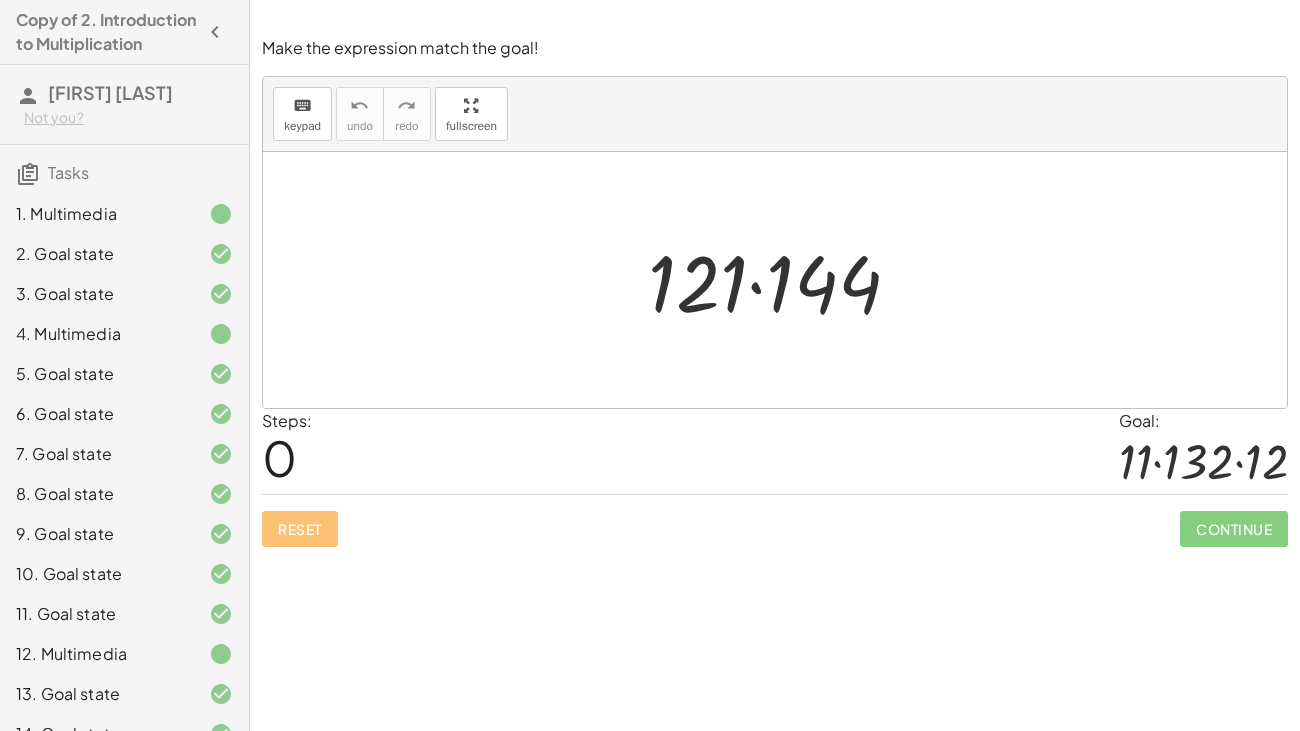 scroll, scrollTop: 310, scrollLeft: 0, axis: vertical 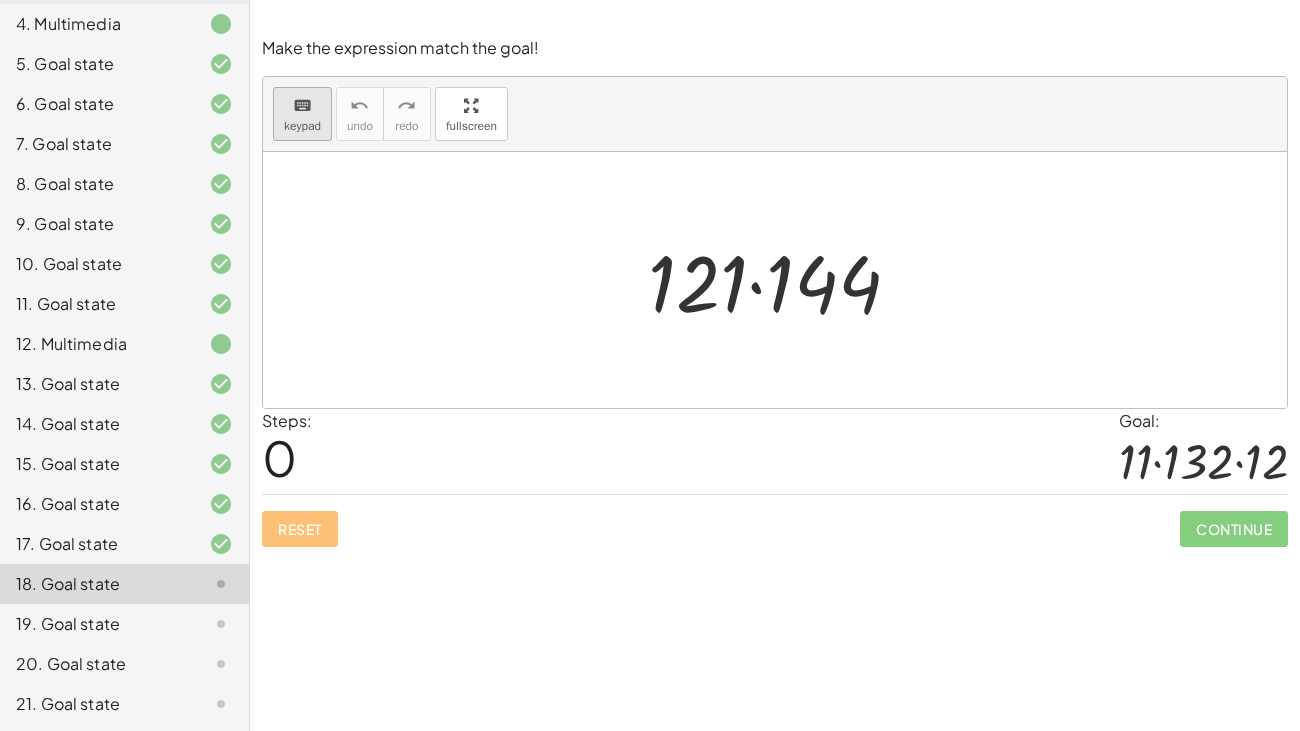 click on "keyboard" at bounding box center [302, 106] 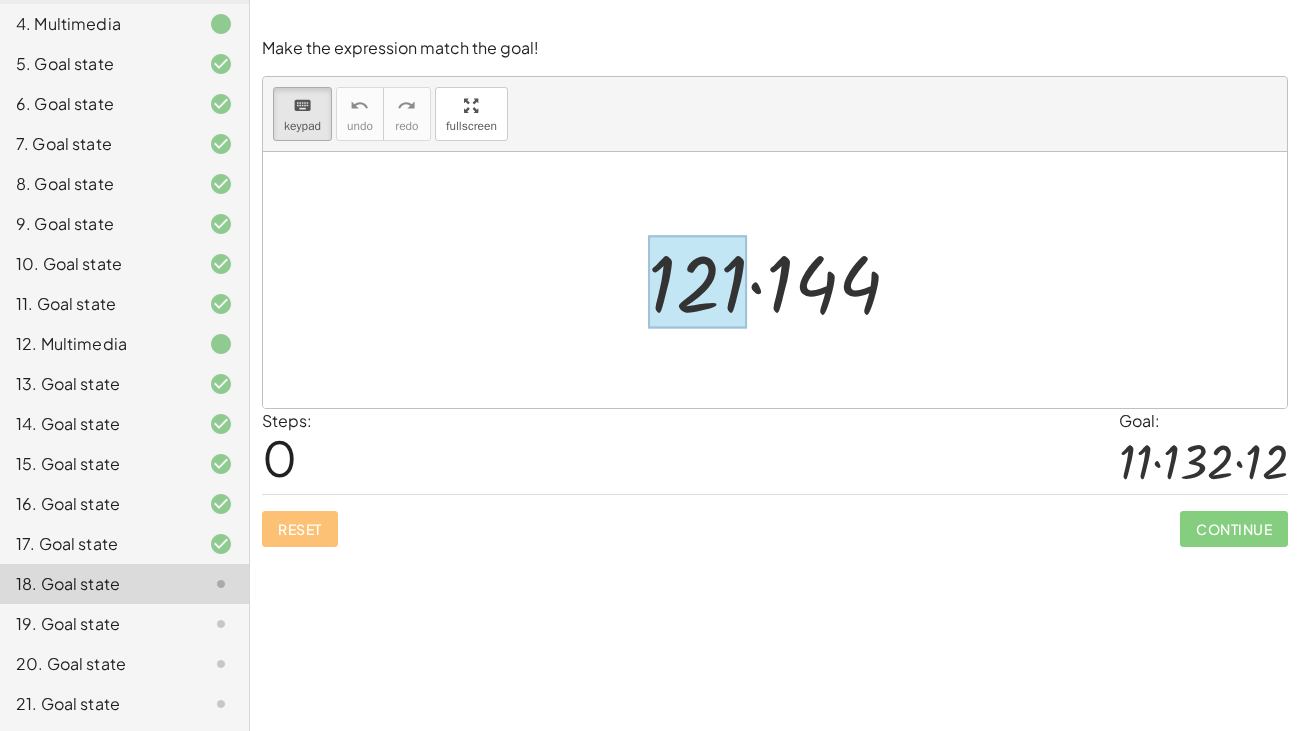 click at bounding box center [697, 282] 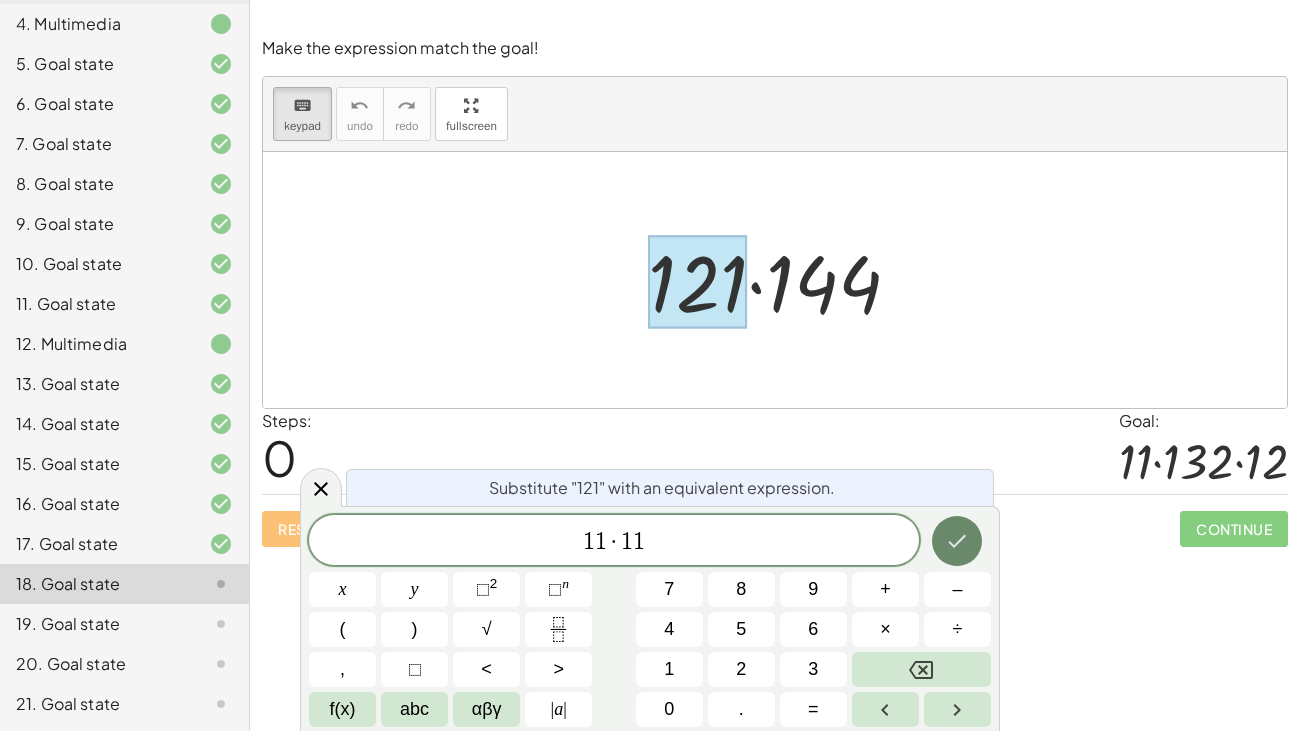 click at bounding box center [957, 541] 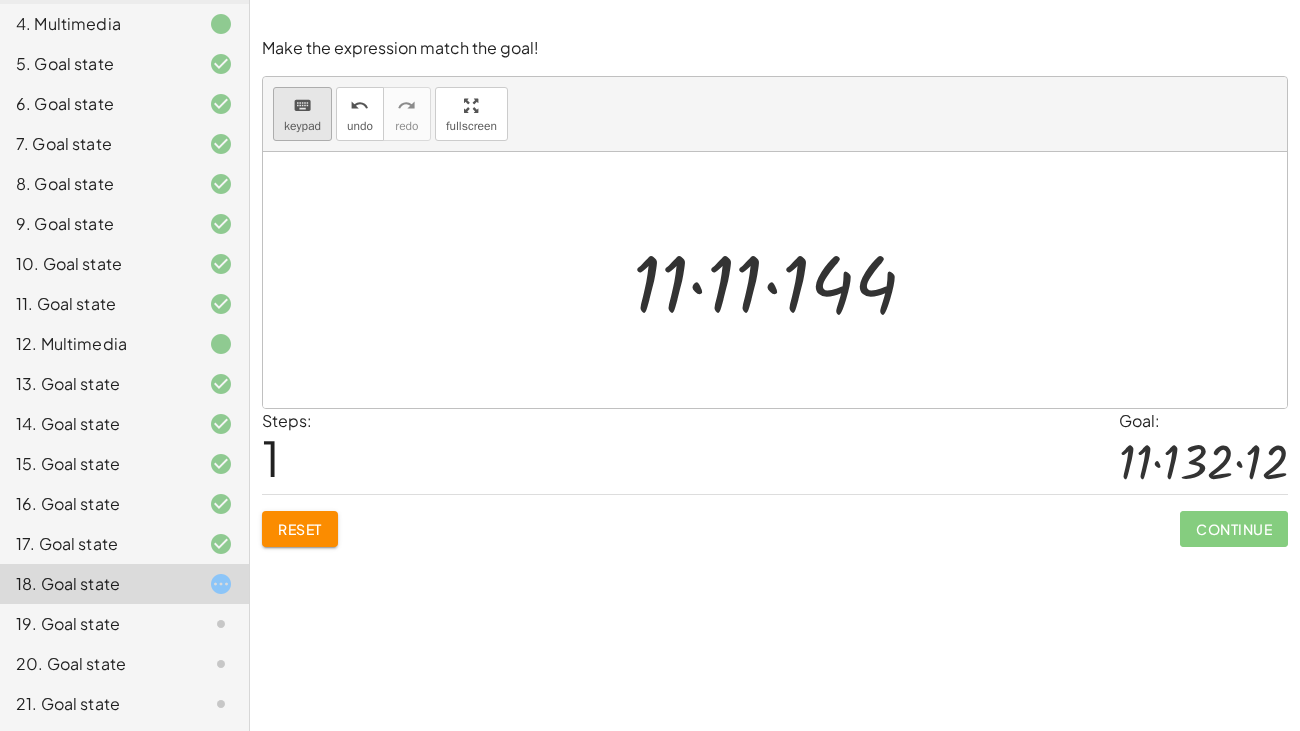 click on "keyboard keypad" at bounding box center [302, 114] 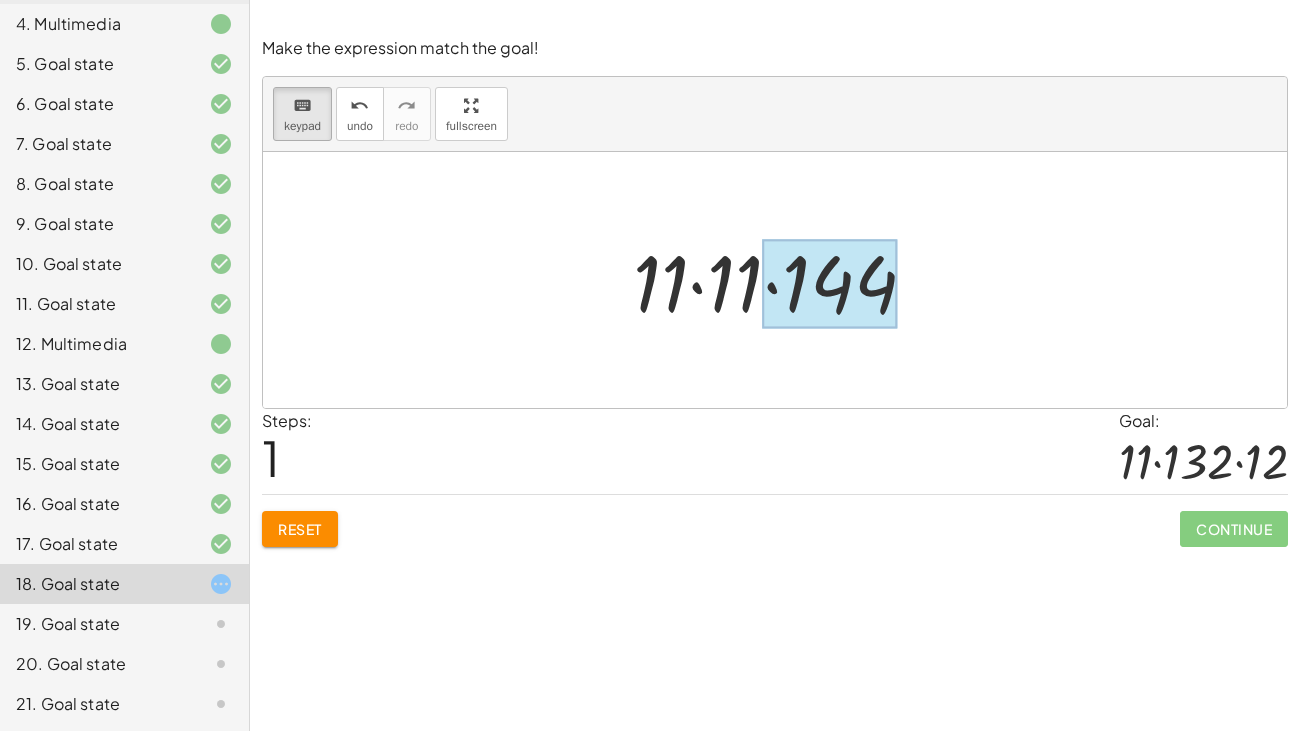 click at bounding box center (830, 284) 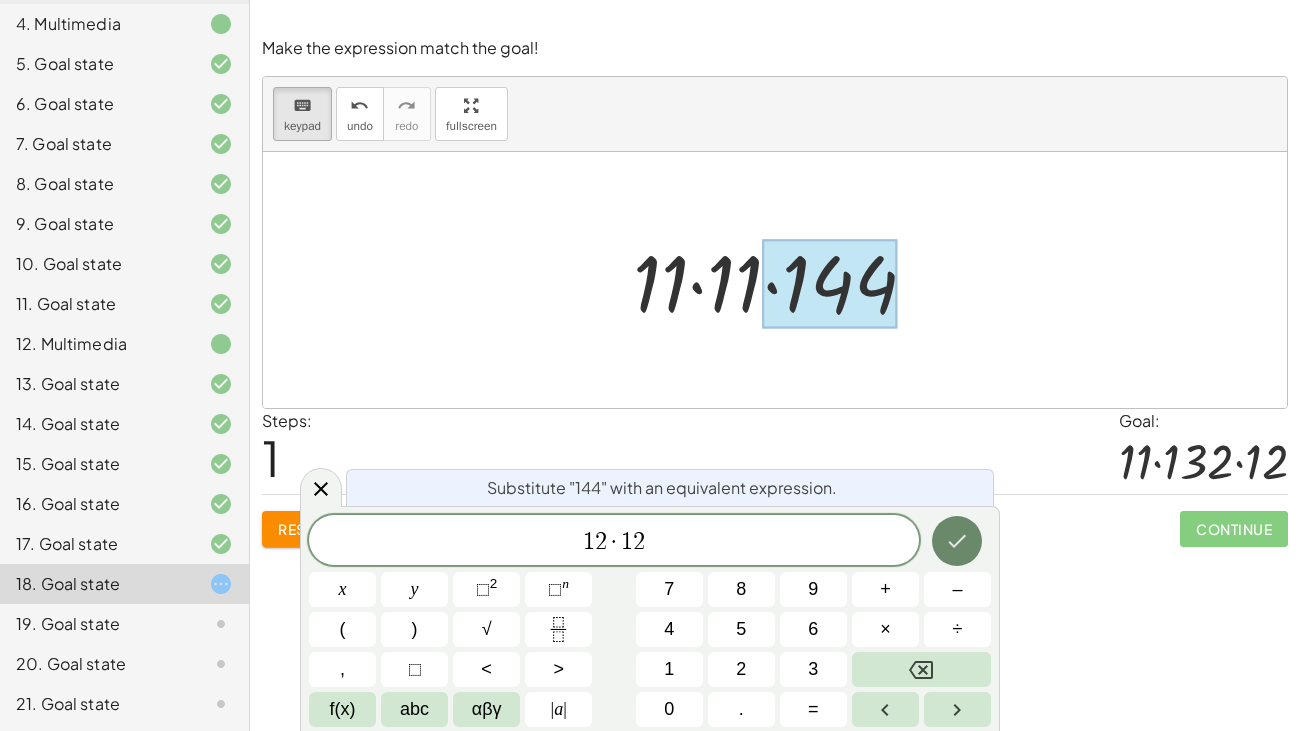 click at bounding box center (957, 541) 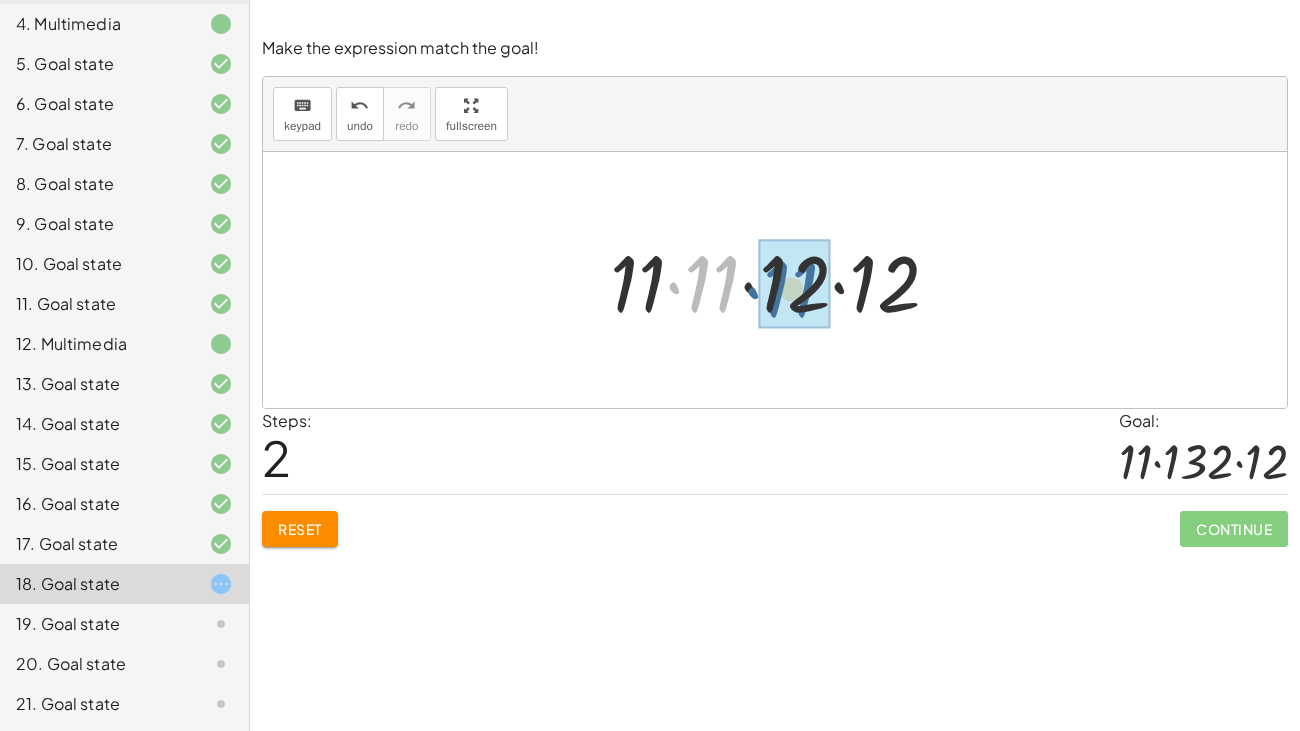 drag, startPoint x: 706, startPoint y: 296, endPoint x: 786, endPoint y: 301, distance: 80.1561 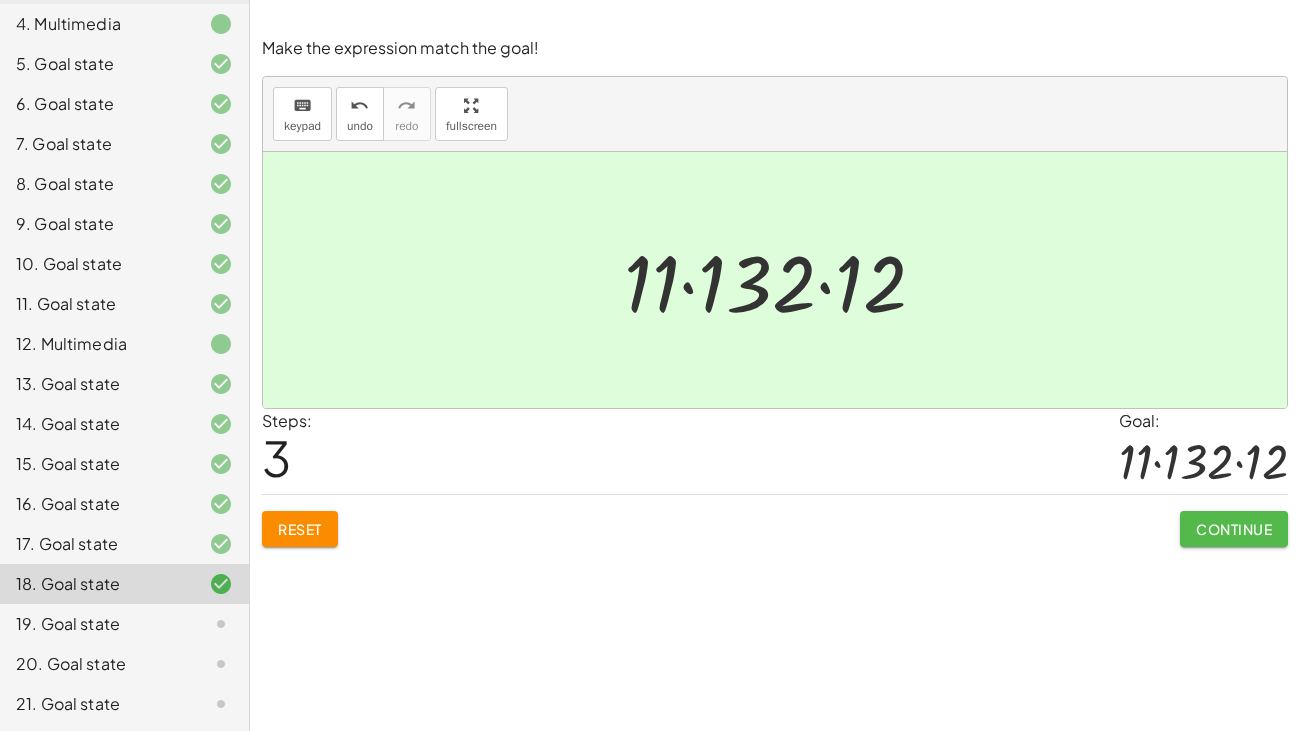 click on "Continue" at bounding box center [1234, 529] 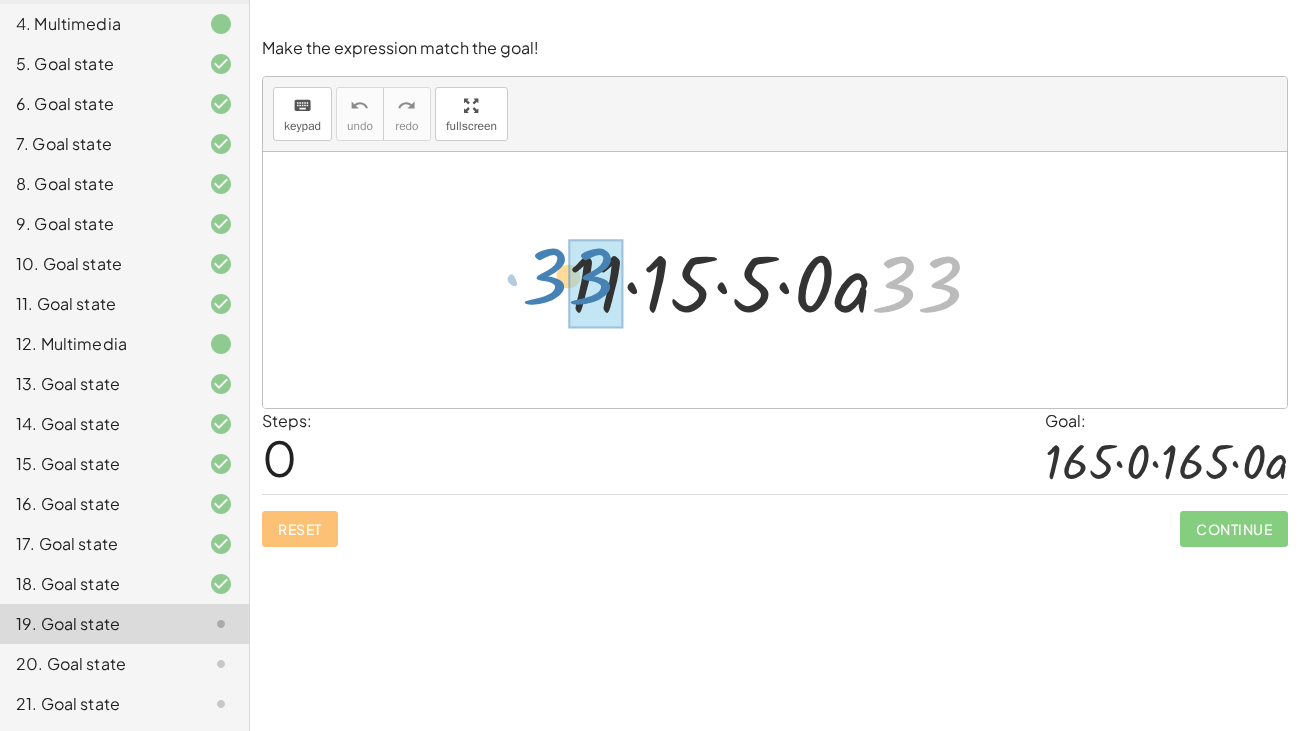 drag, startPoint x: 917, startPoint y: 301, endPoint x: 569, endPoint y: 290, distance: 348.1738 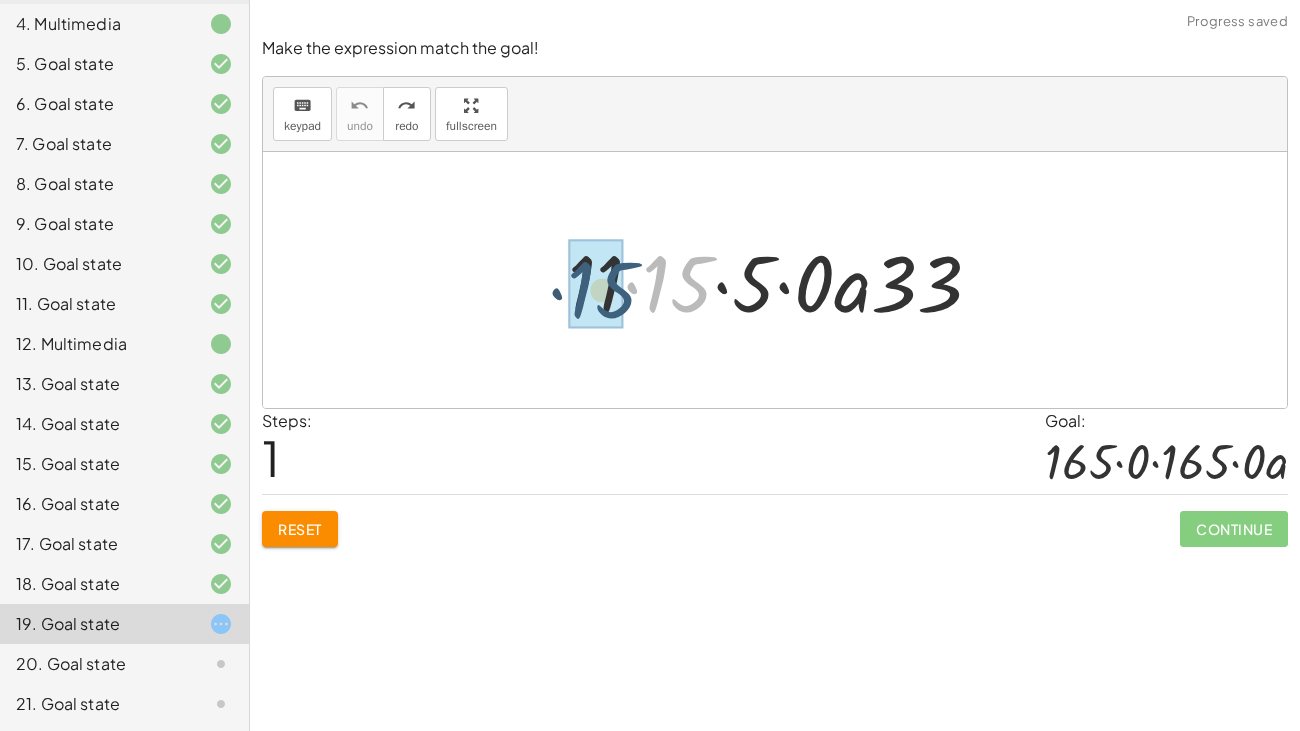 drag, startPoint x: 669, startPoint y: 305, endPoint x: 577, endPoint y: 306, distance: 92.00543 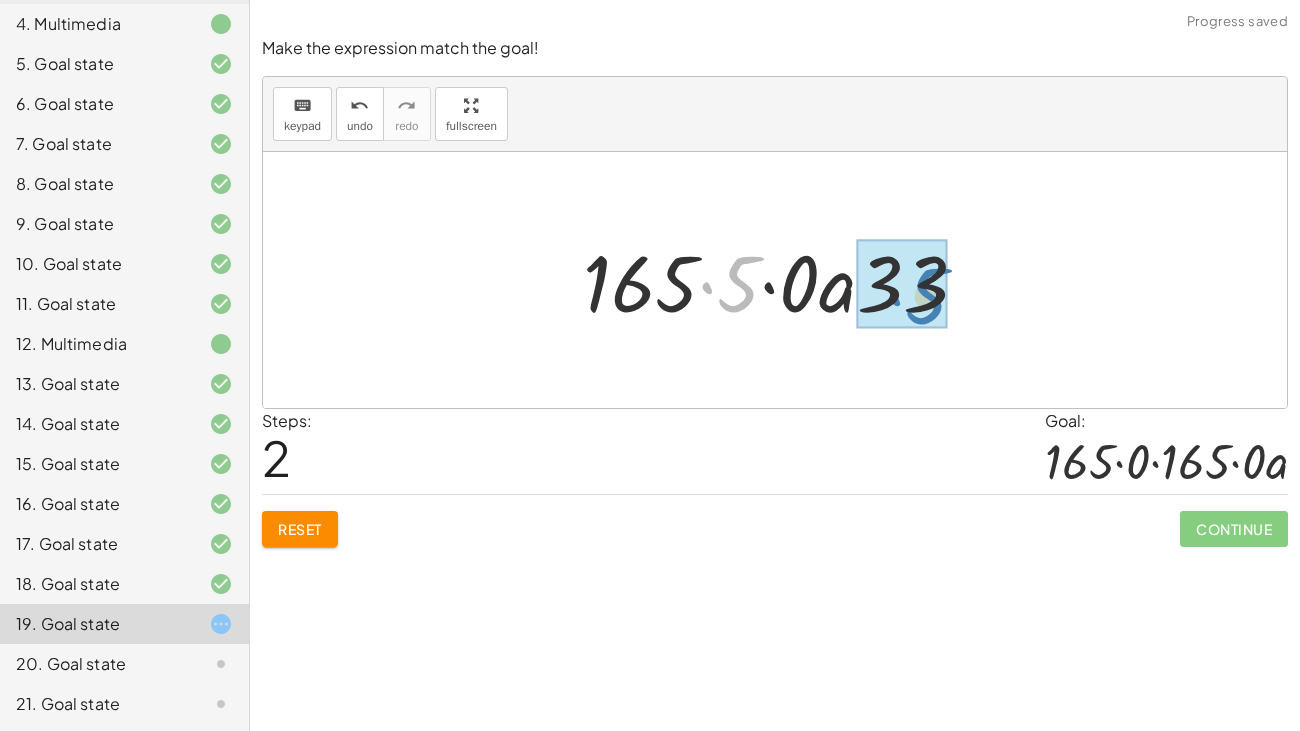 drag, startPoint x: 735, startPoint y: 304, endPoint x: 922, endPoint y: 316, distance: 187.38463 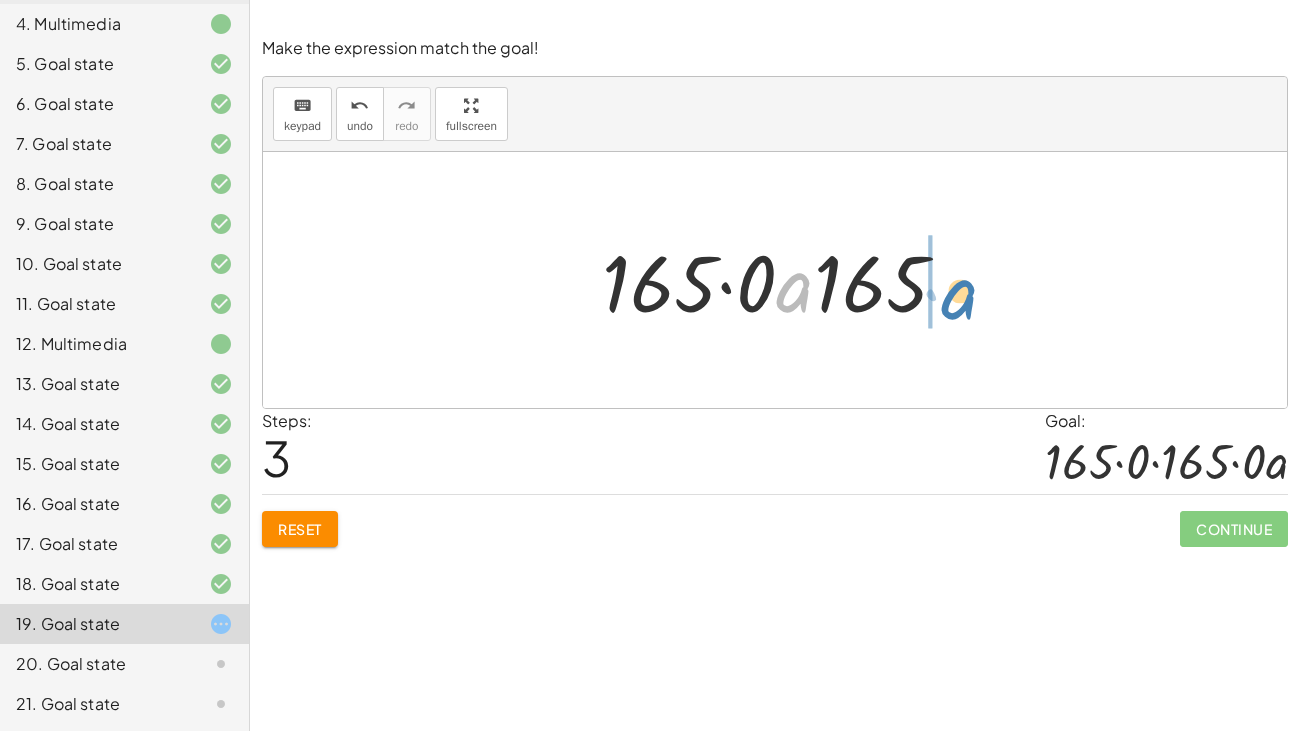 drag, startPoint x: 778, startPoint y: 297, endPoint x: 945, endPoint y: 305, distance: 167.19151 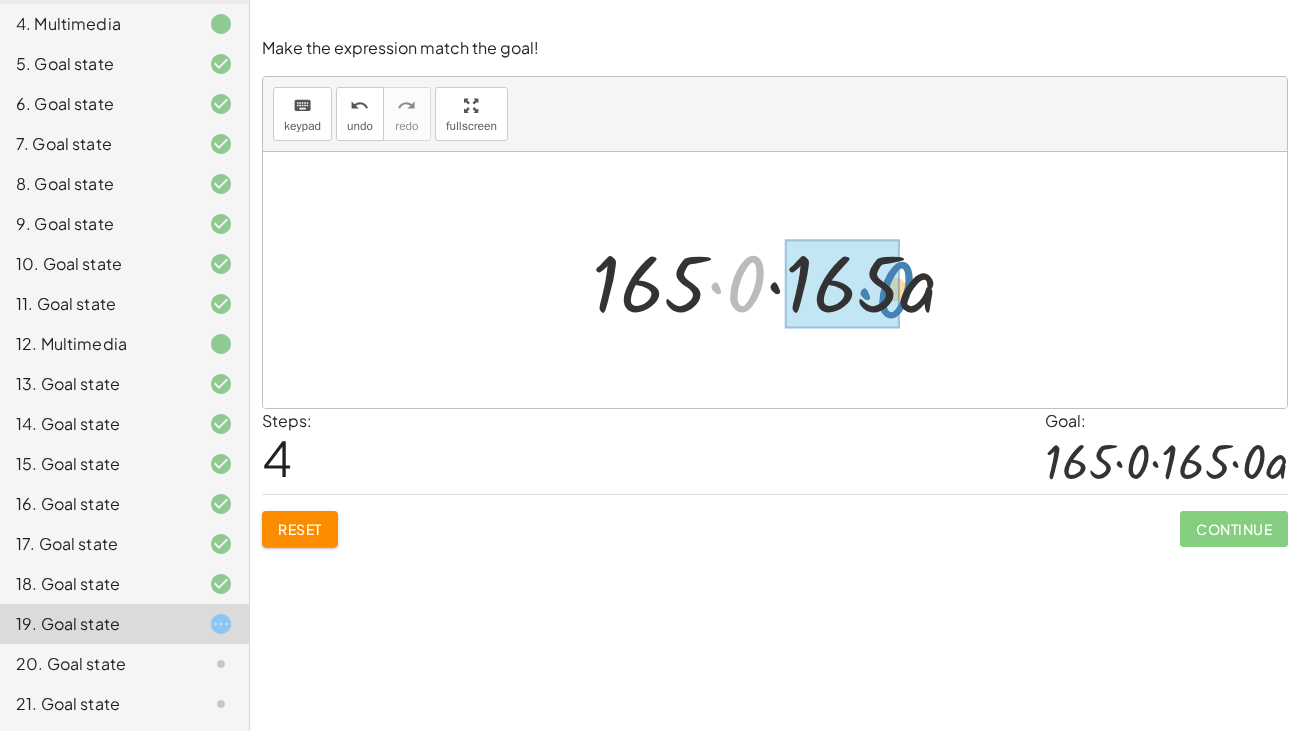 drag, startPoint x: 735, startPoint y: 300, endPoint x: 884, endPoint y: 307, distance: 149.16434 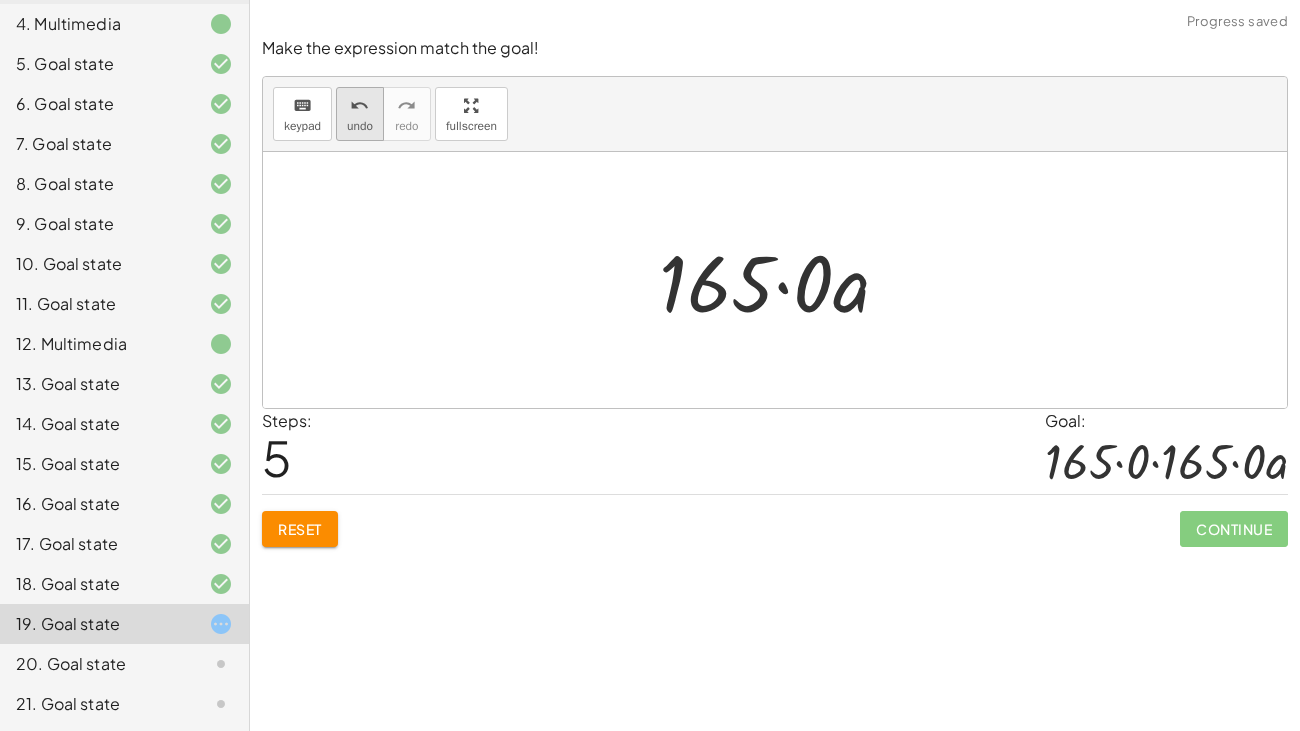 click on "undo" at bounding box center (359, 106) 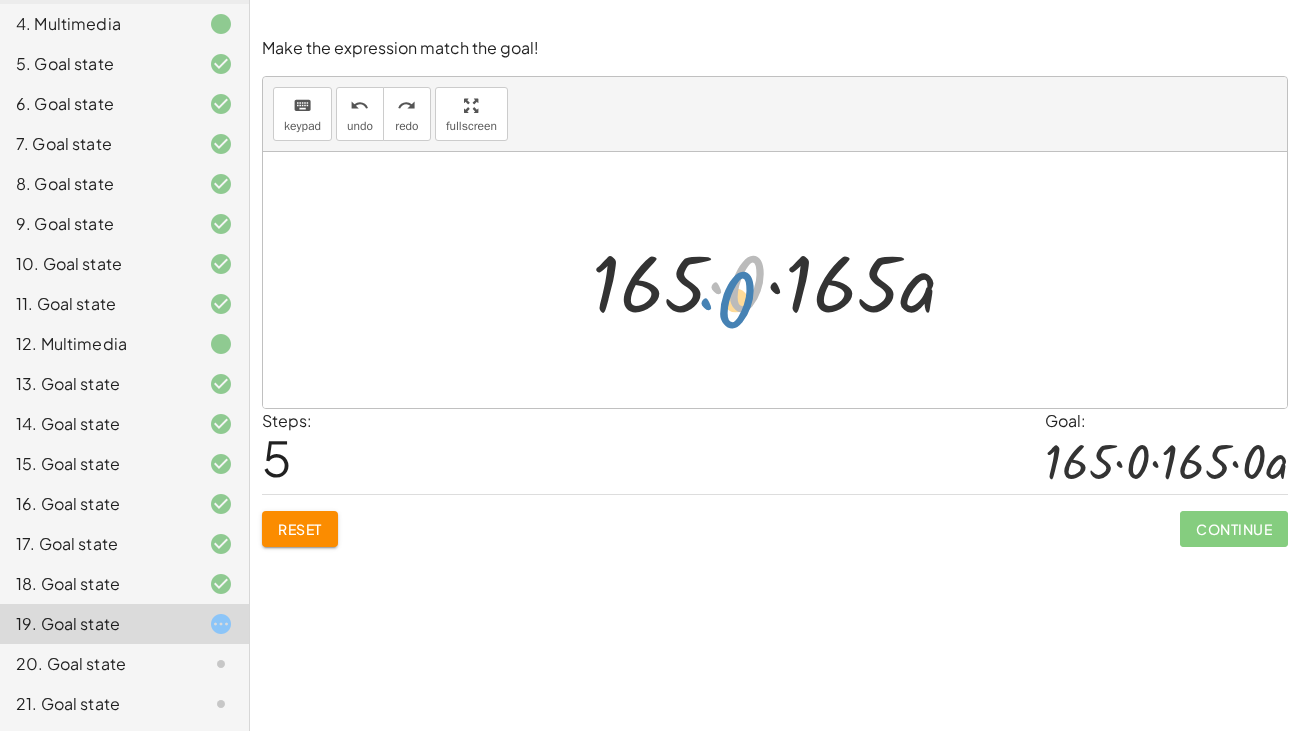 drag, startPoint x: 740, startPoint y: 296, endPoint x: 735, endPoint y: 308, distance: 13 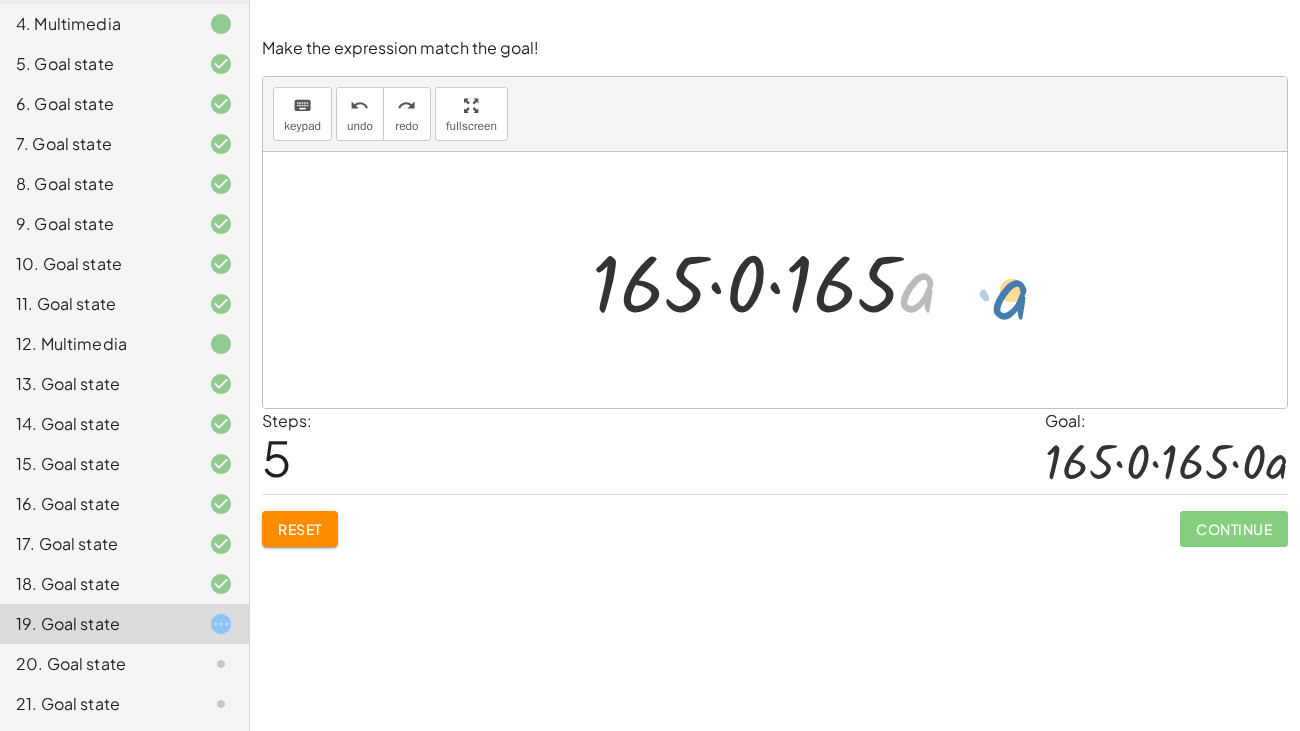 drag, startPoint x: 908, startPoint y: 300, endPoint x: 1005, endPoint y: 305, distance: 97.128784 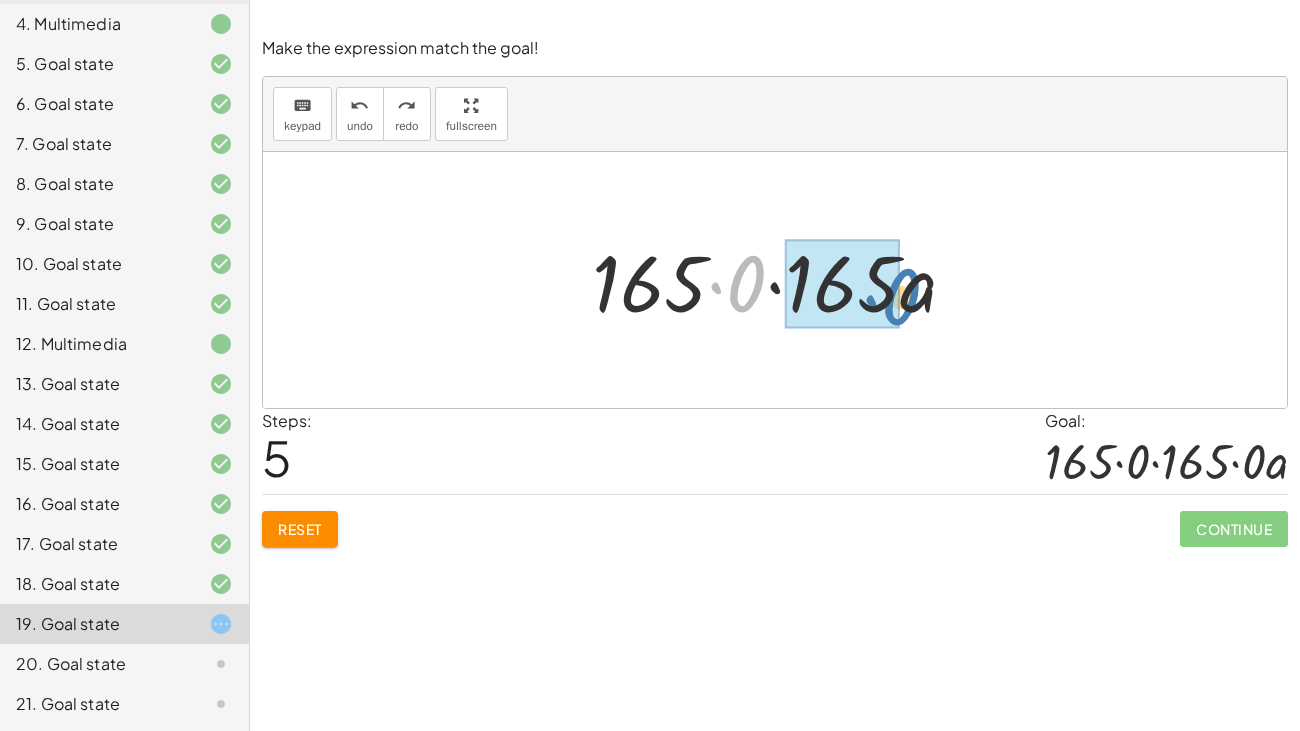 drag, startPoint x: 734, startPoint y: 291, endPoint x: 889, endPoint y: 304, distance: 155.5442 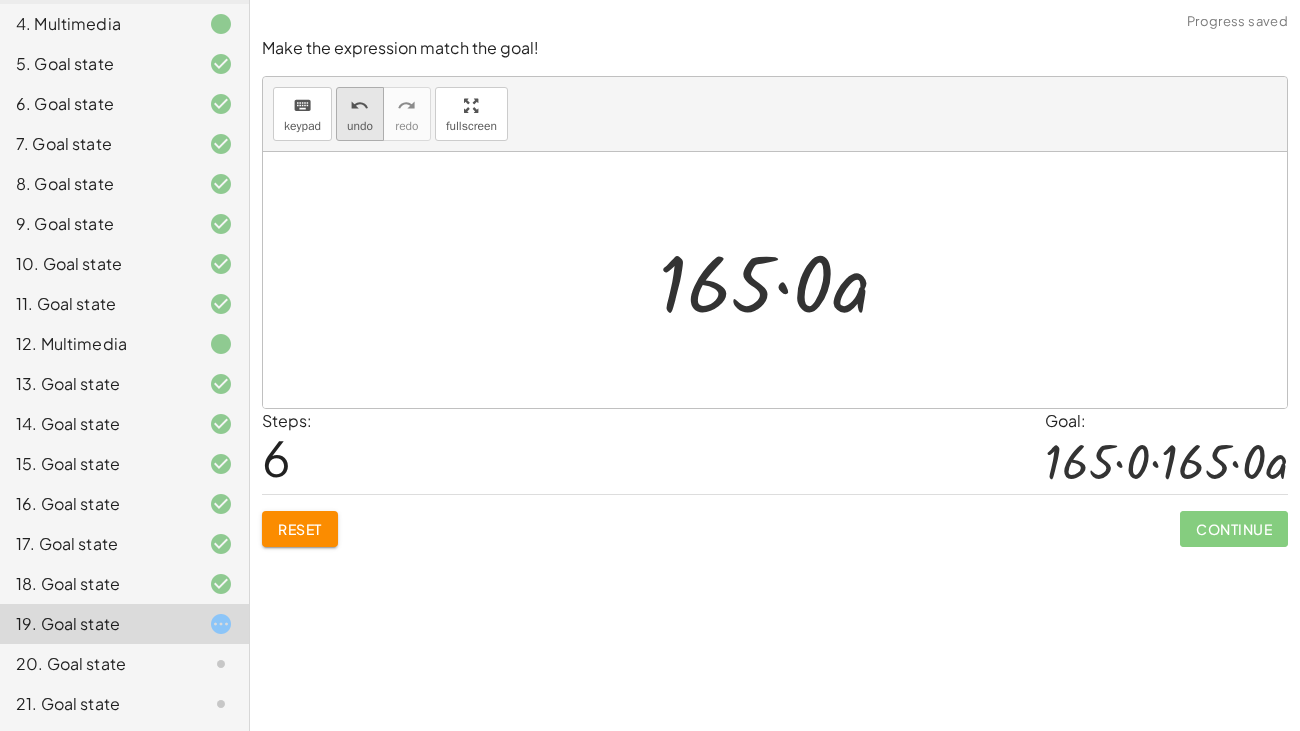 click on "undo" at bounding box center (360, 126) 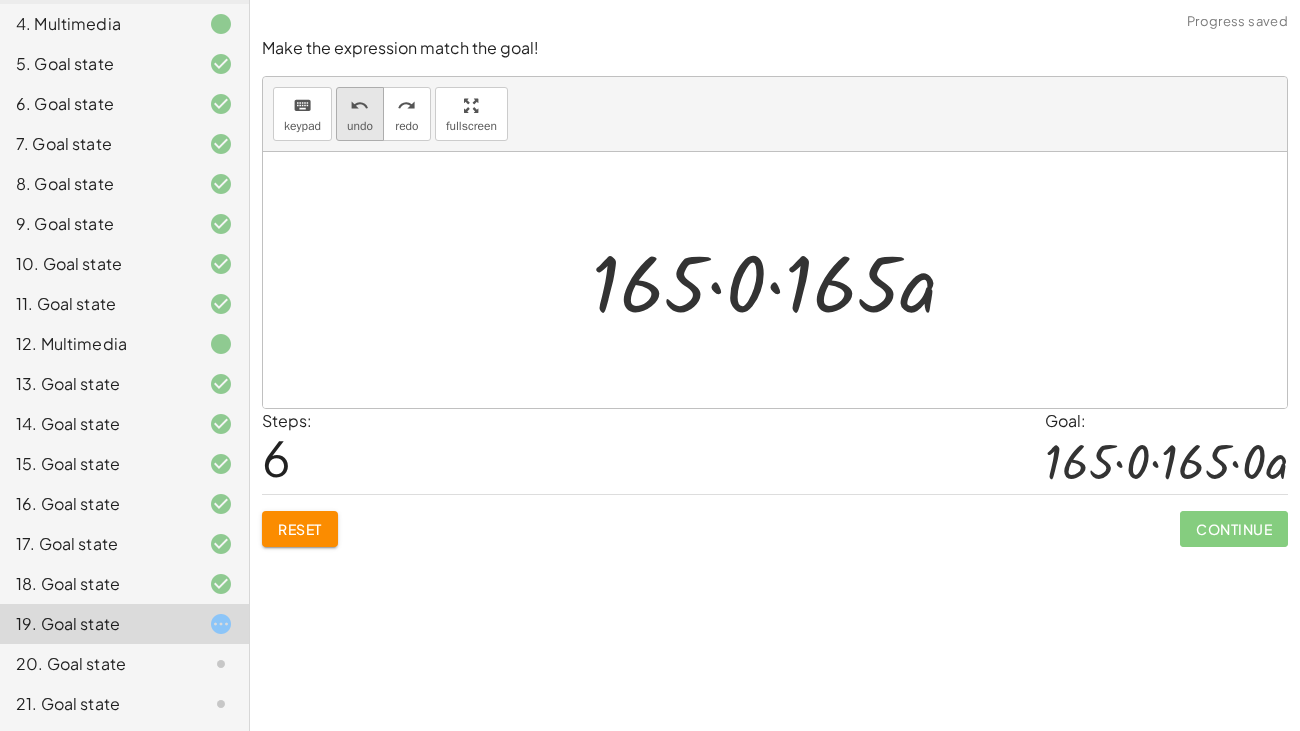 click on "undo" at bounding box center (360, 126) 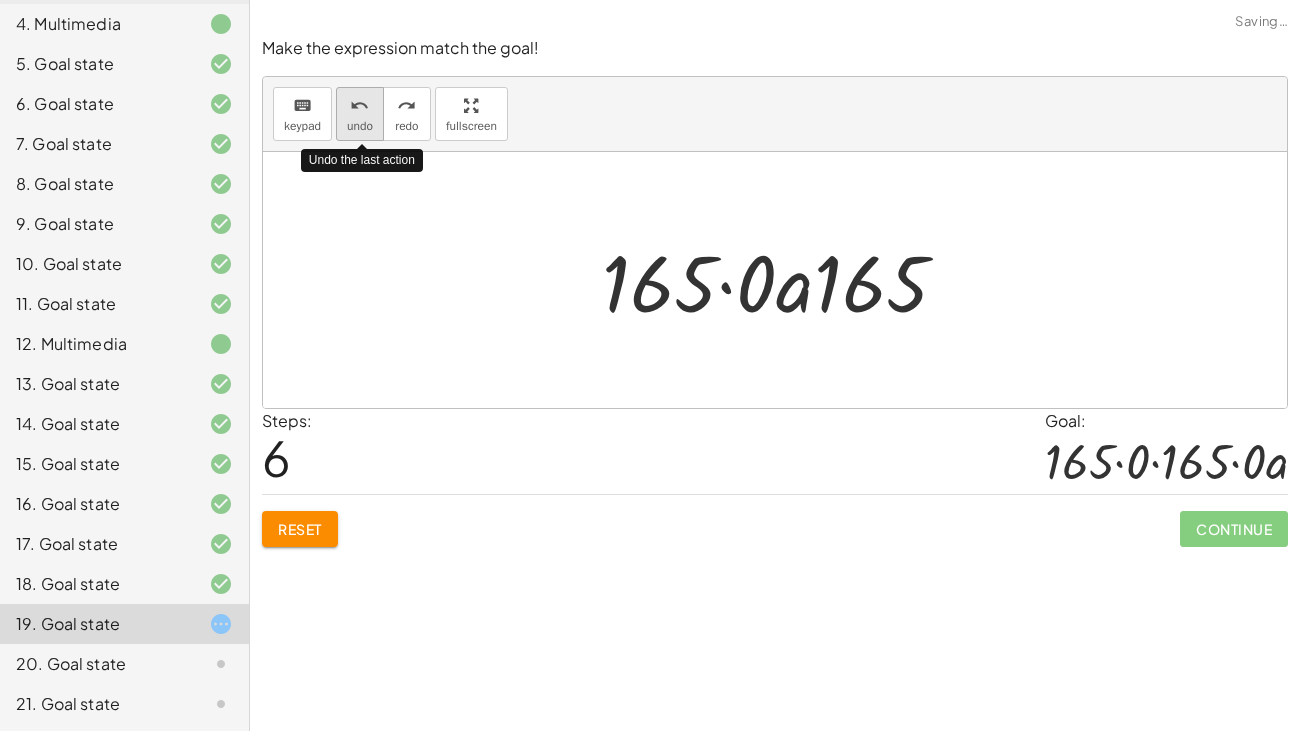 click on "undo" at bounding box center (360, 126) 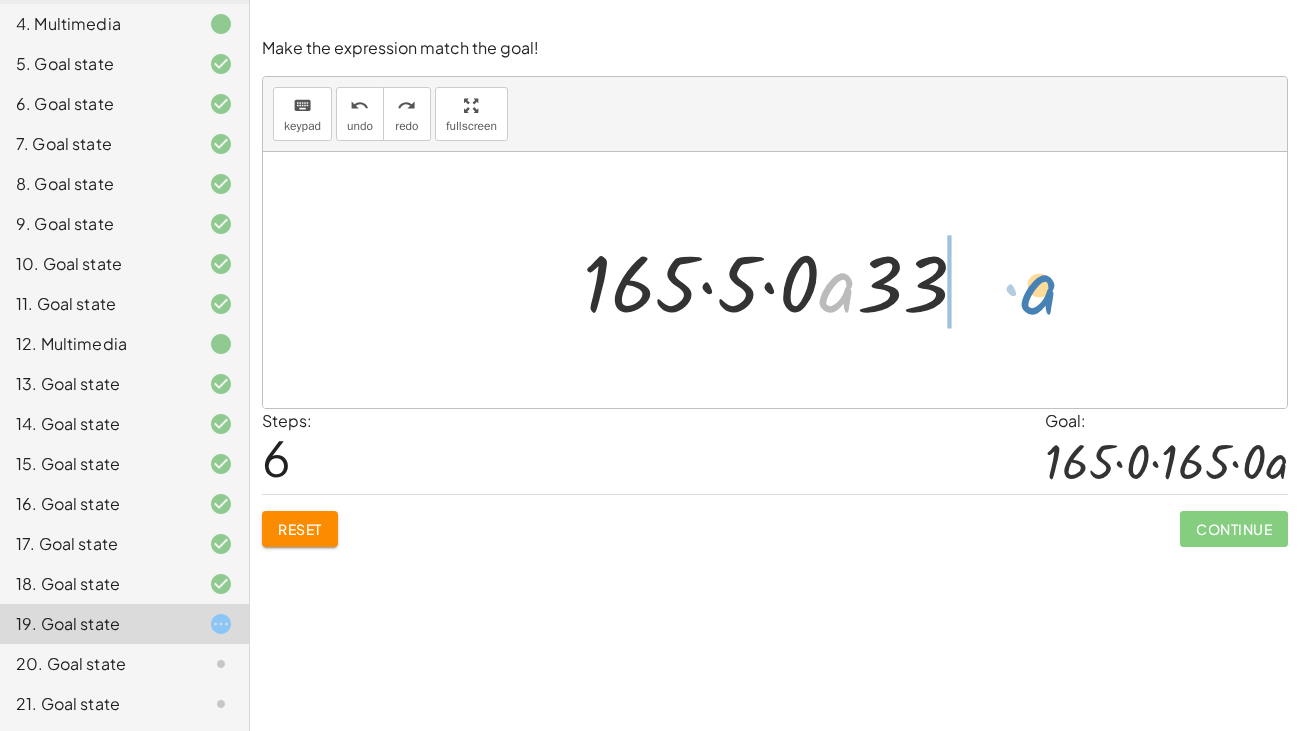 drag, startPoint x: 834, startPoint y: 304, endPoint x: 1038, endPoint y: 304, distance: 204 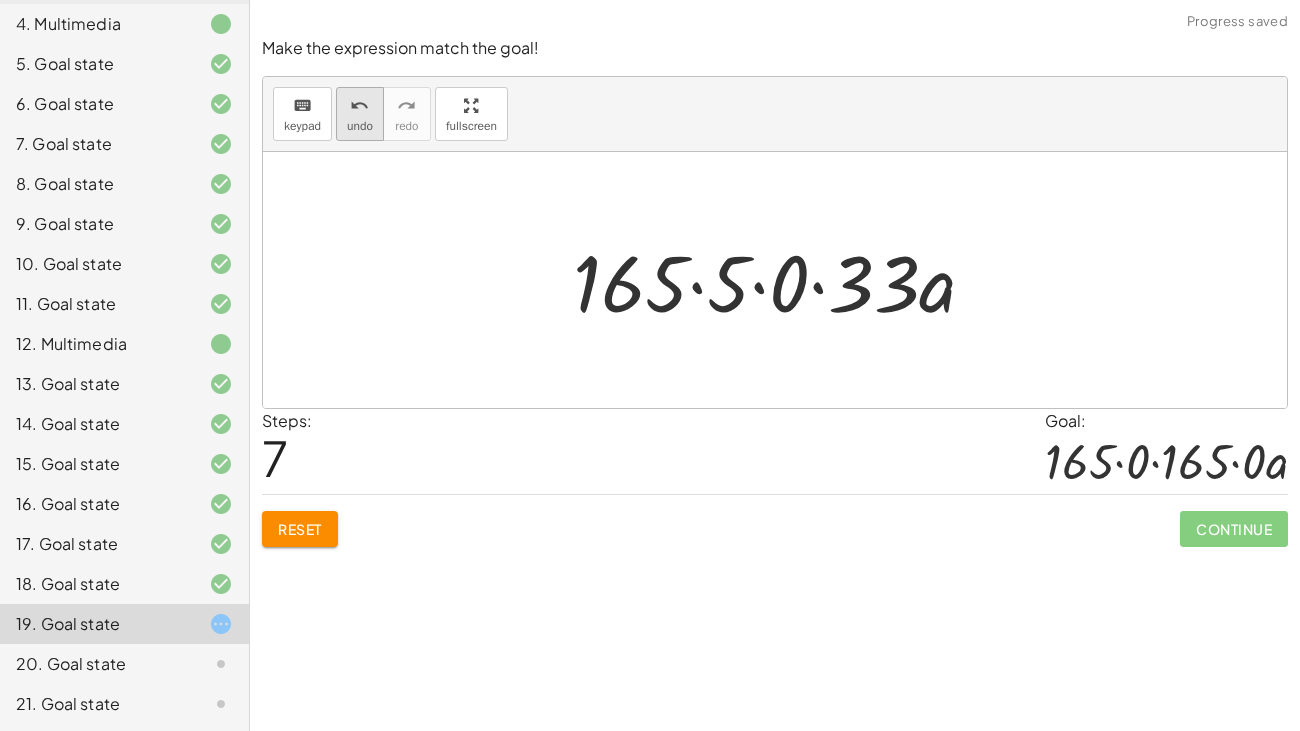 click on "undo" at bounding box center [359, 106] 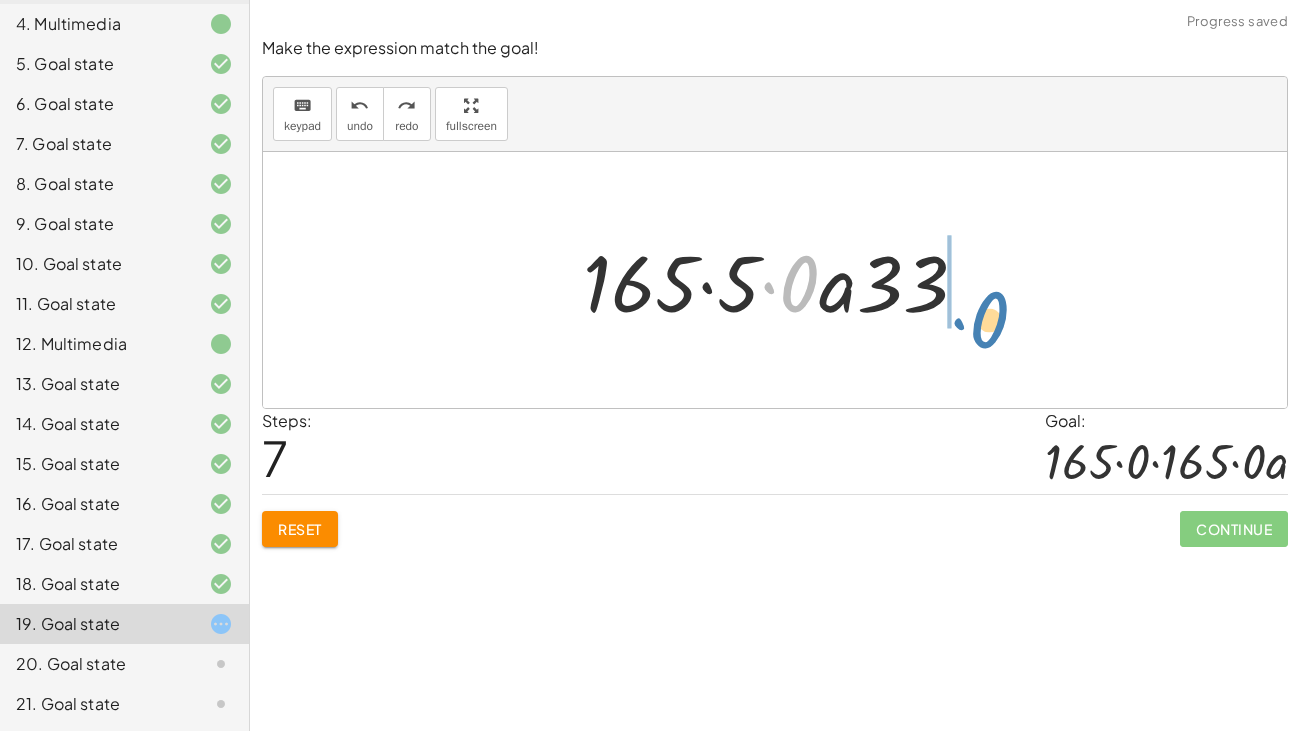 drag, startPoint x: 798, startPoint y: 288, endPoint x: 984, endPoint y: 322, distance: 189.08199 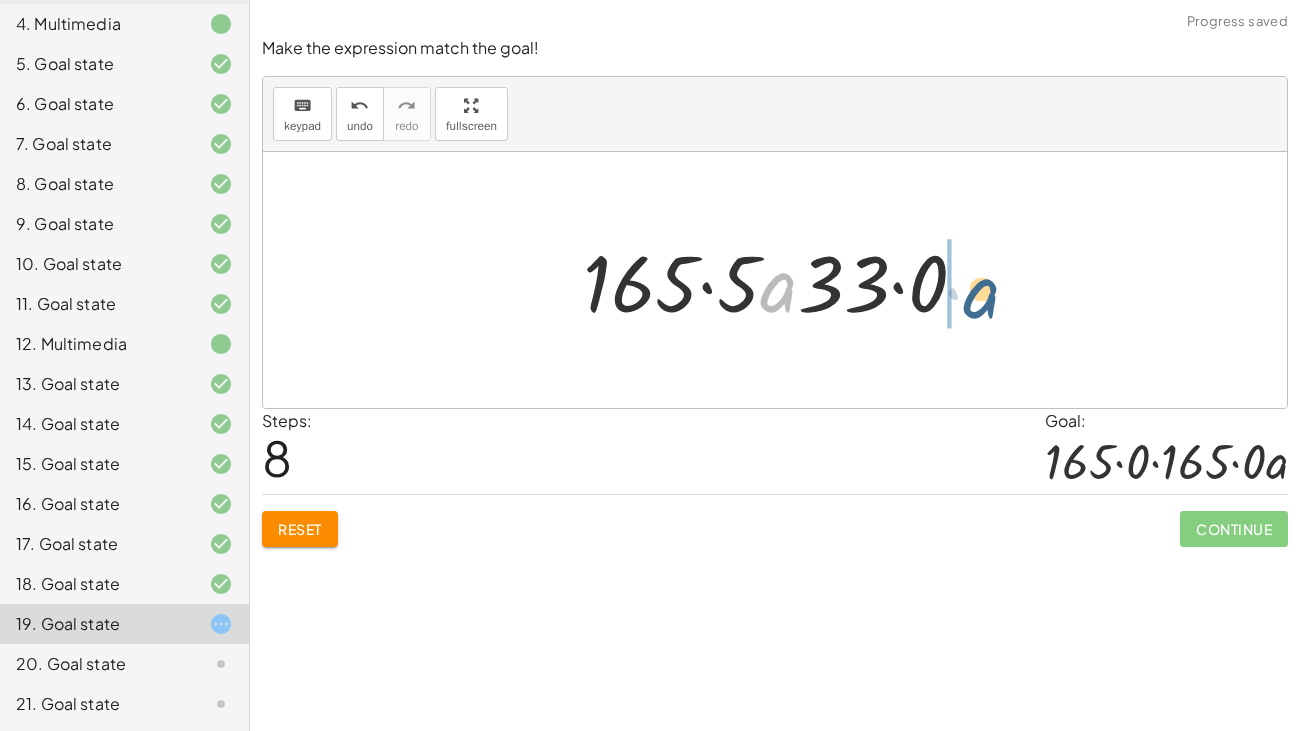 drag, startPoint x: 777, startPoint y: 303, endPoint x: 983, endPoint y: 308, distance: 206.06067 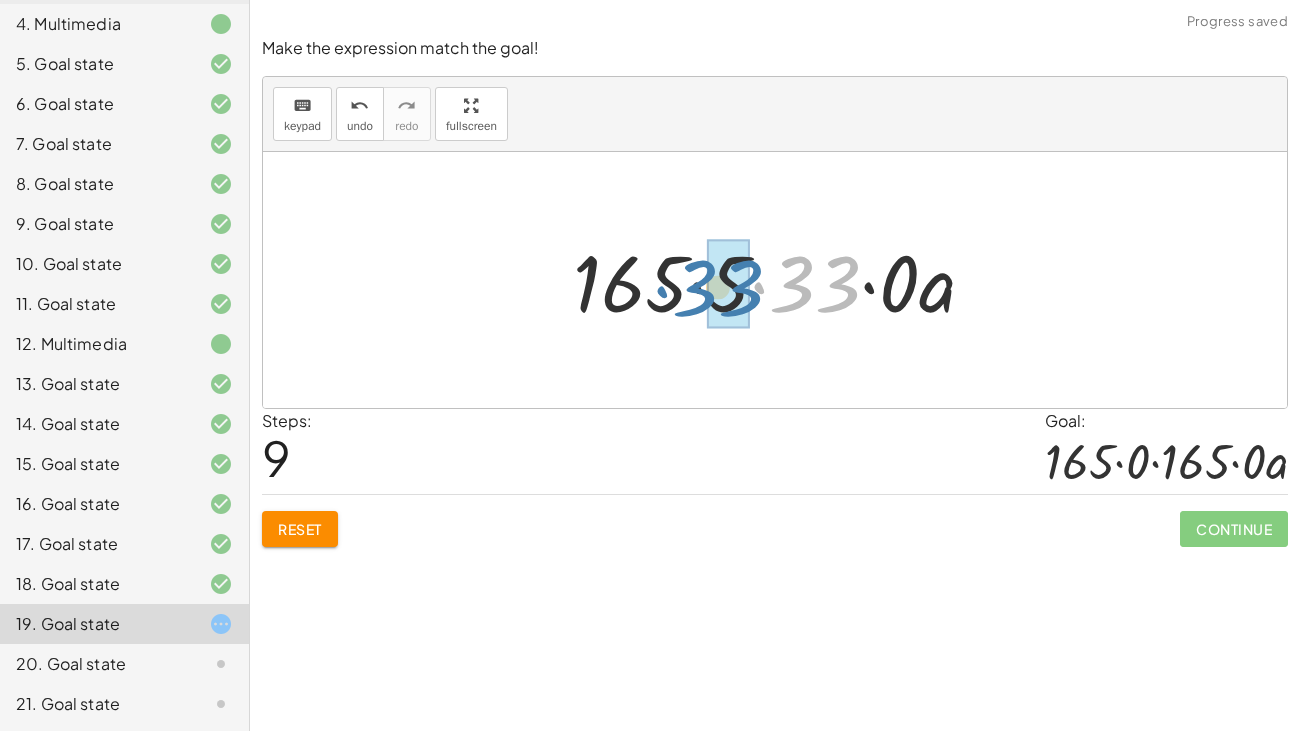 drag, startPoint x: 824, startPoint y: 291, endPoint x: 724, endPoint y: 289, distance: 100.02 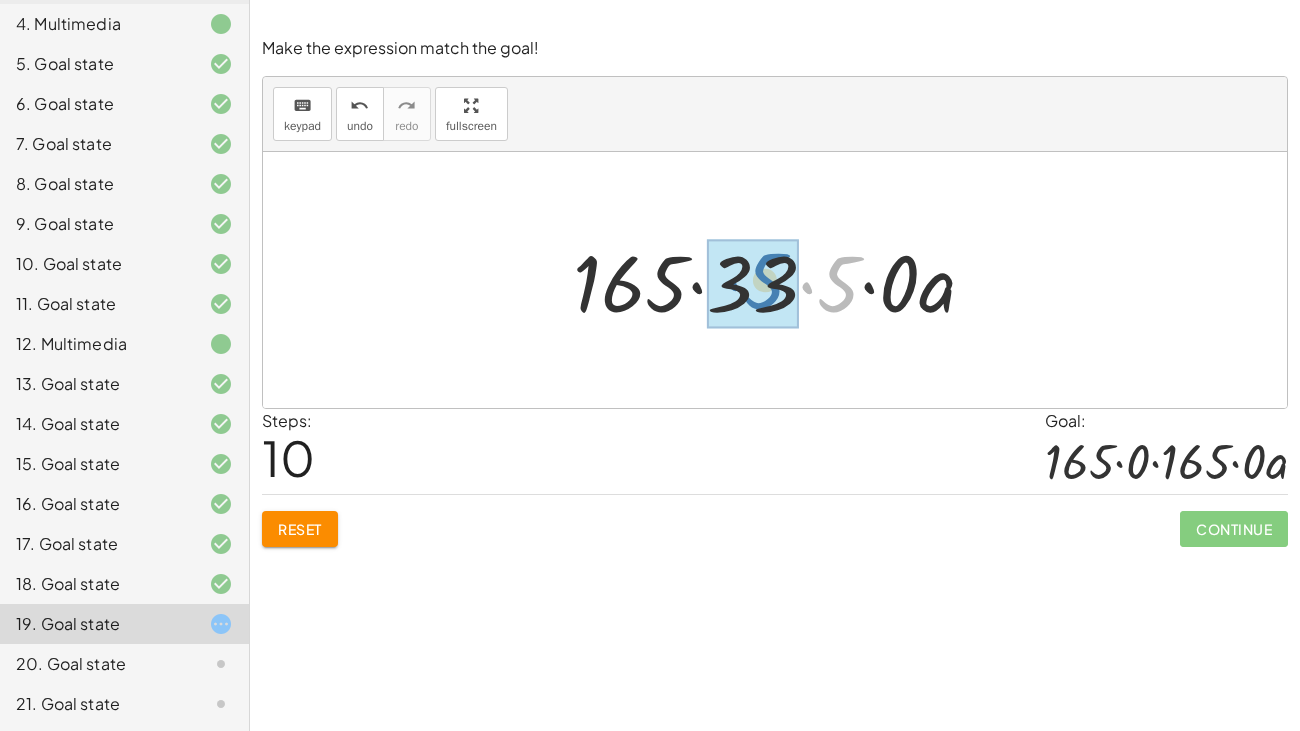 drag, startPoint x: 837, startPoint y: 297, endPoint x: 764, endPoint y: 296, distance: 73.00685 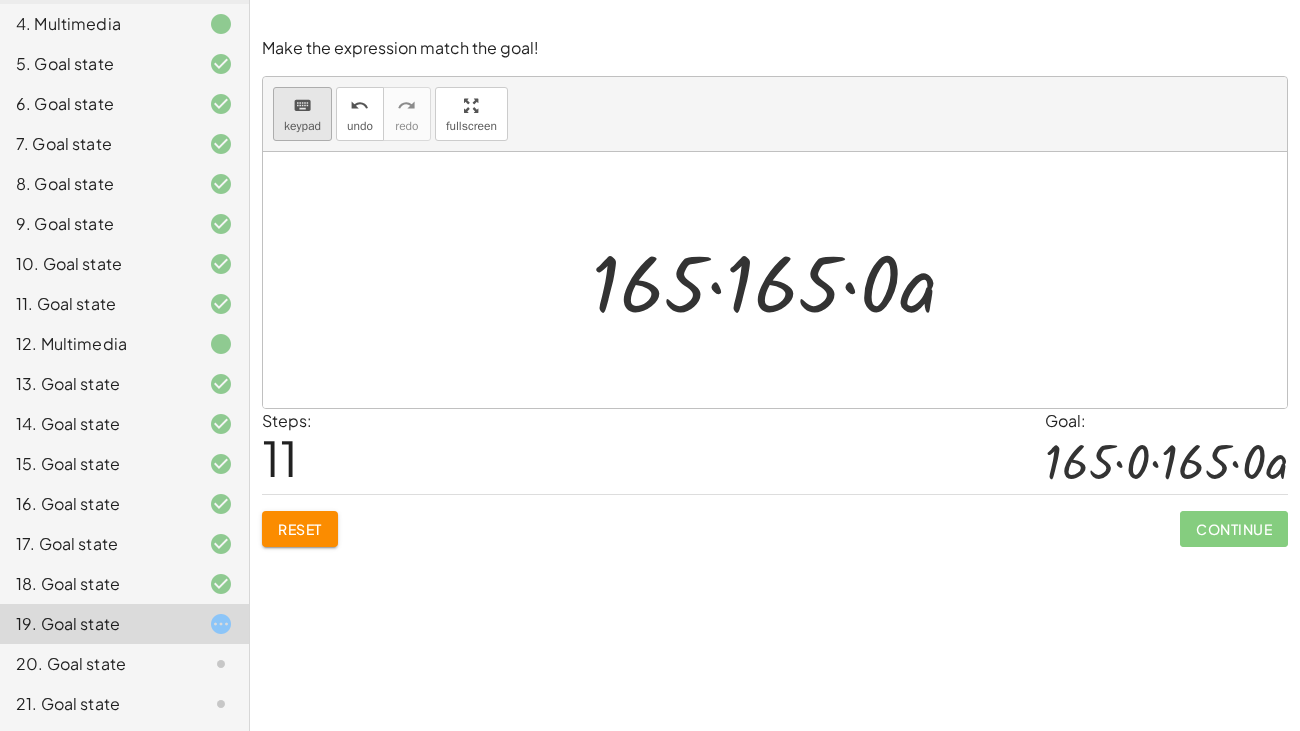 click on "keypad" at bounding box center [302, 126] 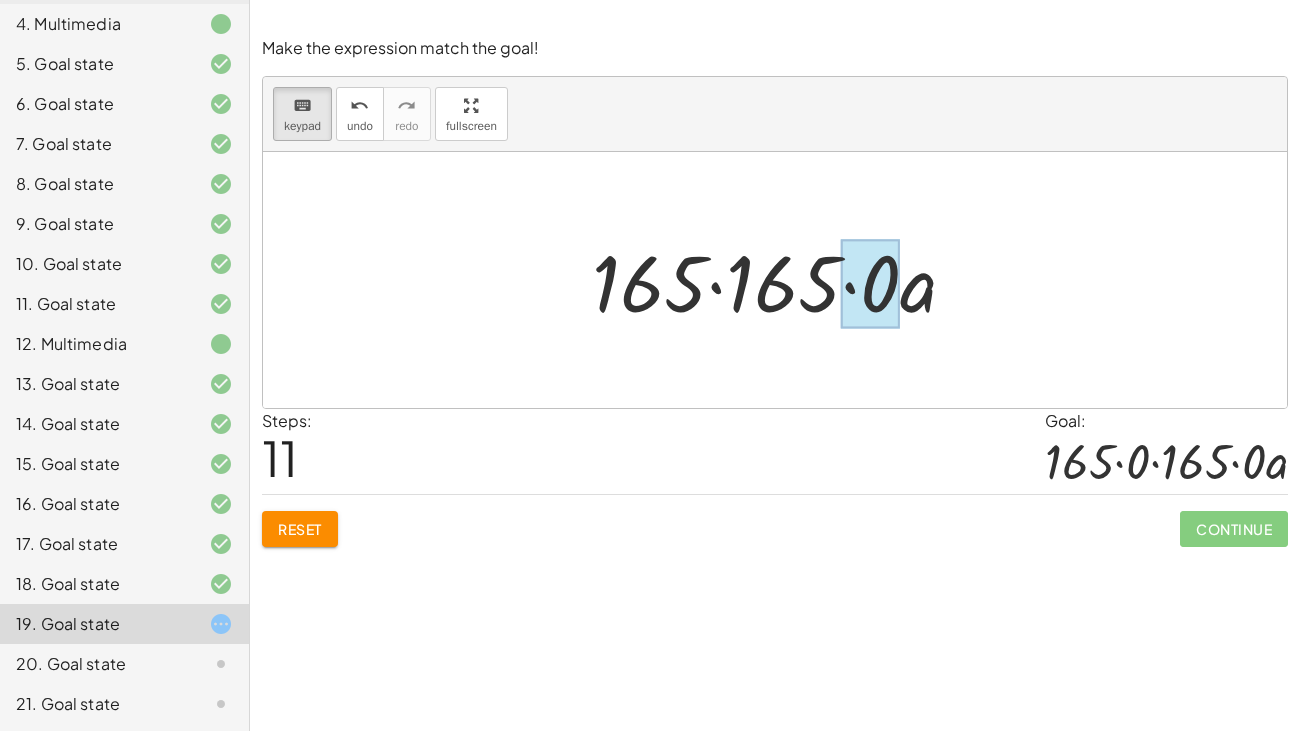 click at bounding box center [870, 284] 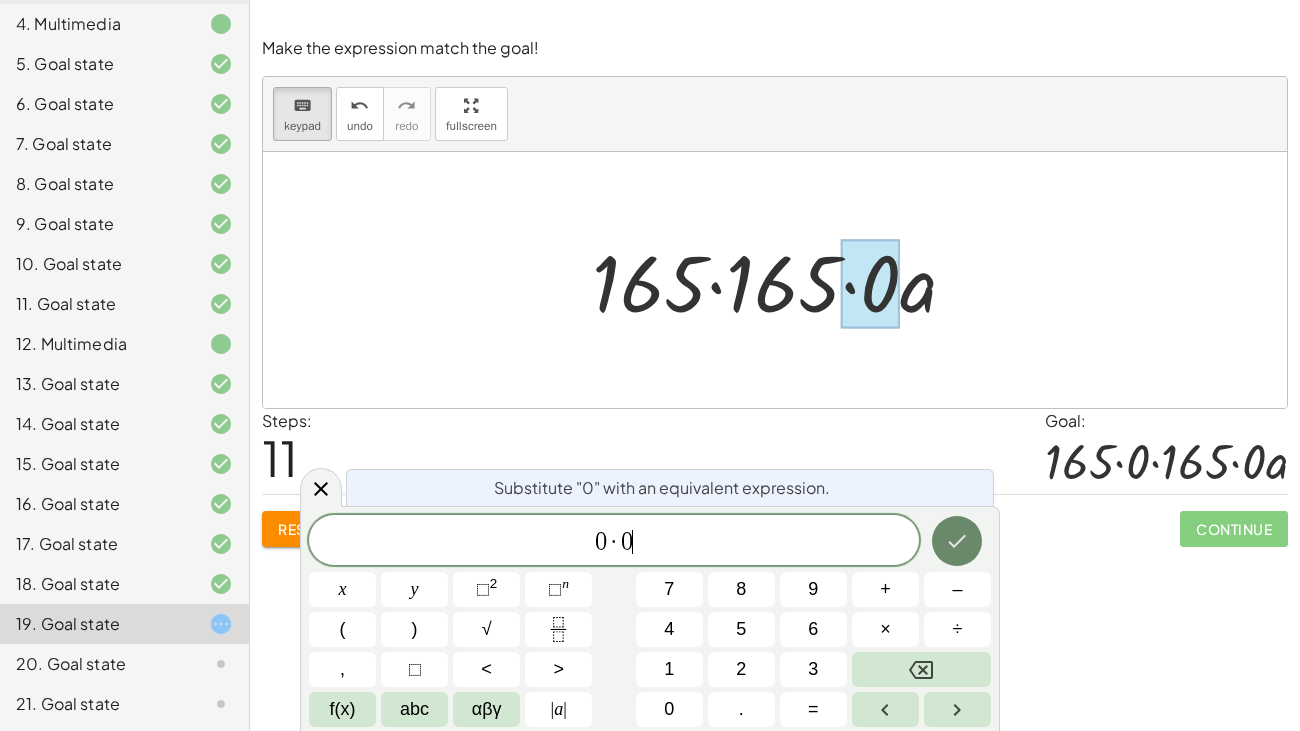 click 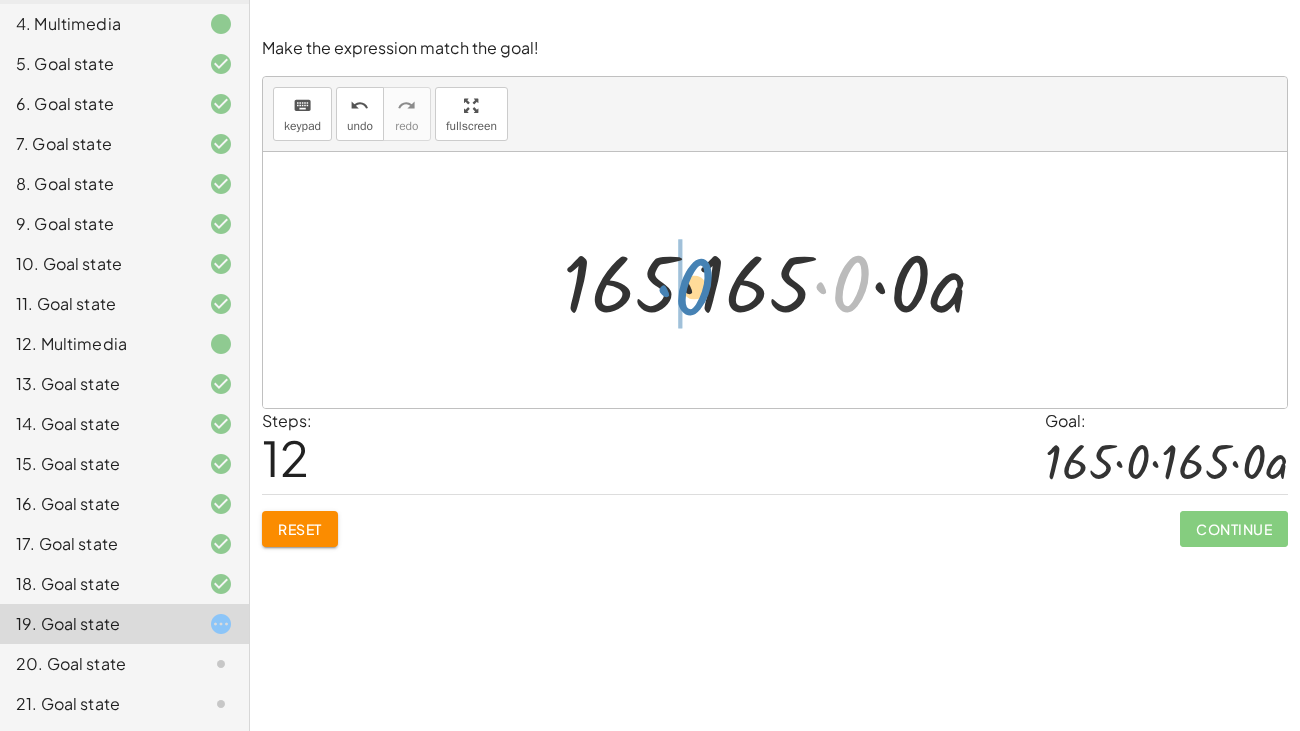 drag, startPoint x: 854, startPoint y: 294, endPoint x: 697, endPoint y: 297, distance: 157.02866 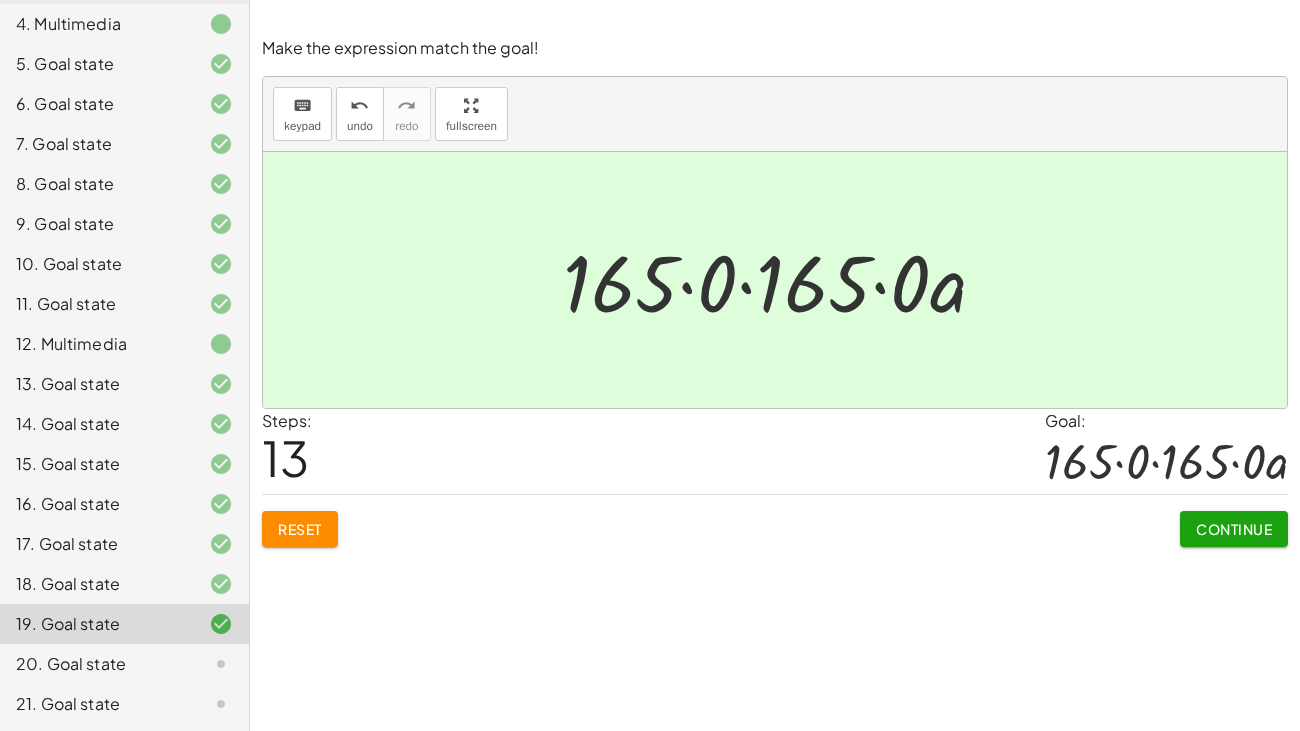 click on "Continue" 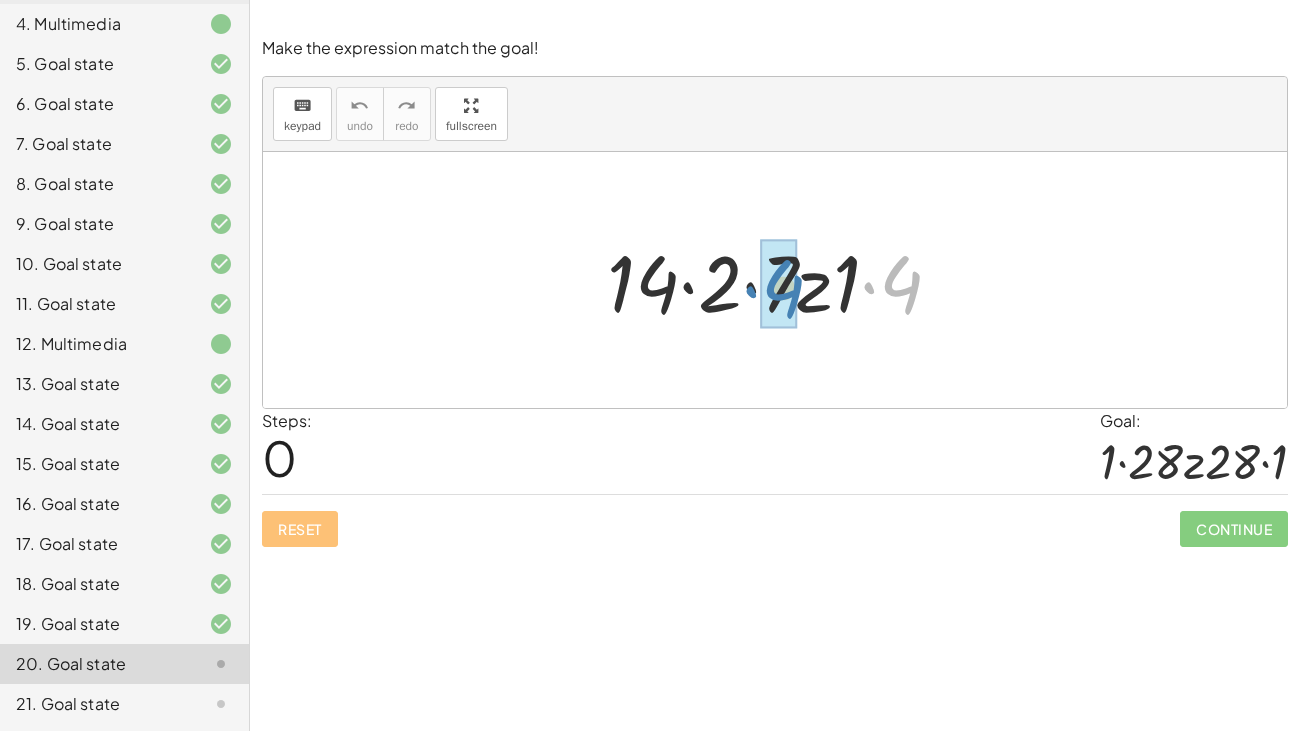 drag, startPoint x: 907, startPoint y: 288, endPoint x: 790, endPoint y: 291, distance: 117.03845 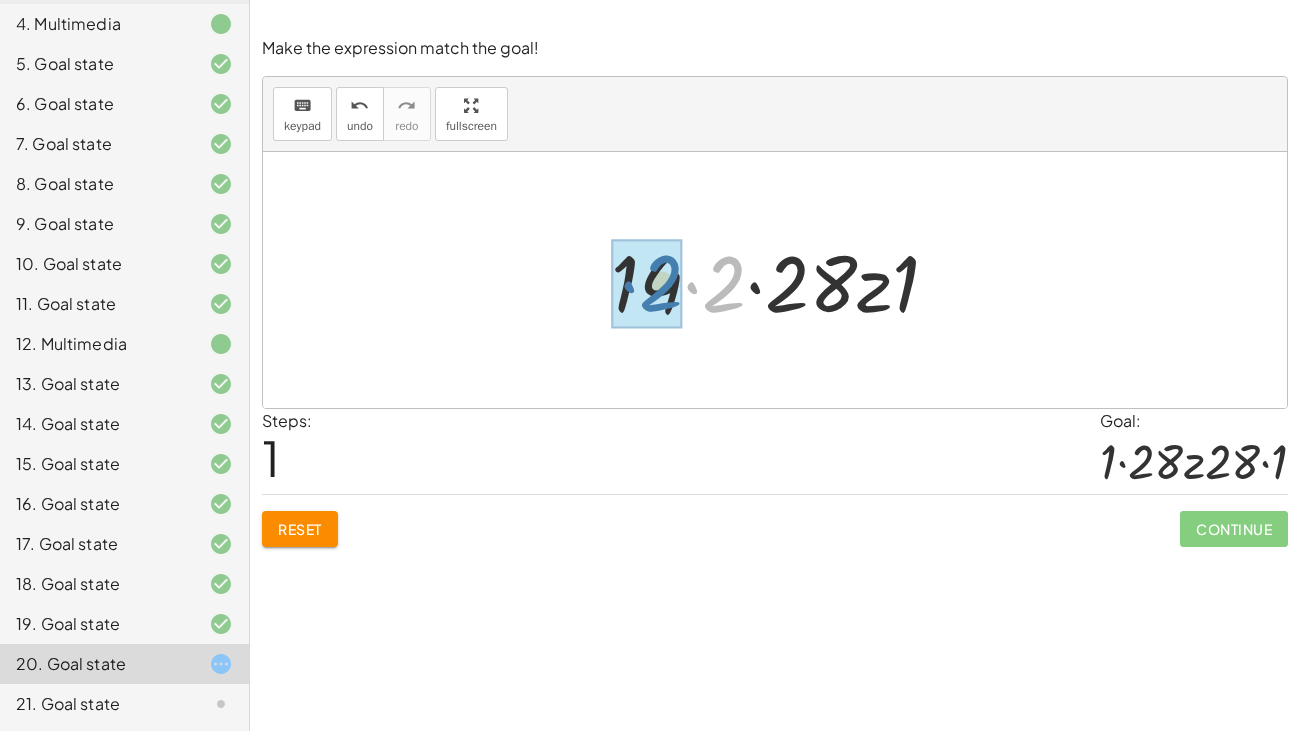 drag, startPoint x: 718, startPoint y: 300, endPoint x: 643, endPoint y: 291, distance: 75.53807 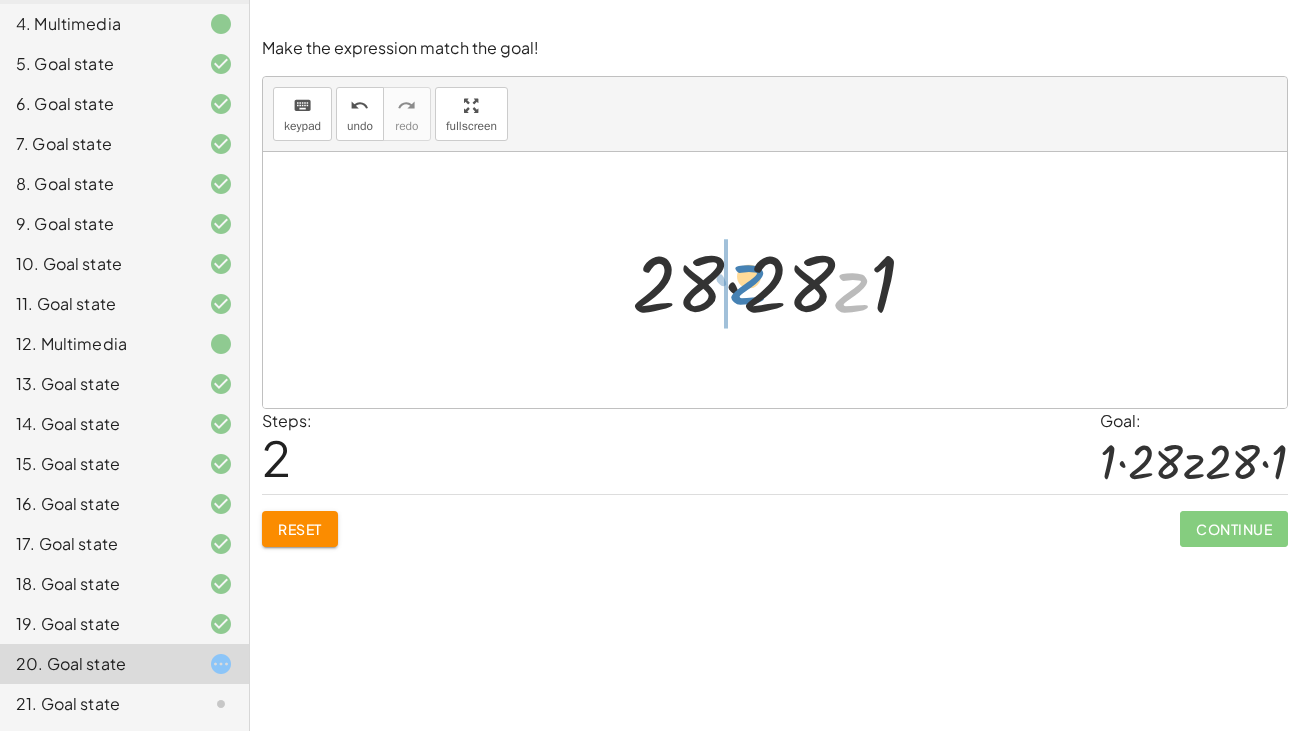 drag, startPoint x: 848, startPoint y: 295, endPoint x: 743, endPoint y: 287, distance: 105.30432 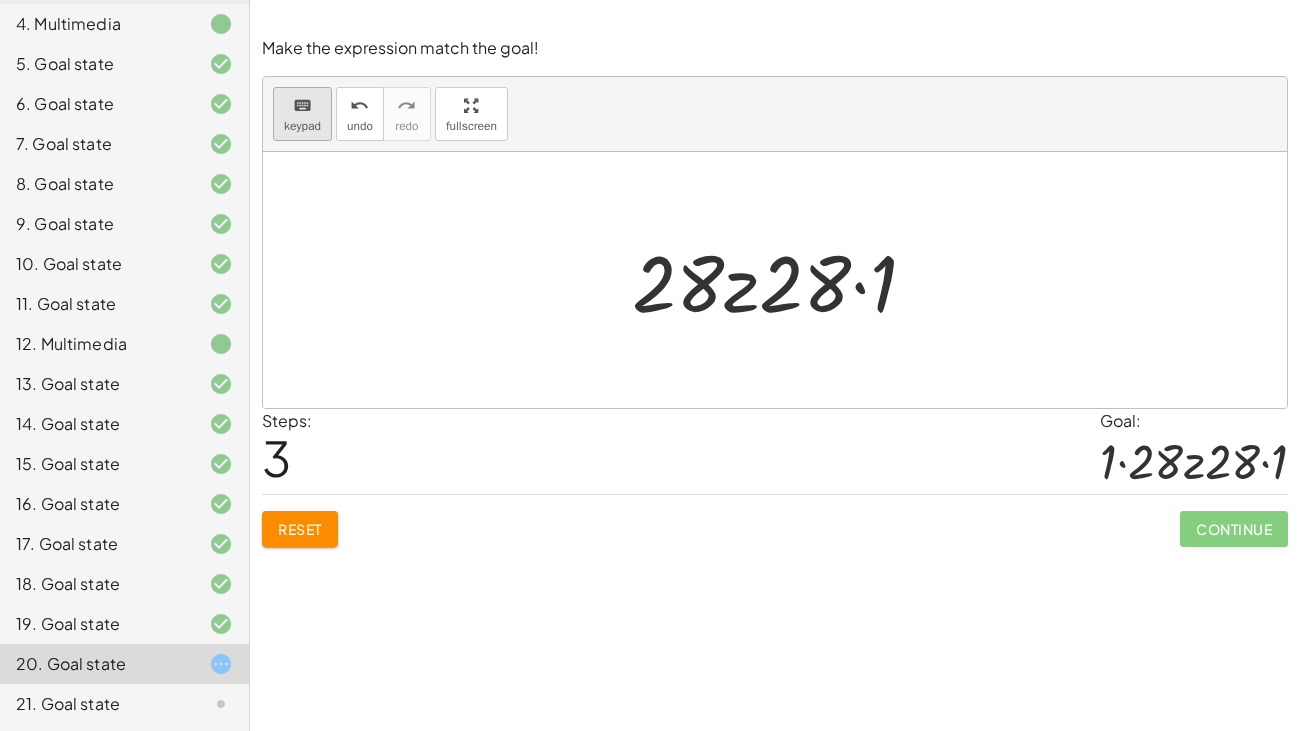 click on "keypad" at bounding box center (302, 126) 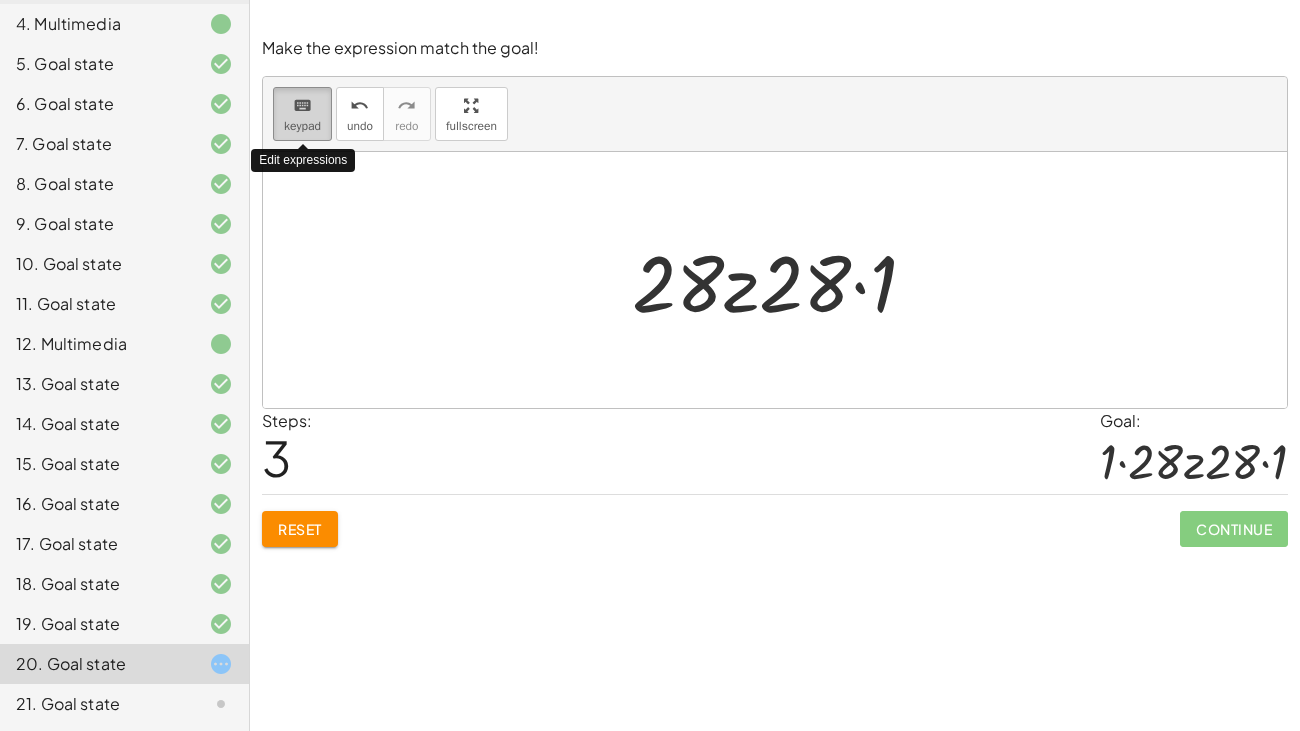 click on "keypad" at bounding box center (302, 126) 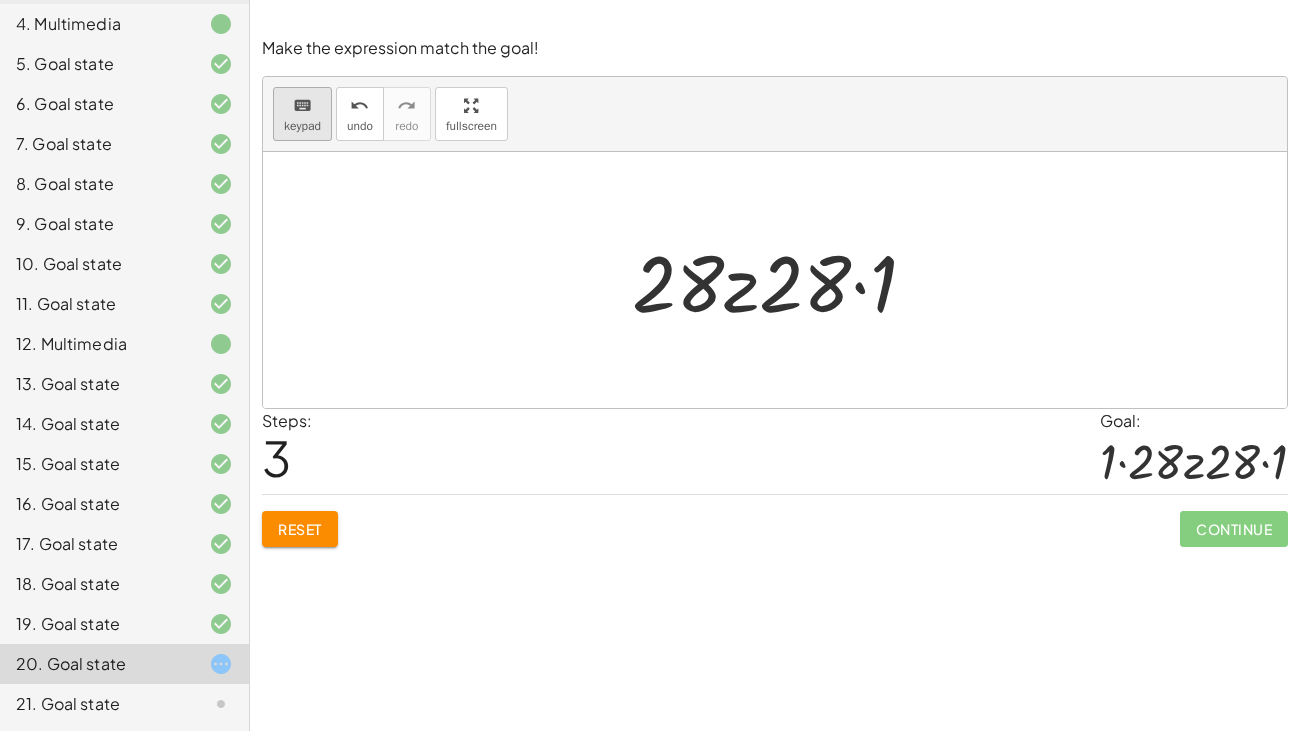 click on "keypad" at bounding box center [302, 126] 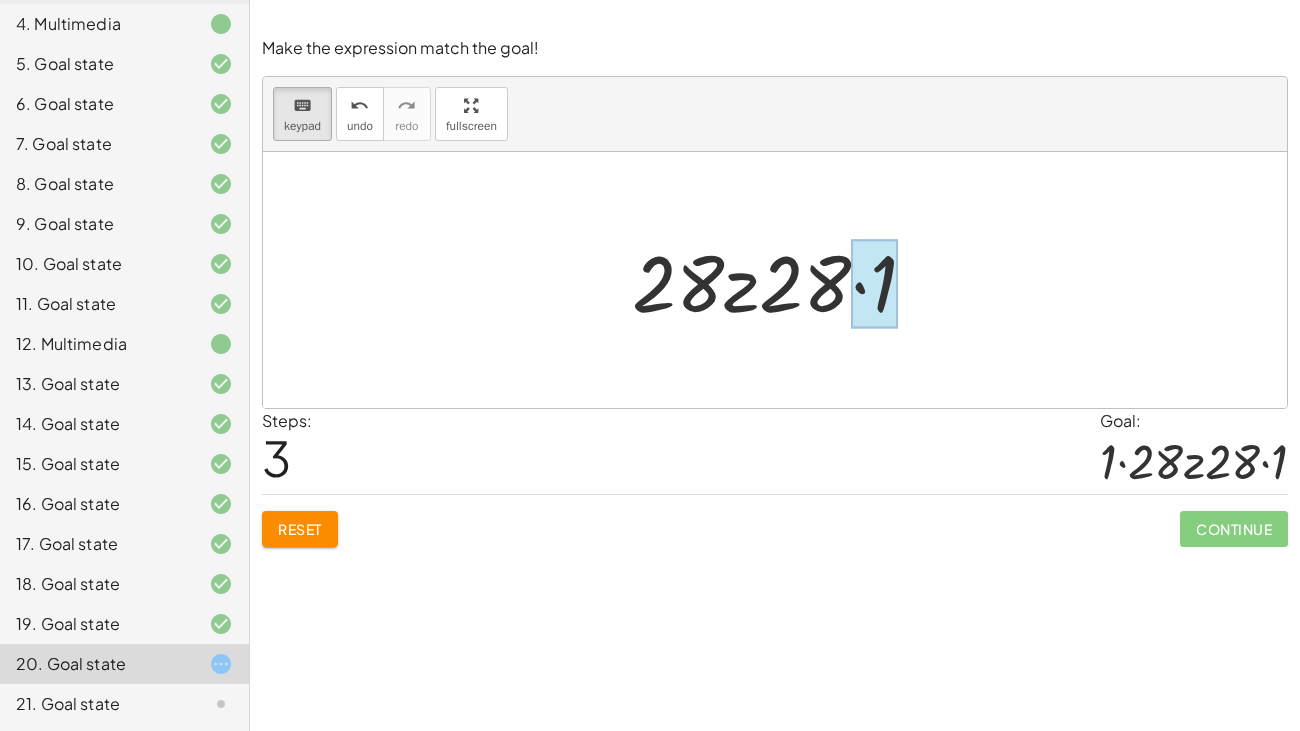 click at bounding box center (874, 284) 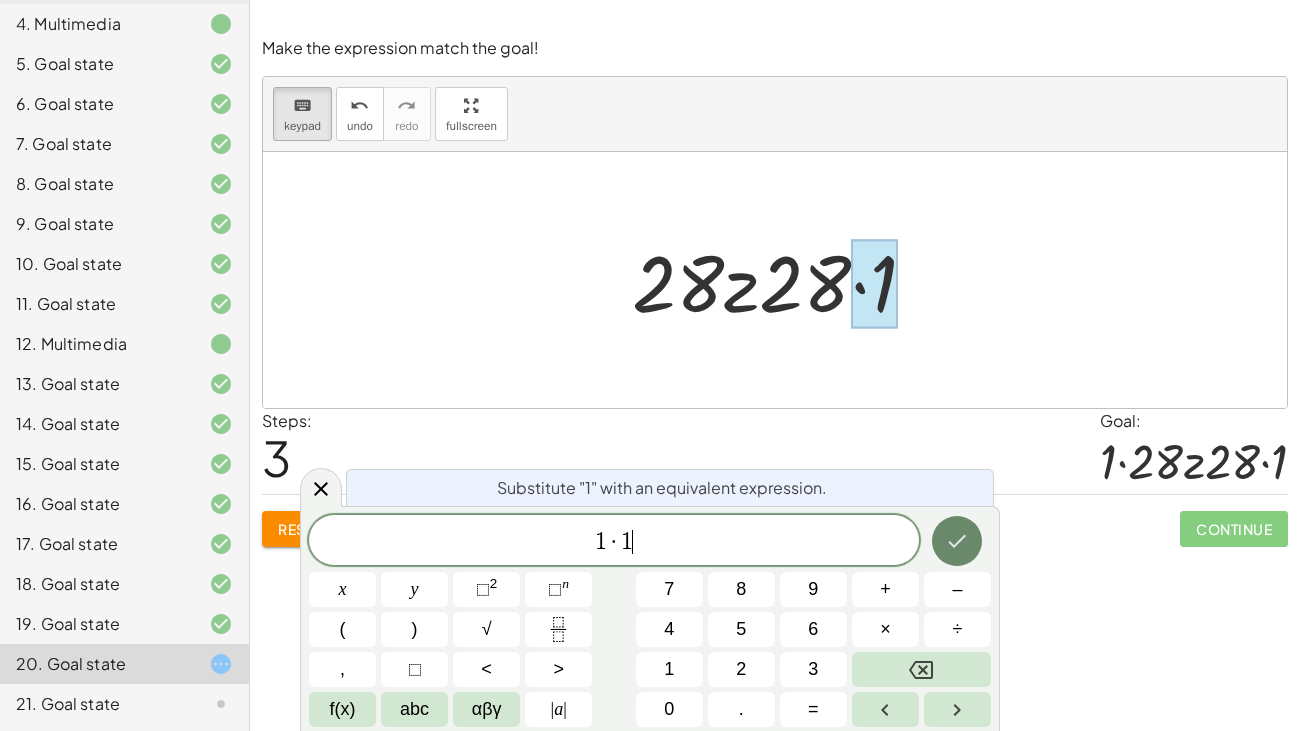 click 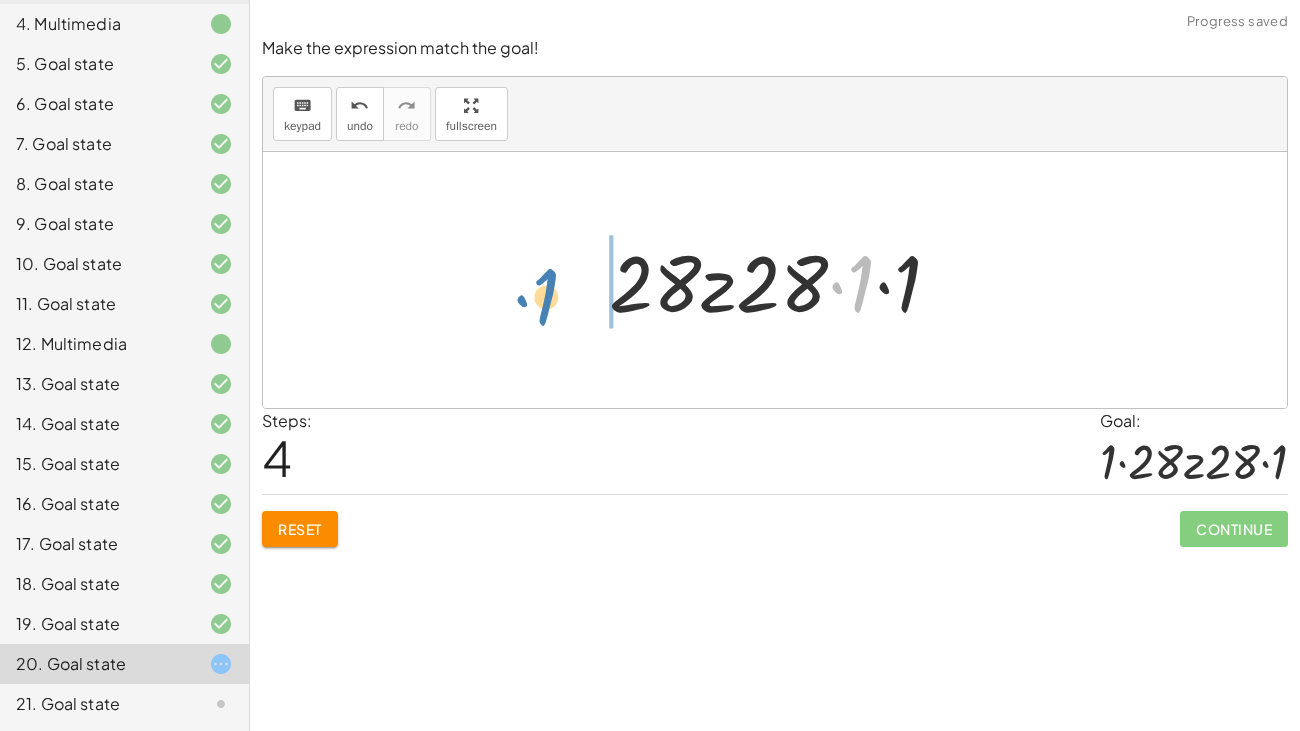 drag, startPoint x: 857, startPoint y: 299, endPoint x: 545, endPoint y: 313, distance: 312.31393 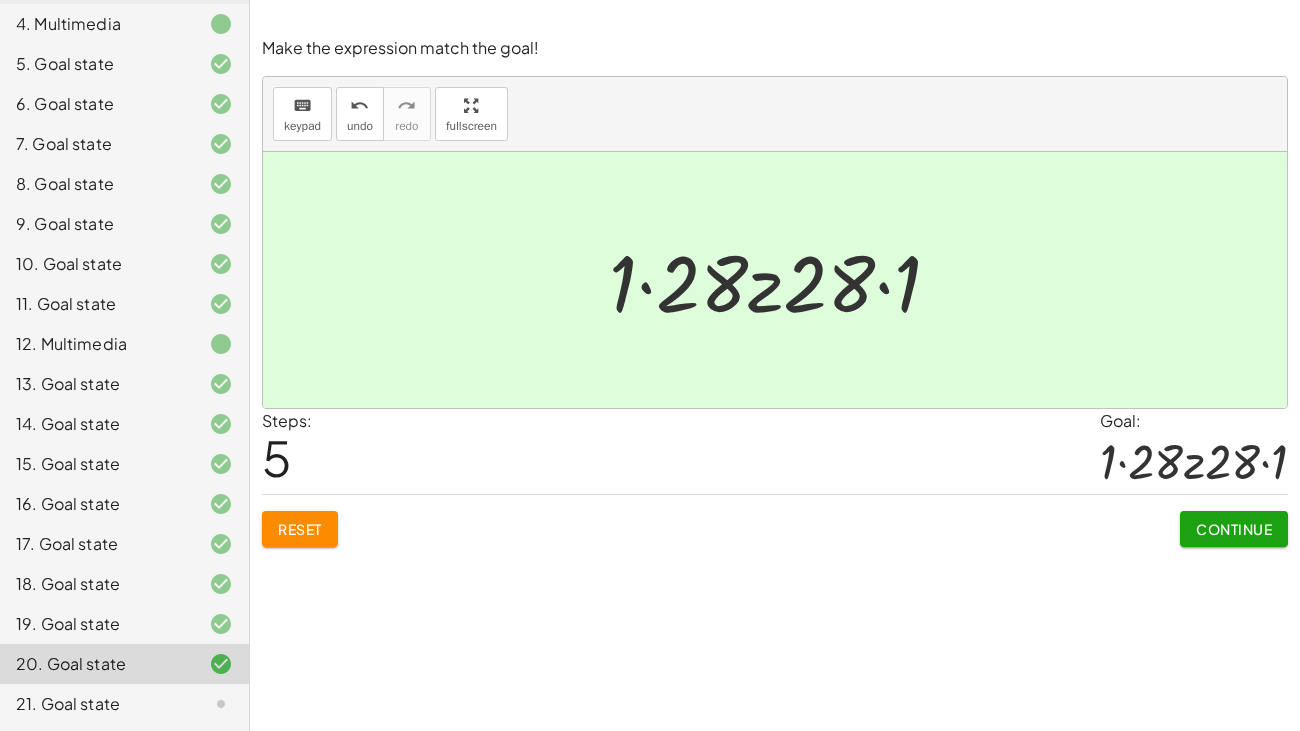click on "Continue" 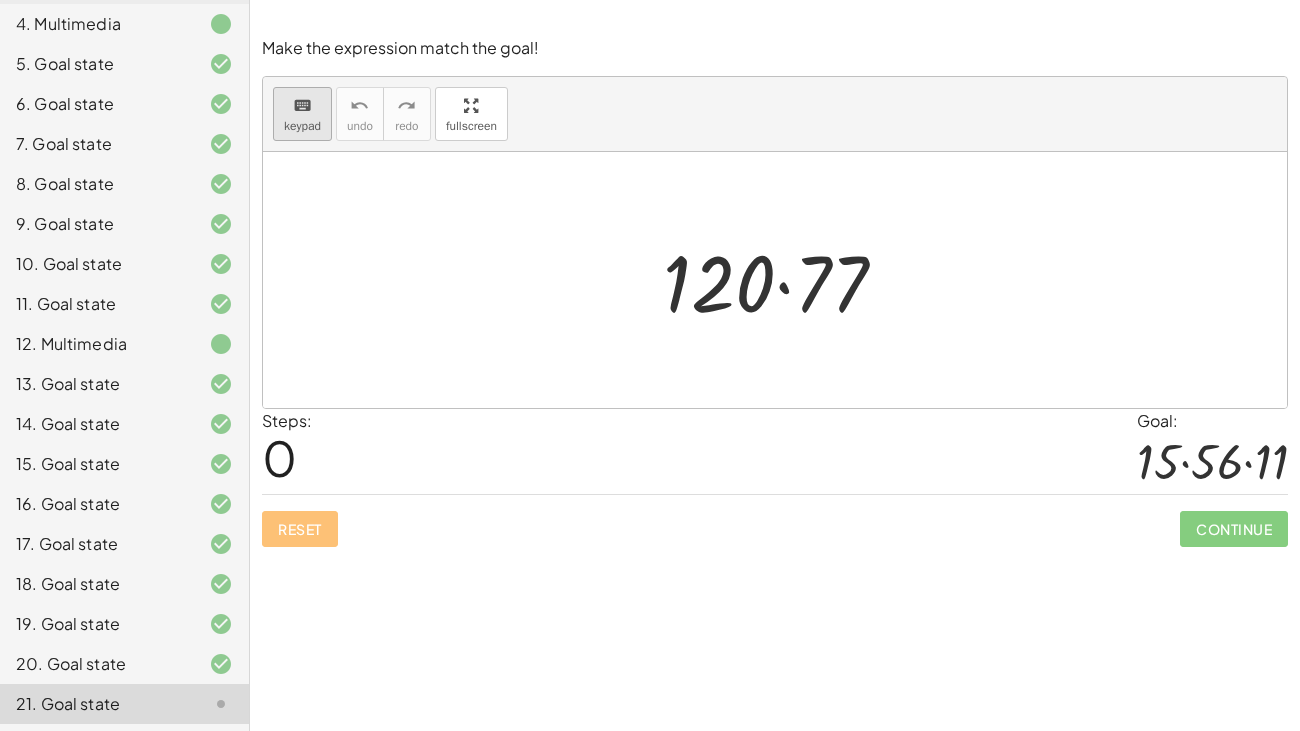 click on "keypad" at bounding box center (302, 126) 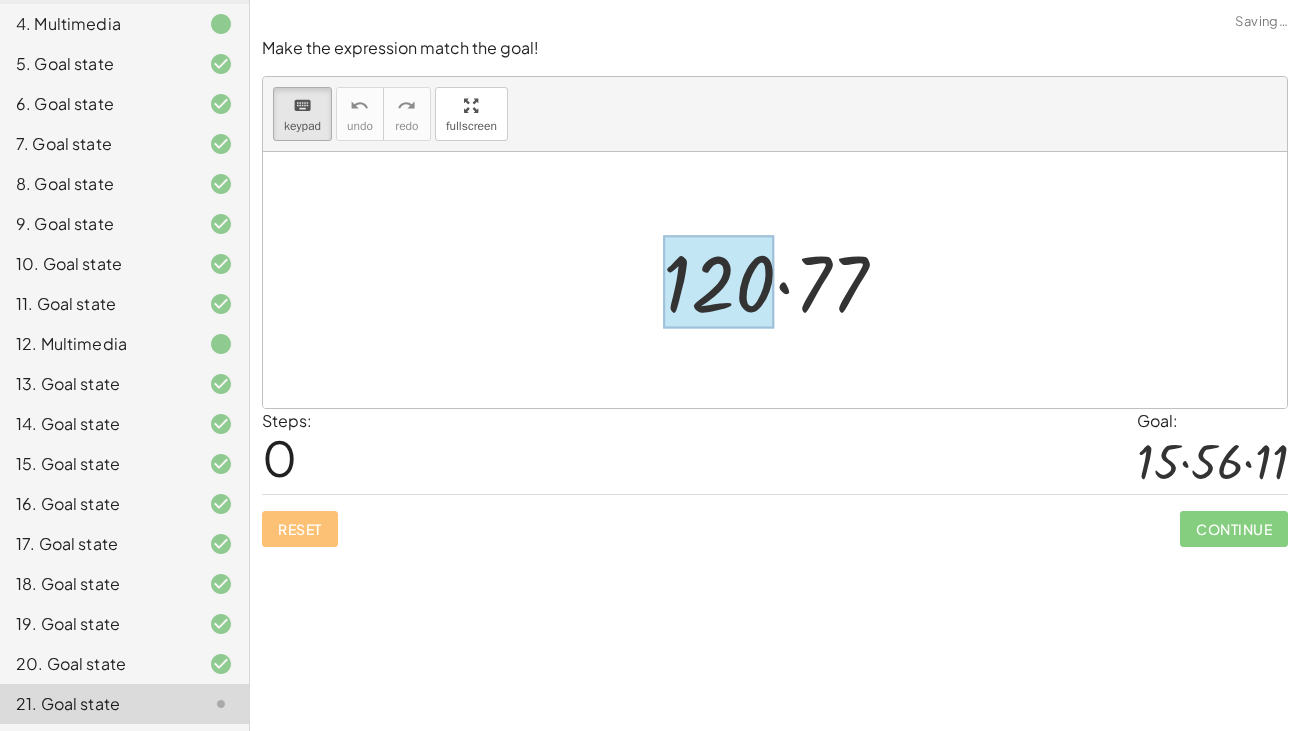 click at bounding box center (719, 282) 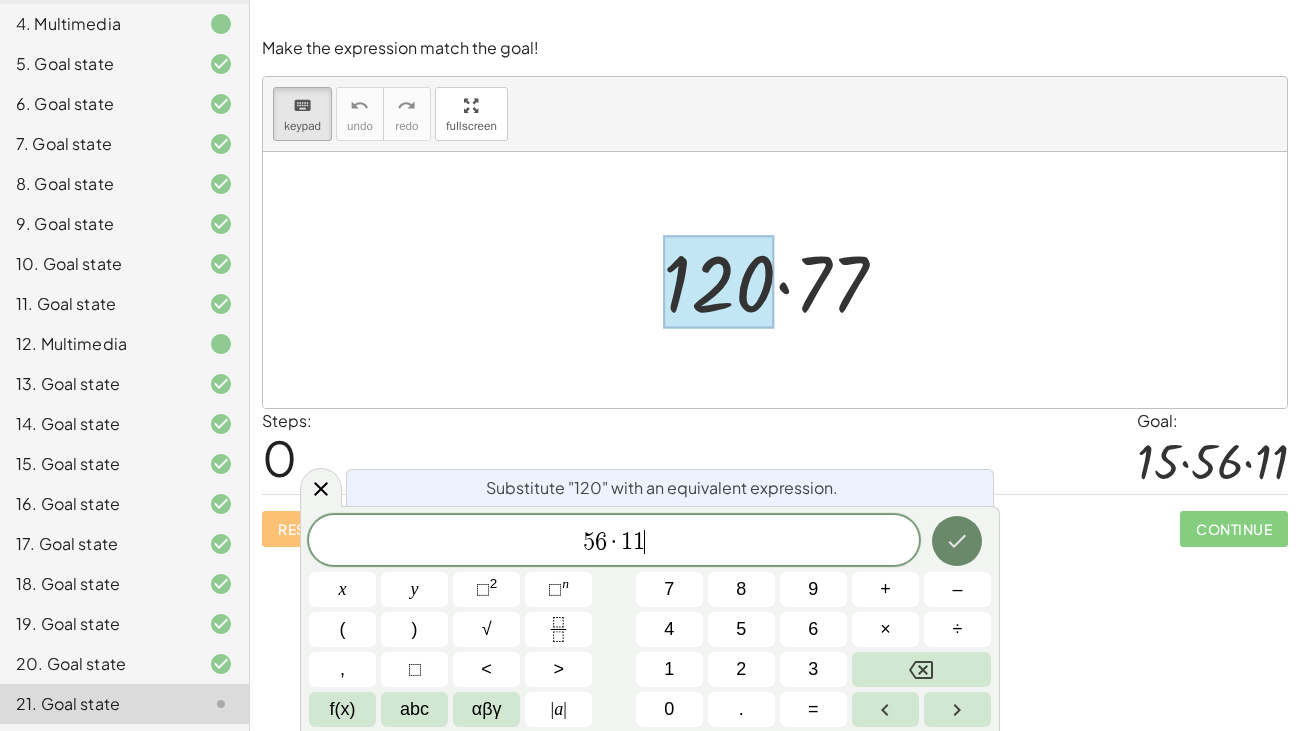 click 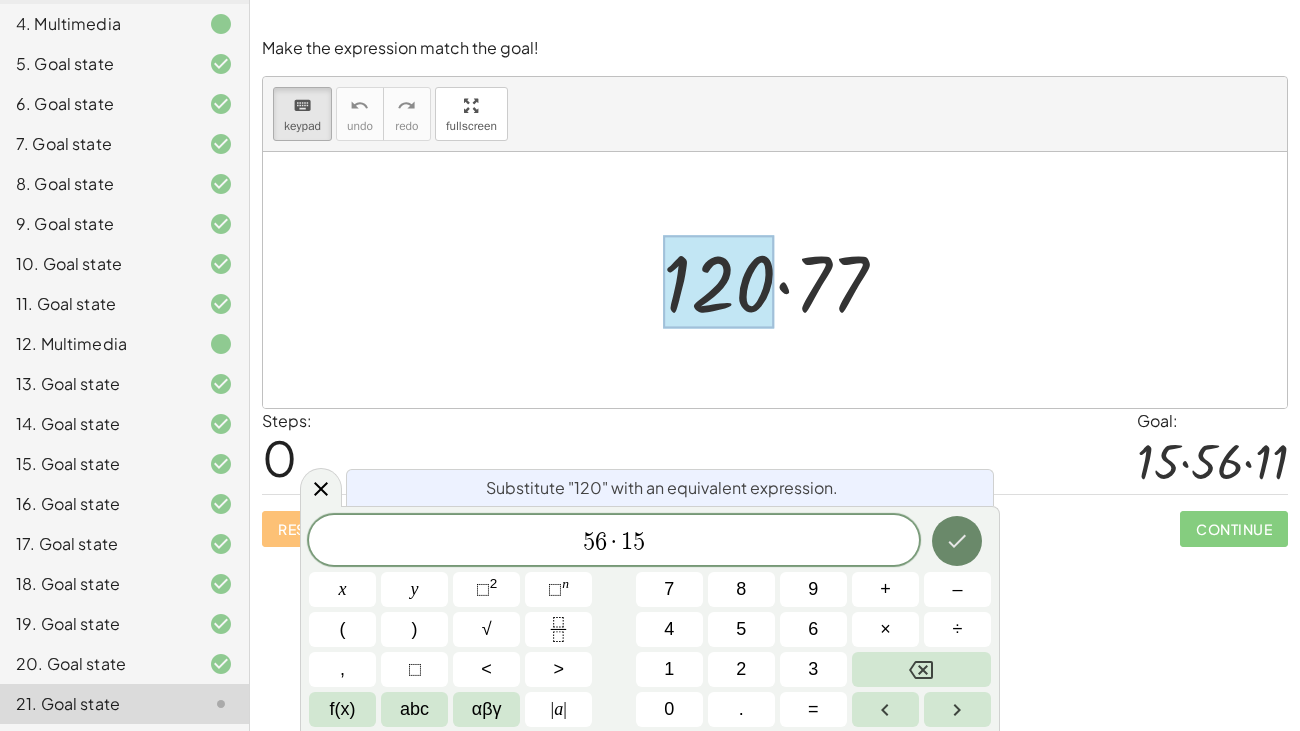 click at bounding box center [957, 541] 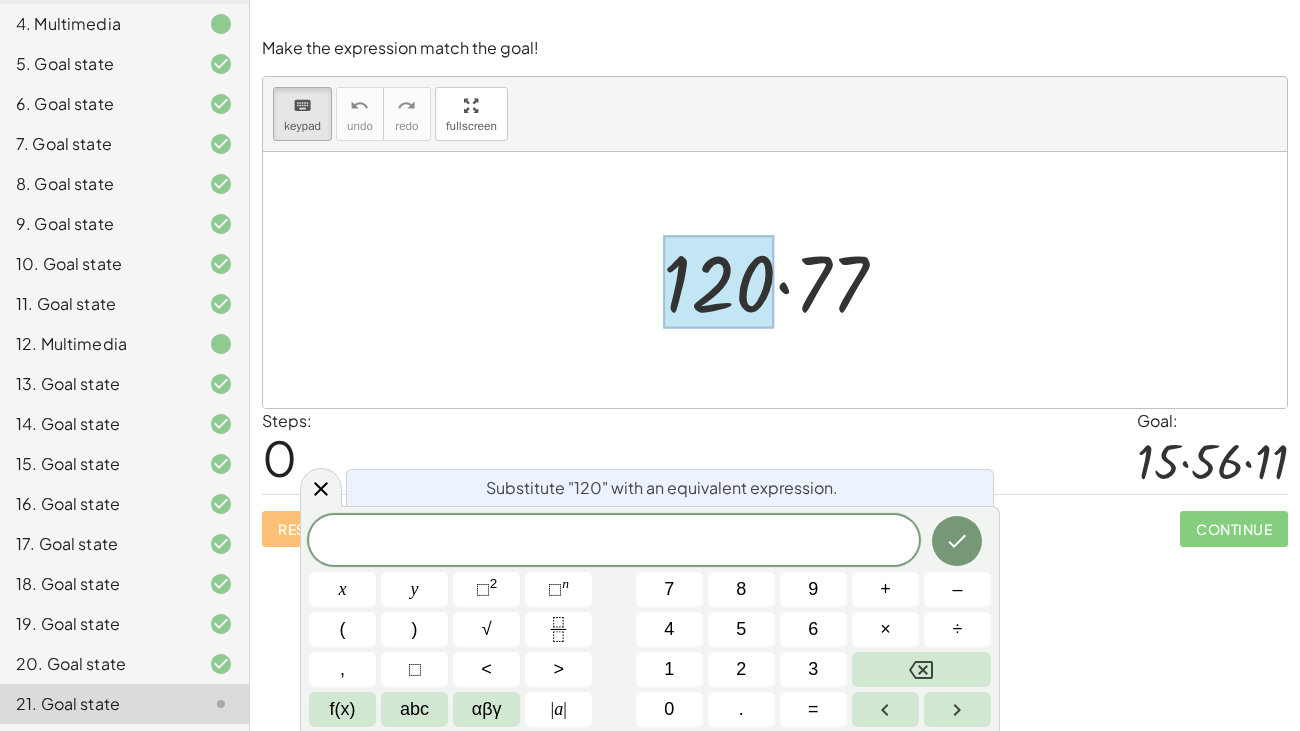 click at bounding box center (782, 280) 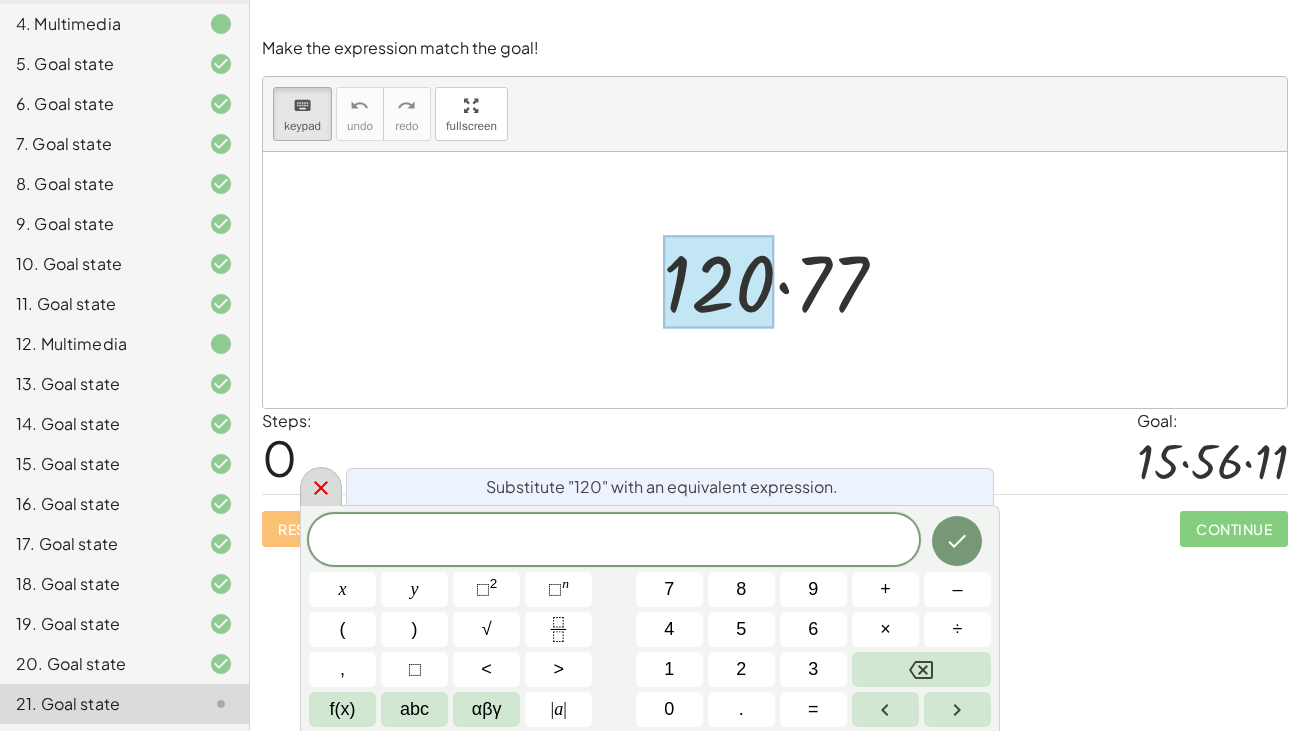 click 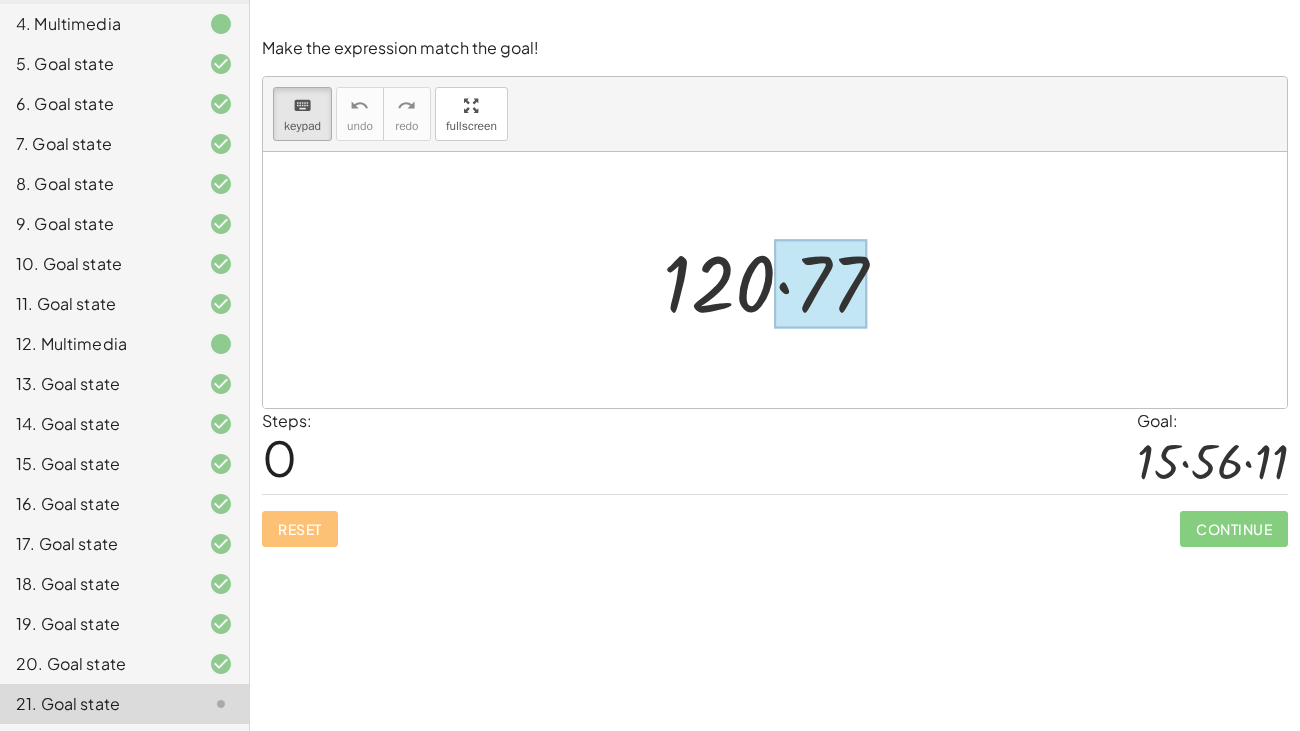 click at bounding box center [821, 284] 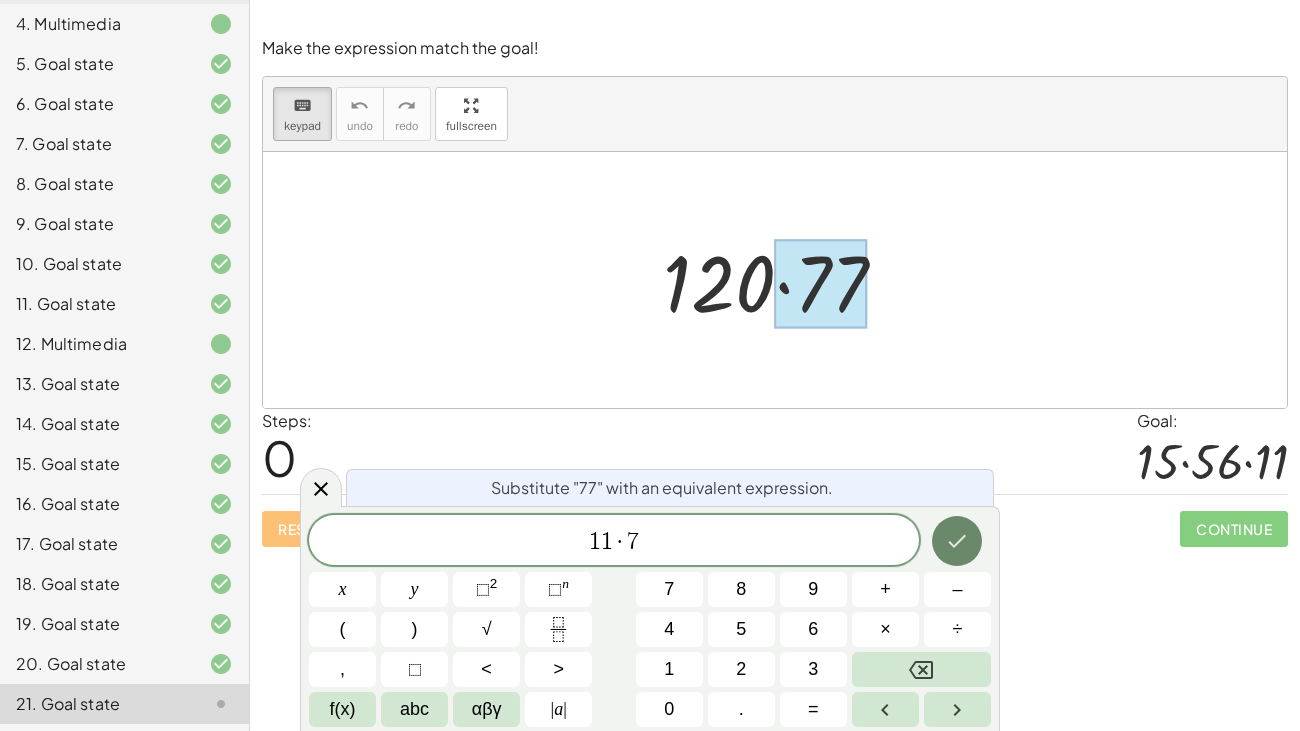 click at bounding box center (957, 541) 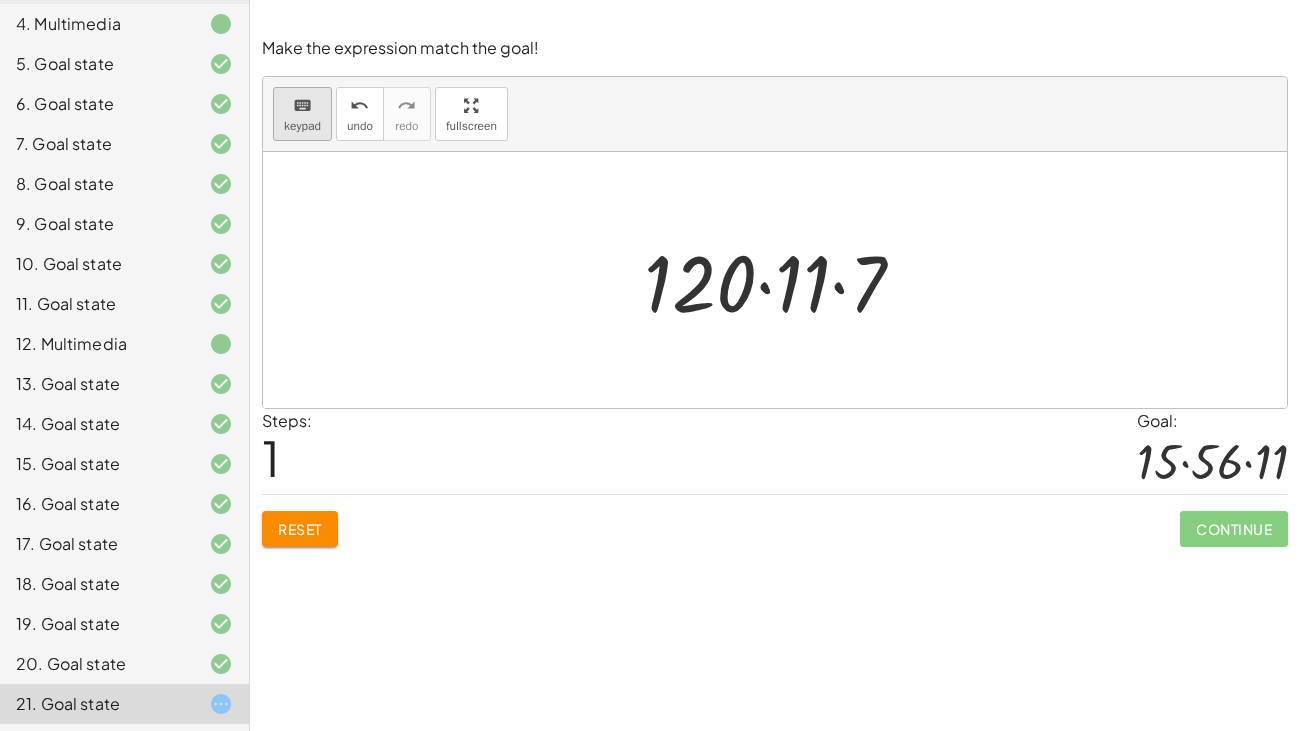 click on "keyboard keypad" at bounding box center (302, 114) 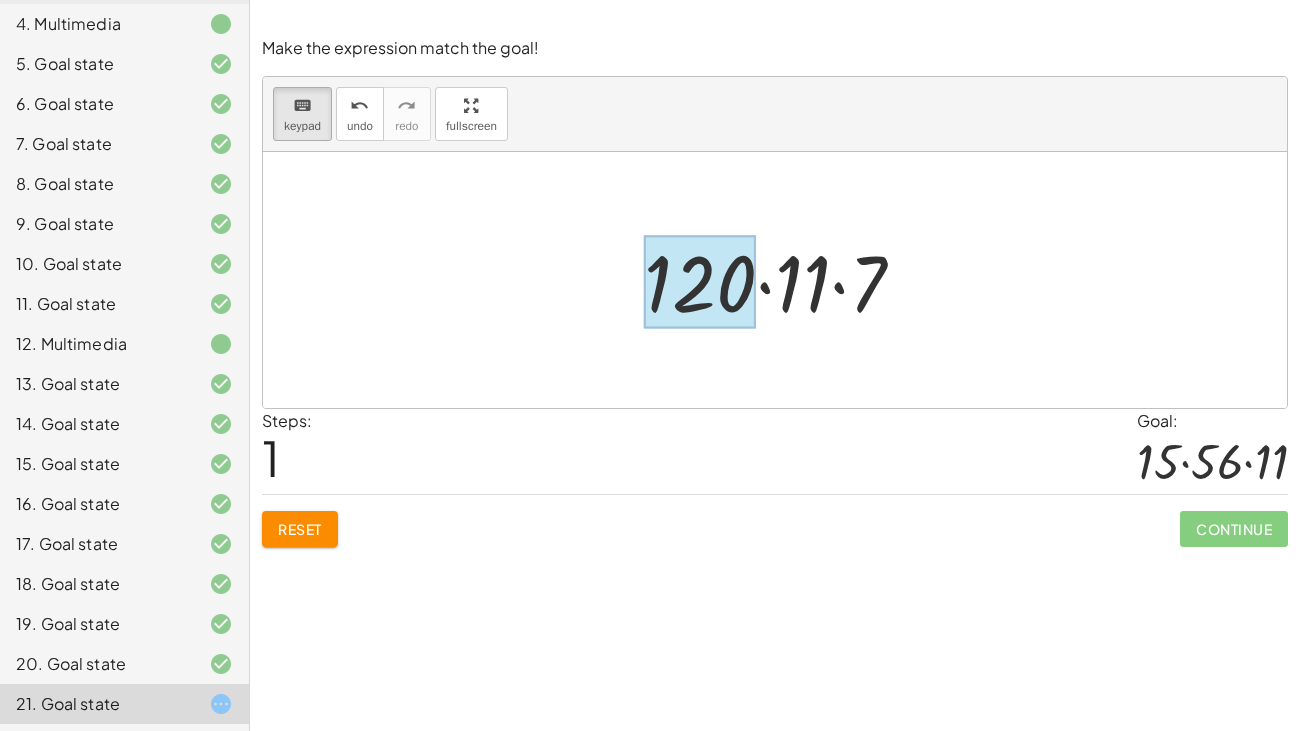 click at bounding box center [700, 282] 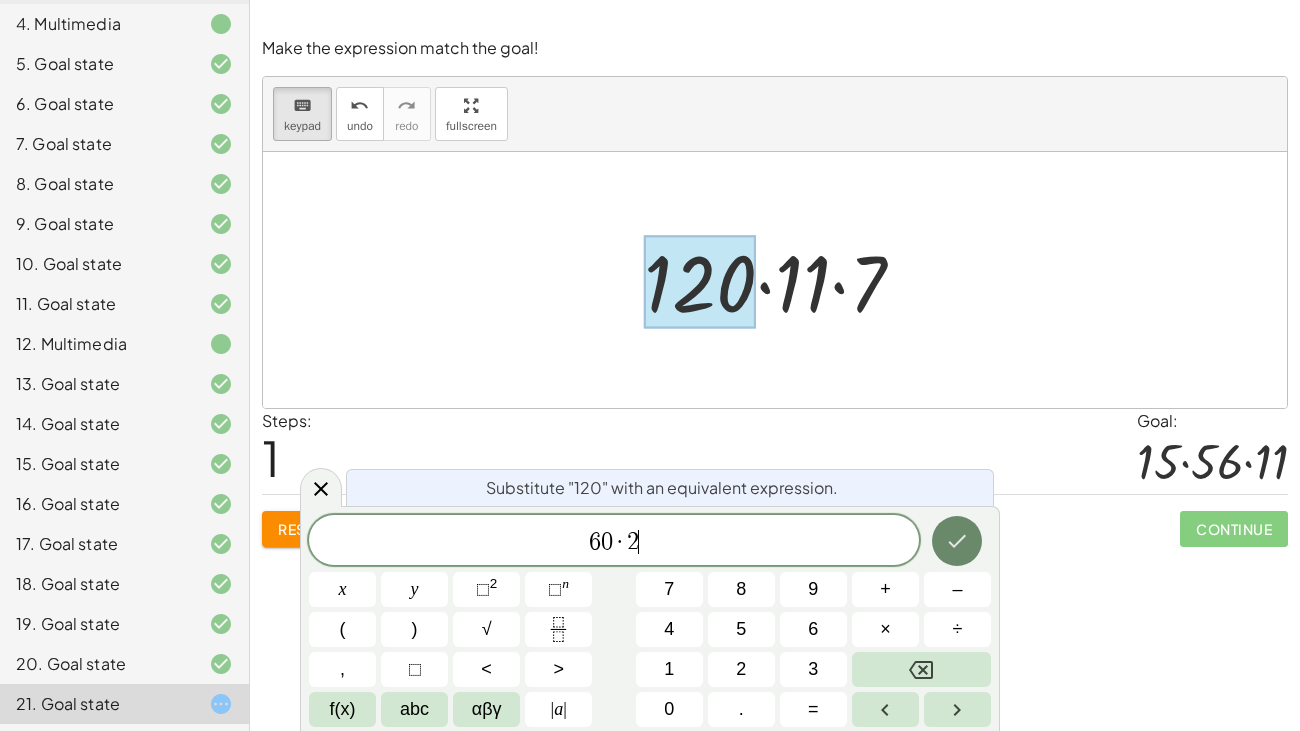 click at bounding box center (957, 541) 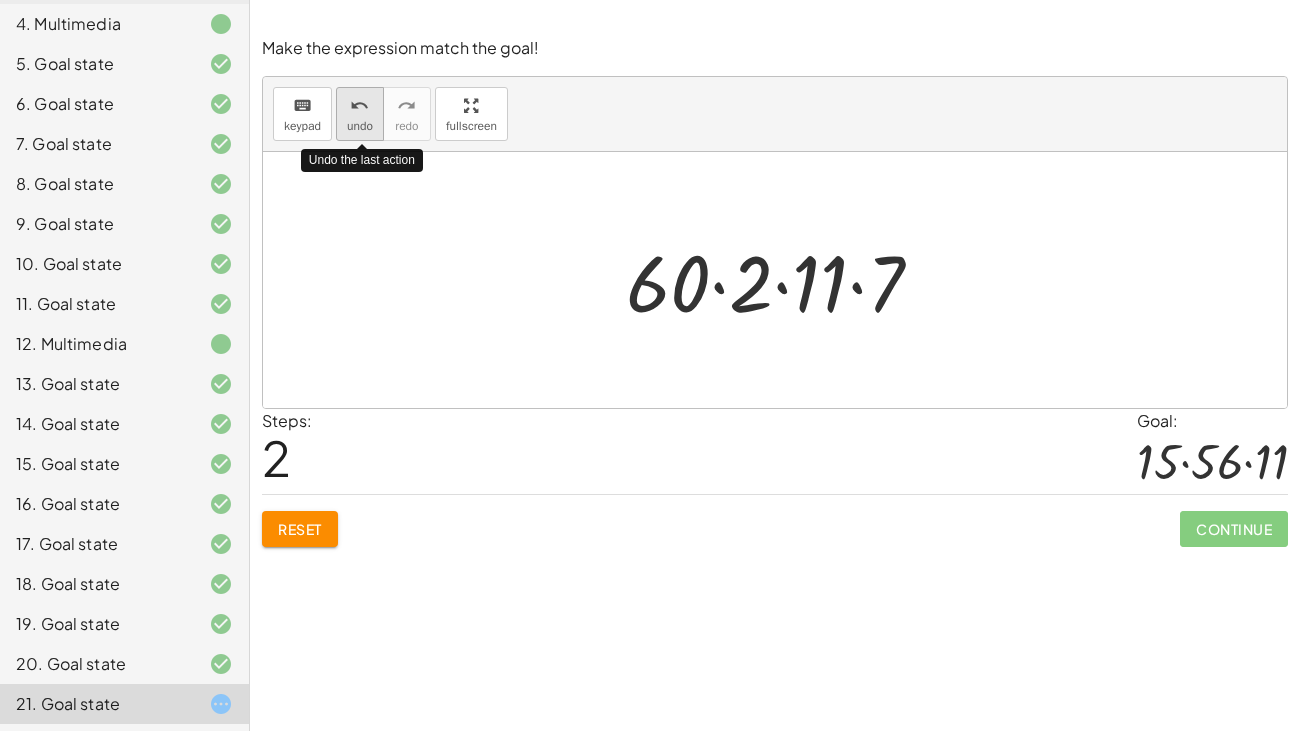 click on "undo undo" at bounding box center (360, 114) 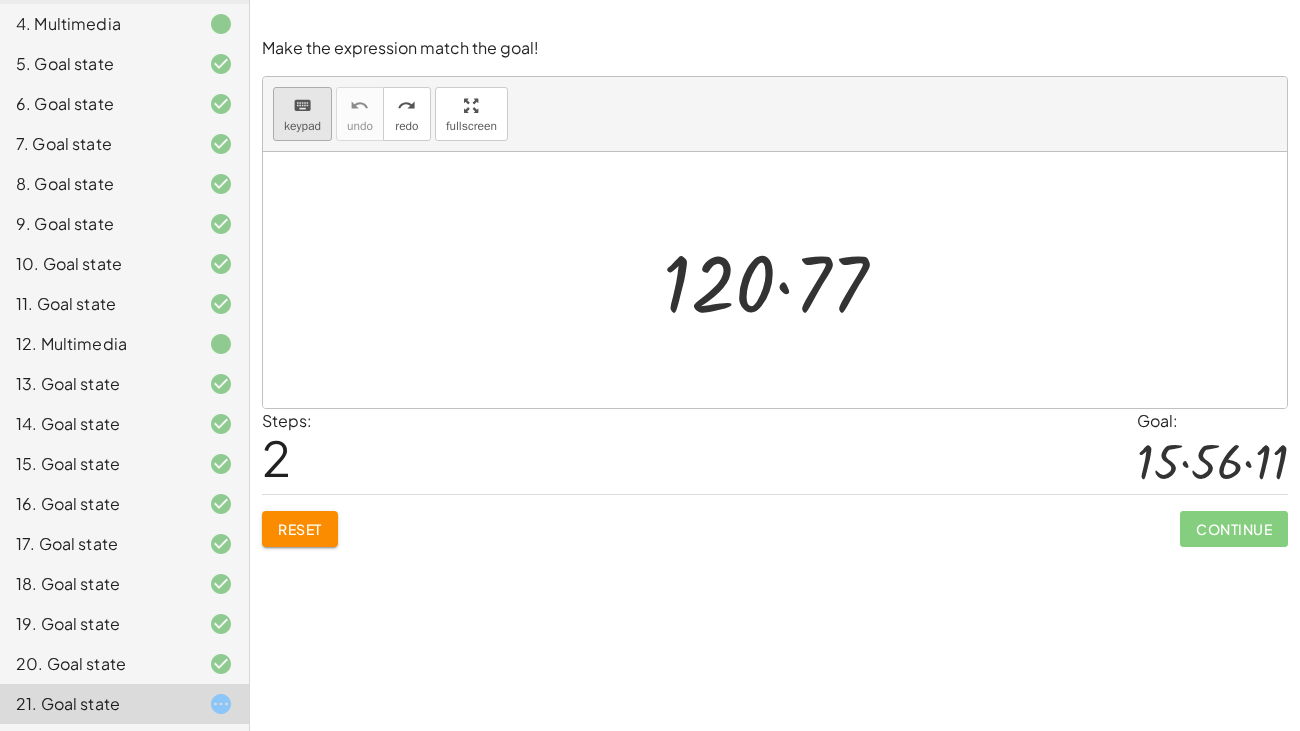 click on "keyboard" at bounding box center (302, 106) 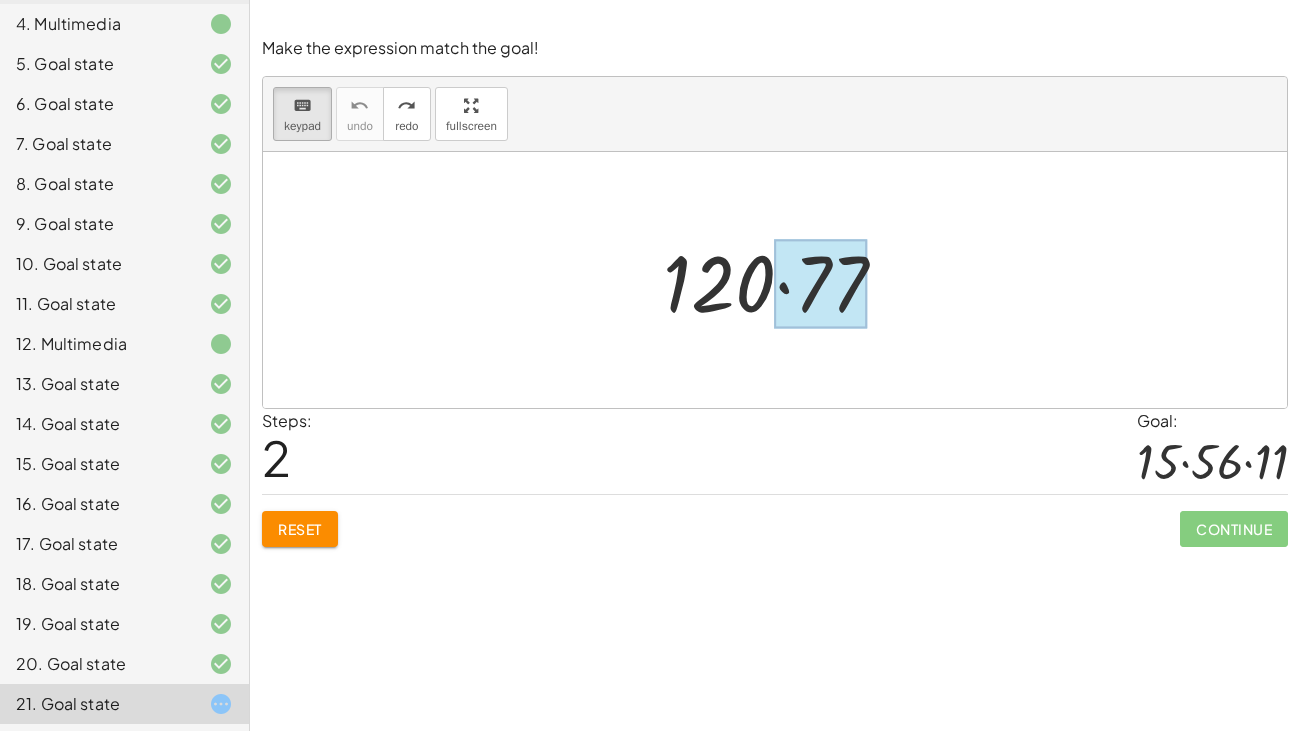 click at bounding box center [821, 284] 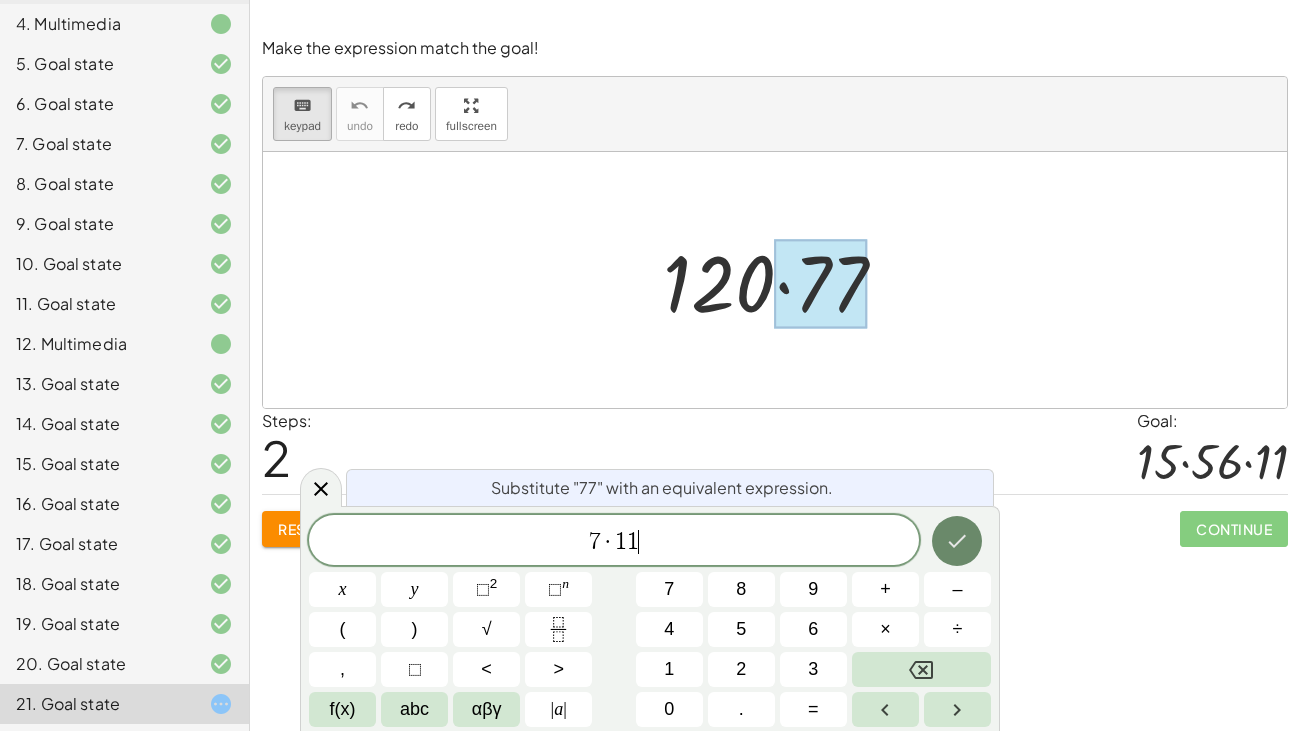 click at bounding box center (957, 541) 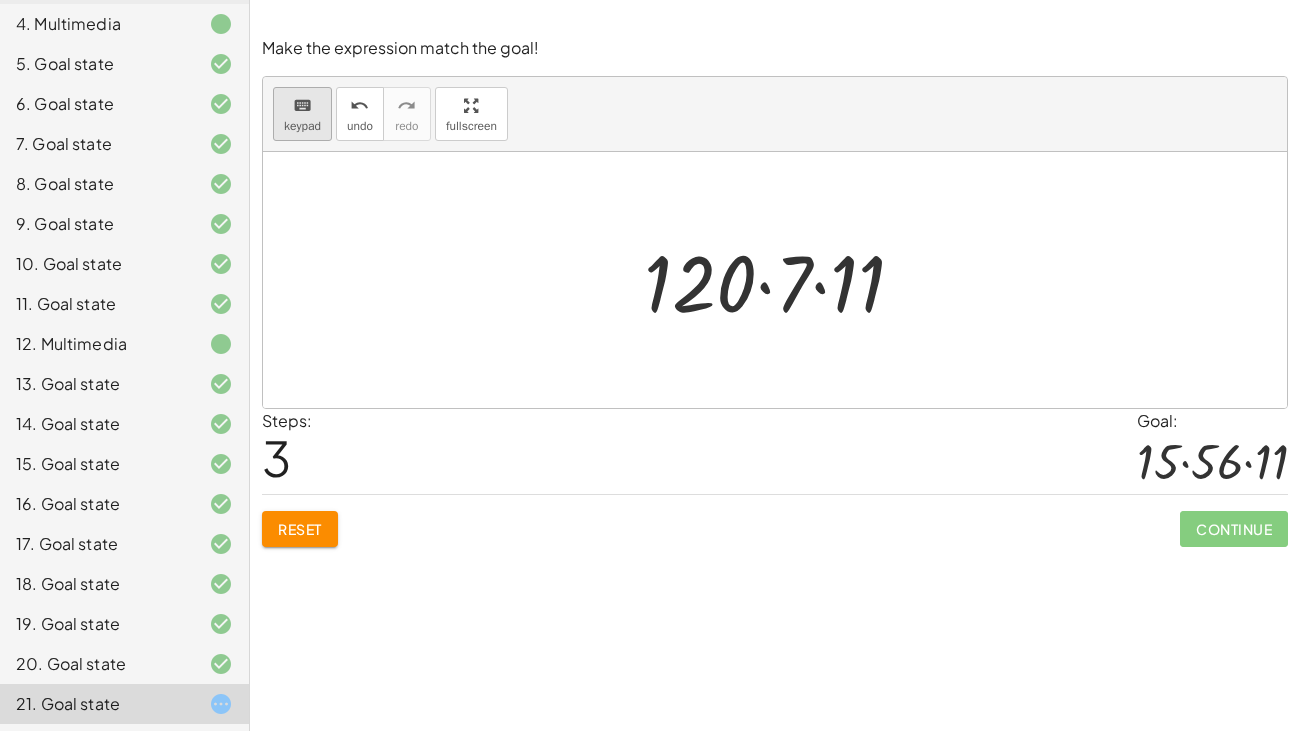 click on "keypad" at bounding box center (302, 126) 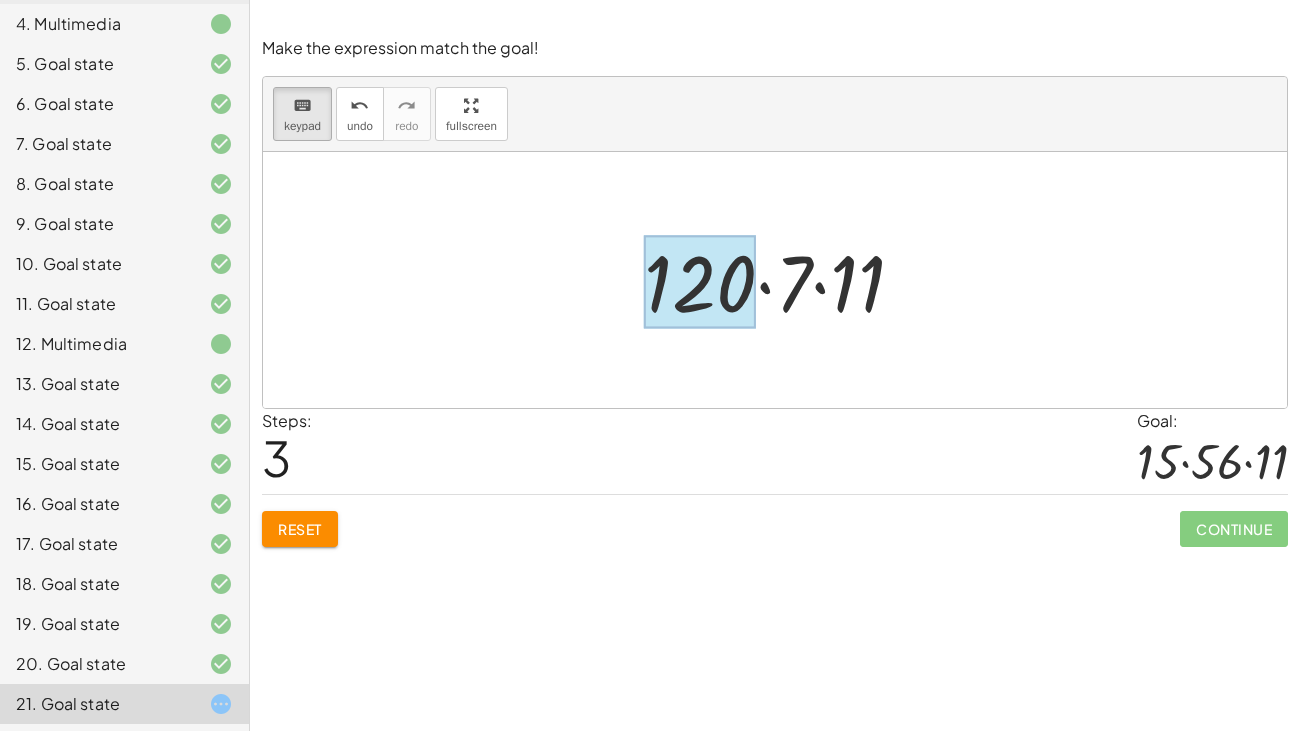 click at bounding box center [700, 282] 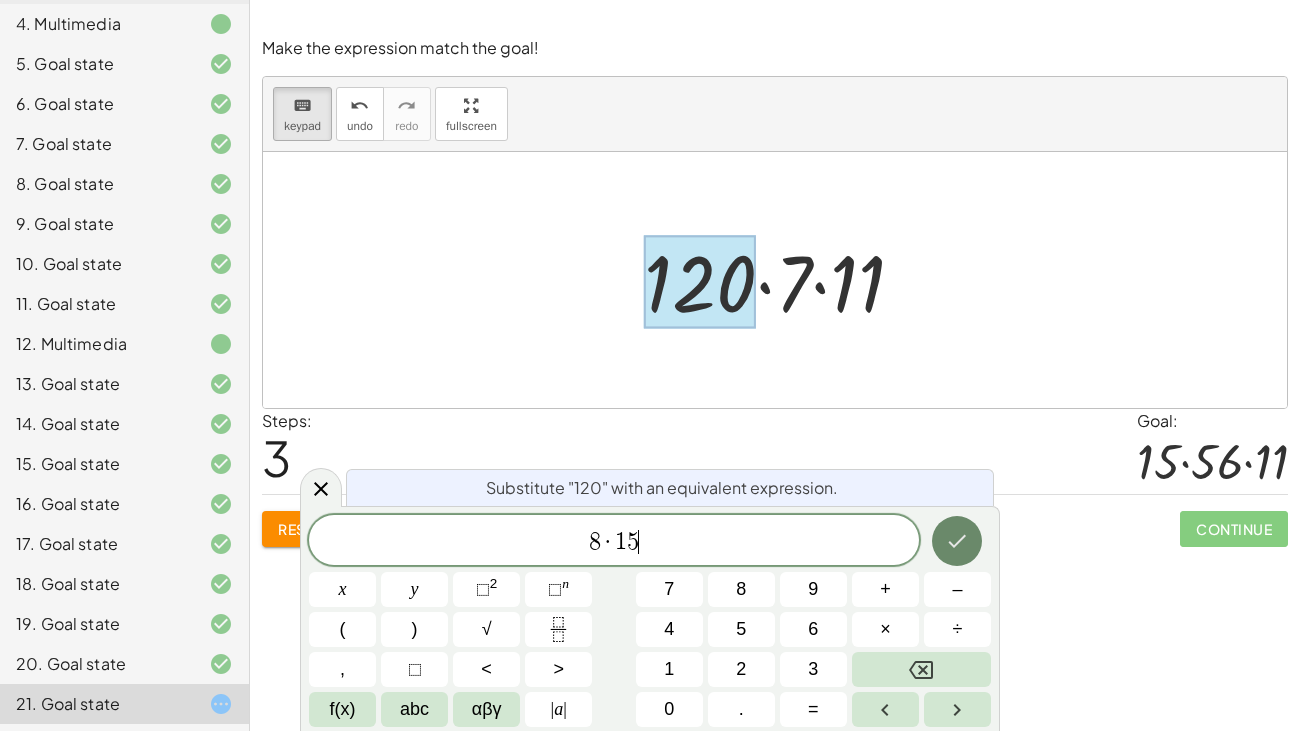 click 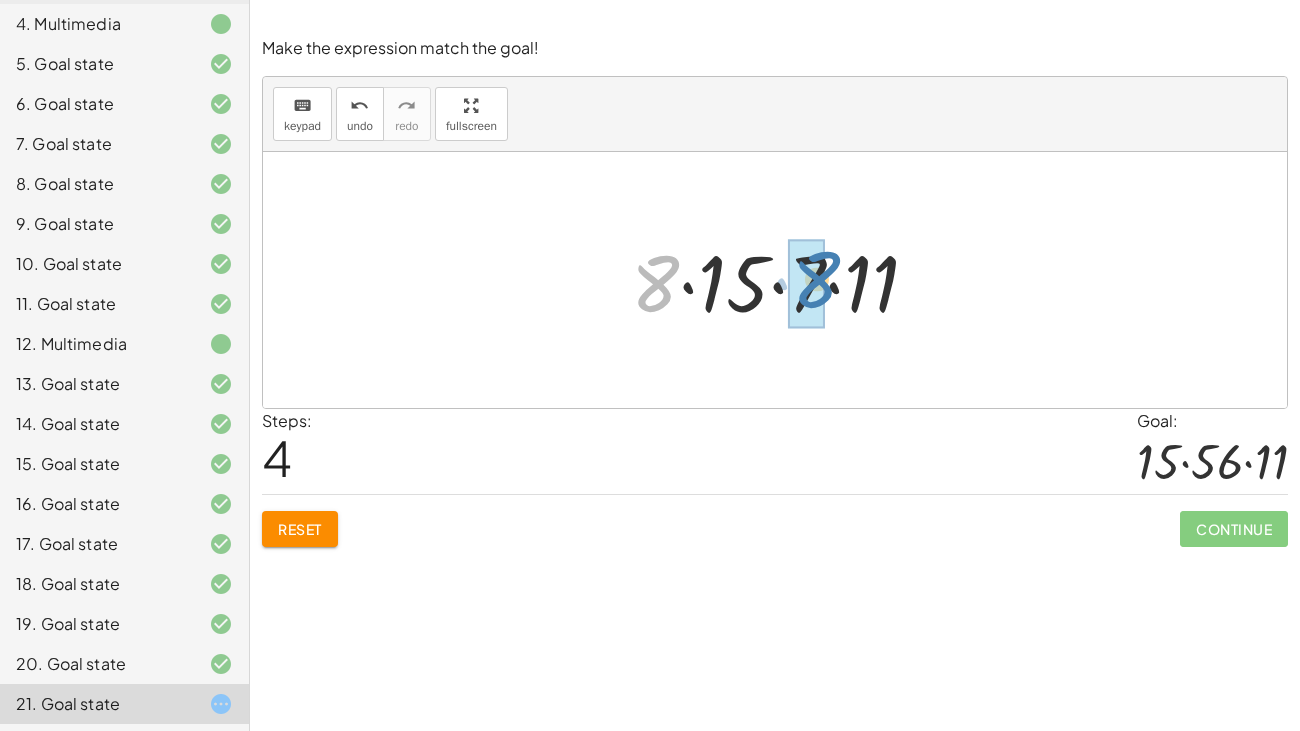 drag, startPoint x: 659, startPoint y: 266, endPoint x: 820, endPoint y: 264, distance: 161.01242 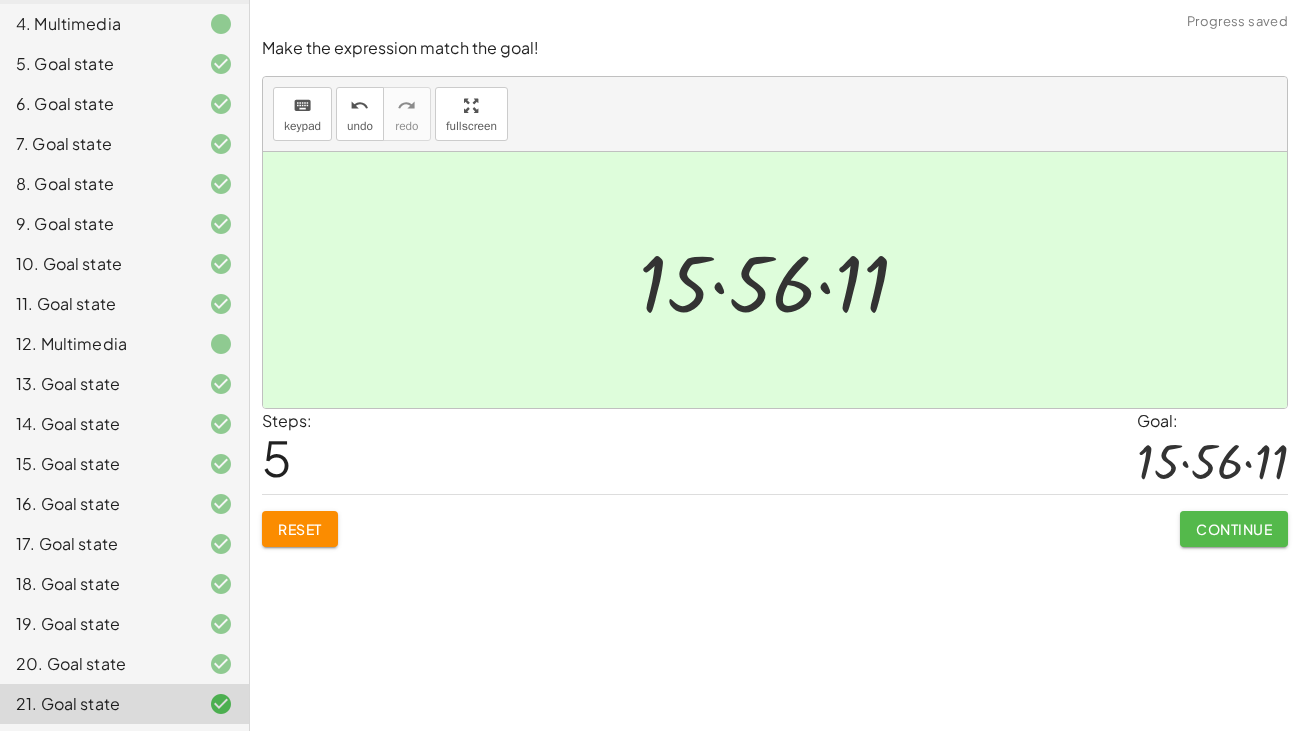 click on "Continue" 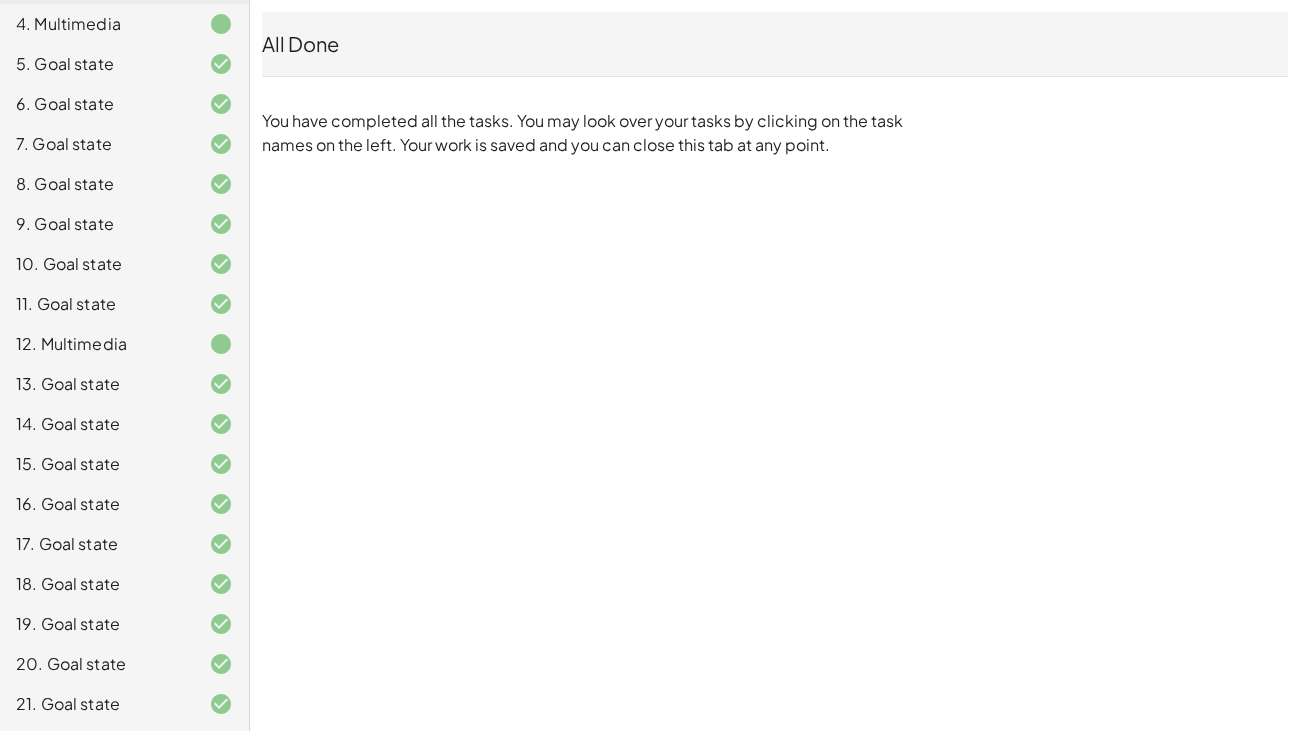 scroll, scrollTop: 0, scrollLeft: 0, axis: both 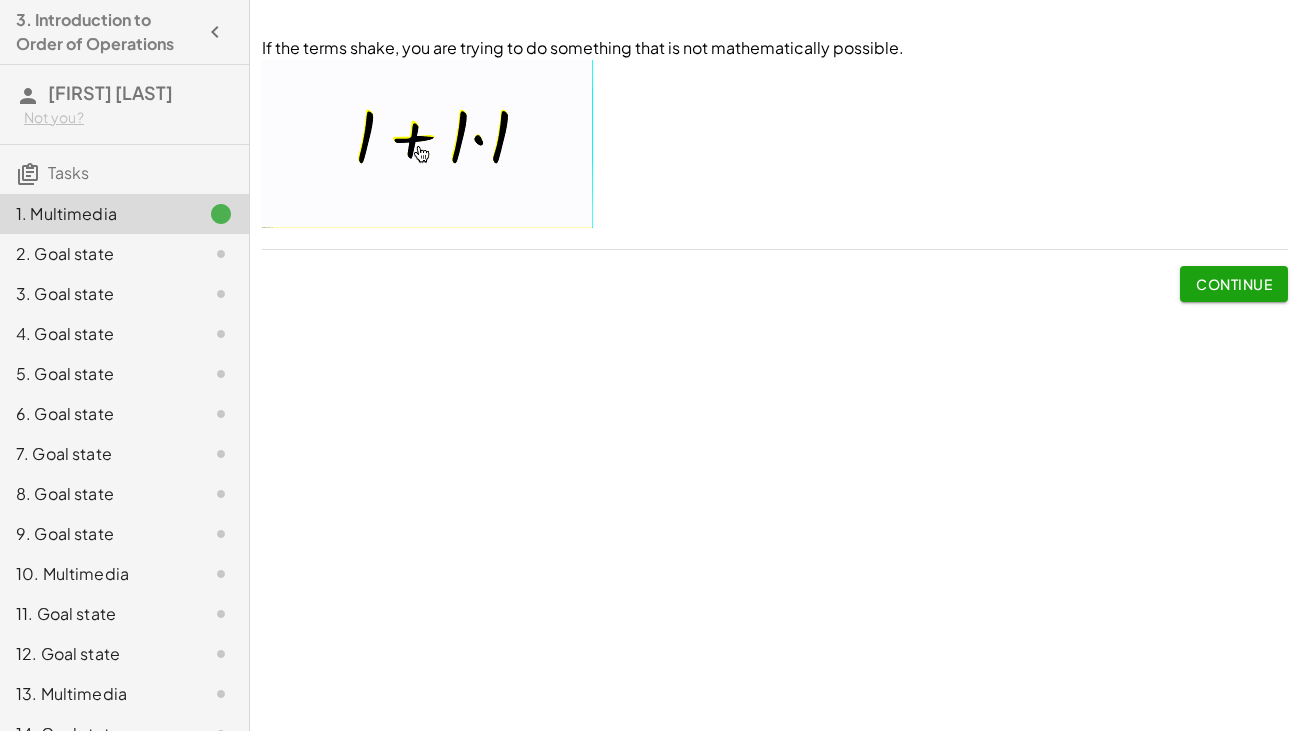 click on "Continue" 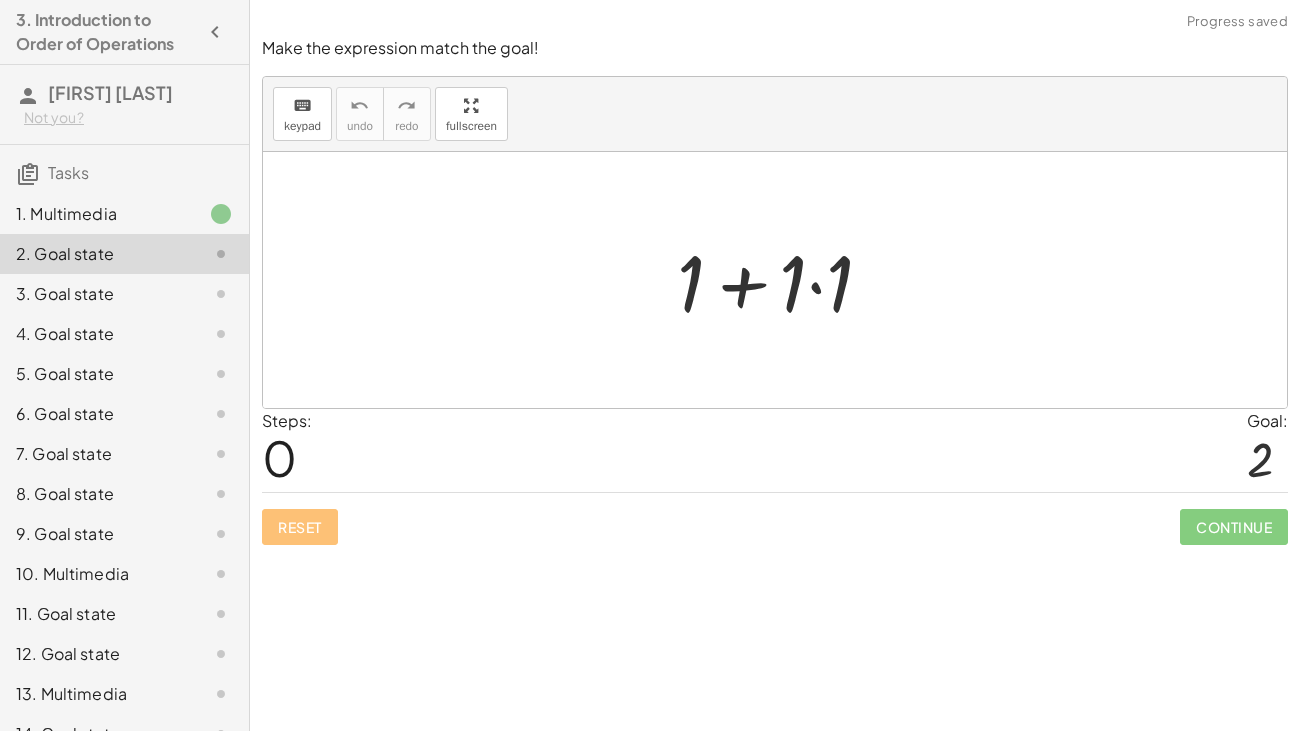 click at bounding box center [783, 280] 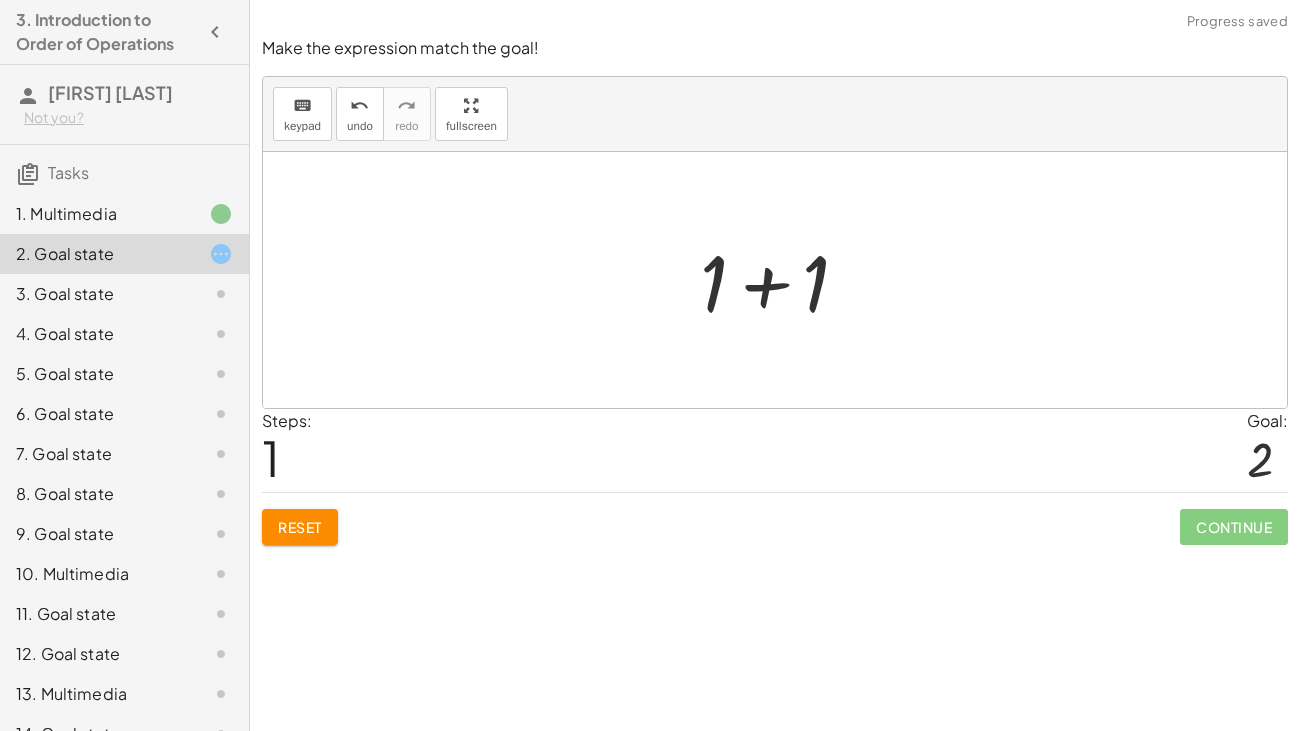 click at bounding box center (782, 280) 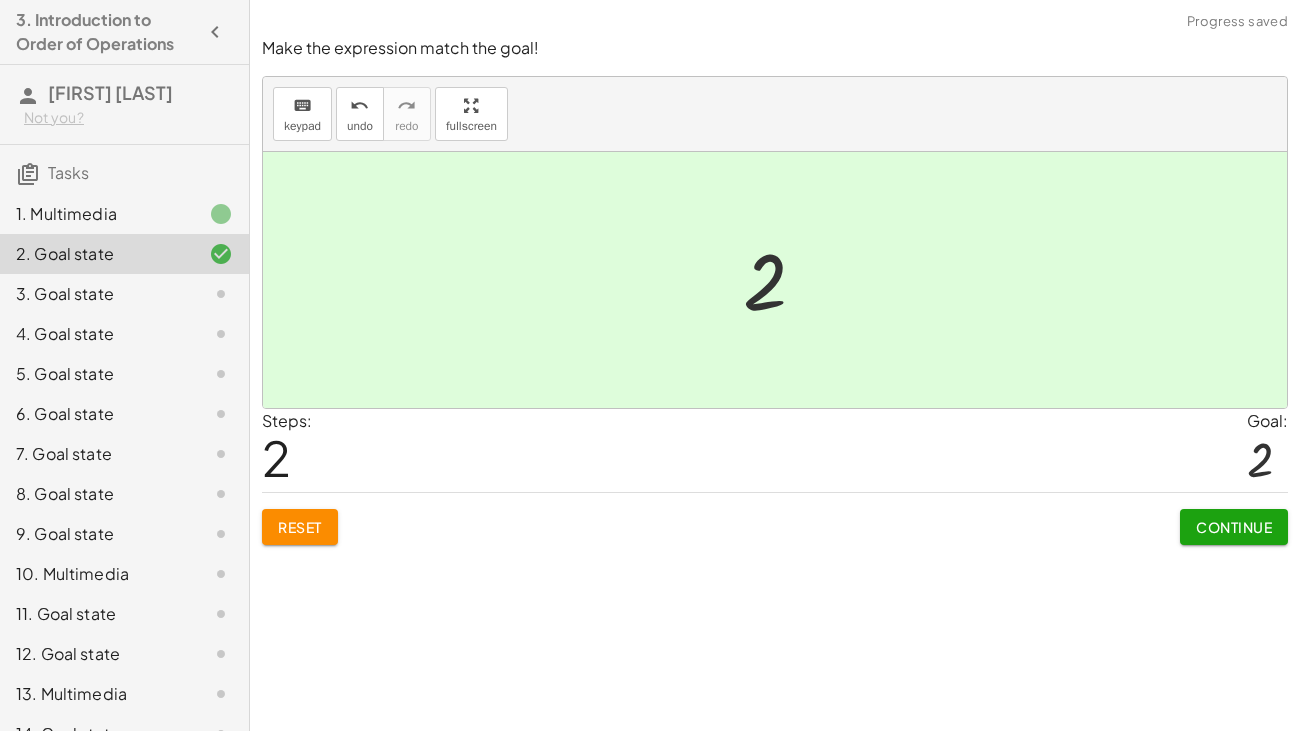 click on "Continue" 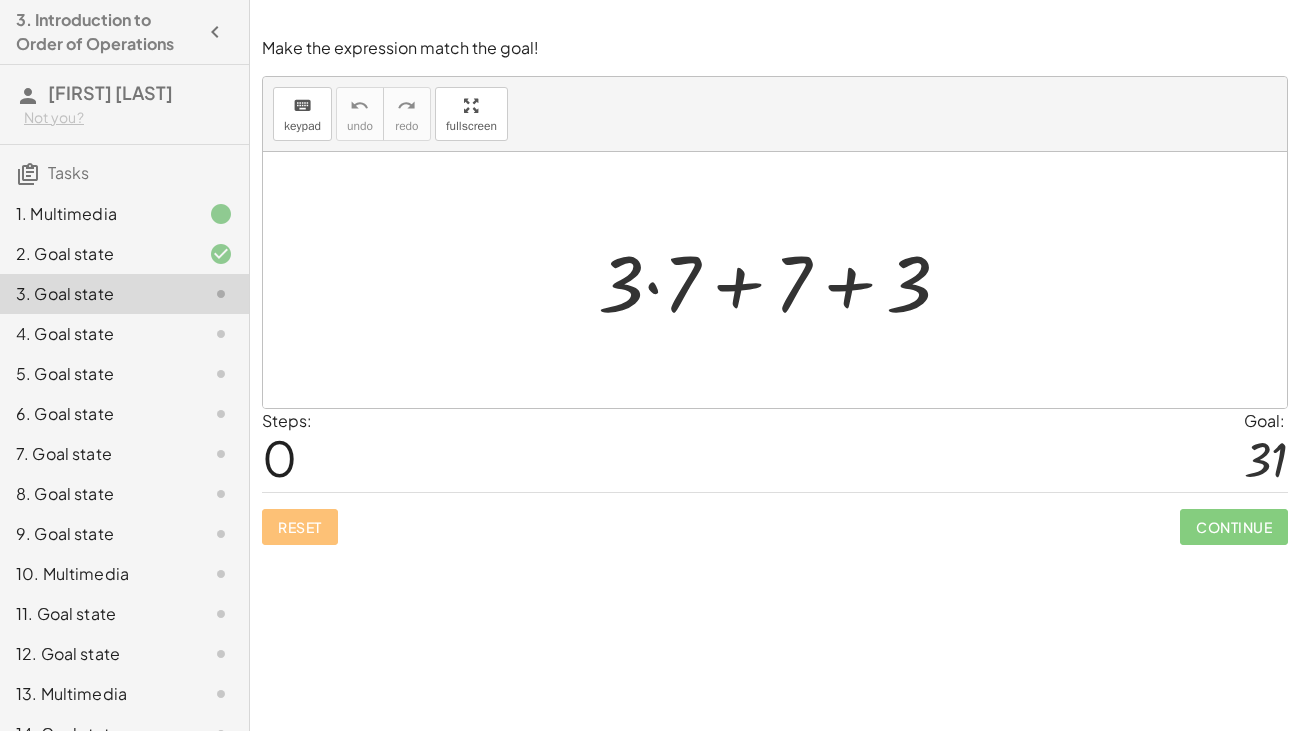click at bounding box center (782, 280) 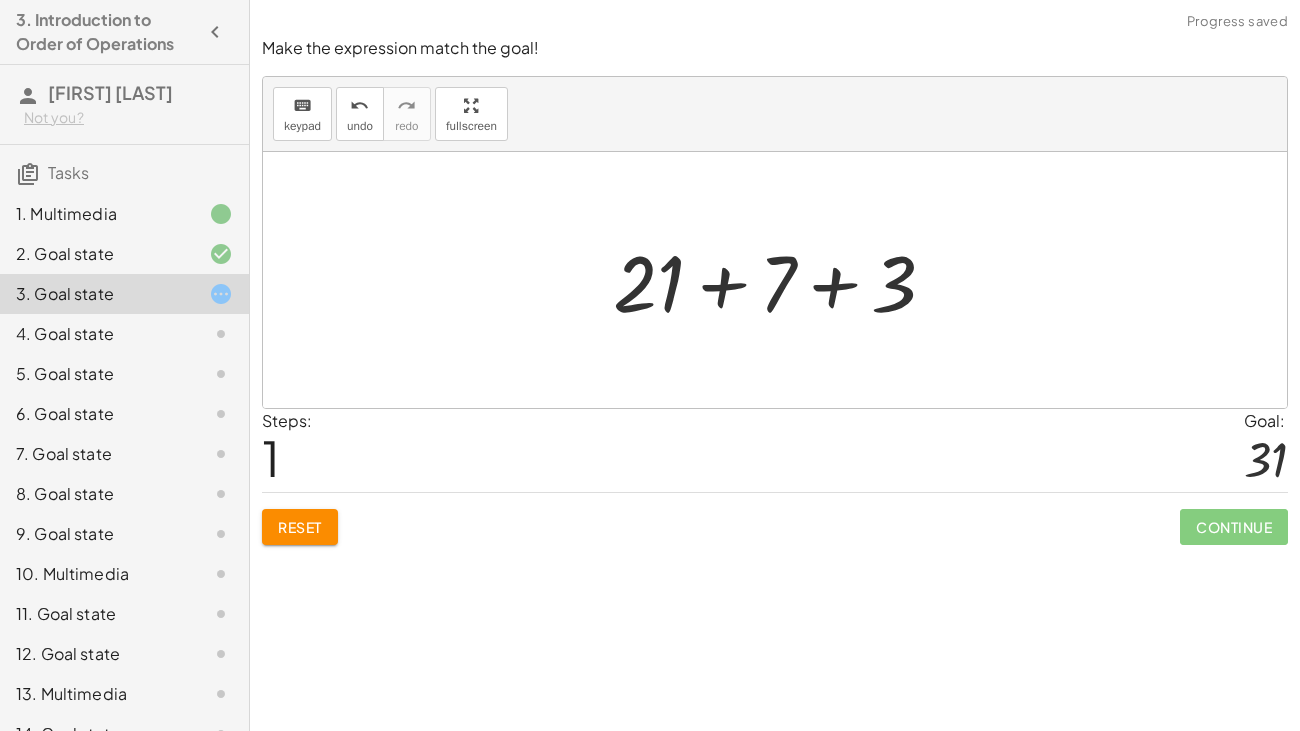 click at bounding box center (782, 280) 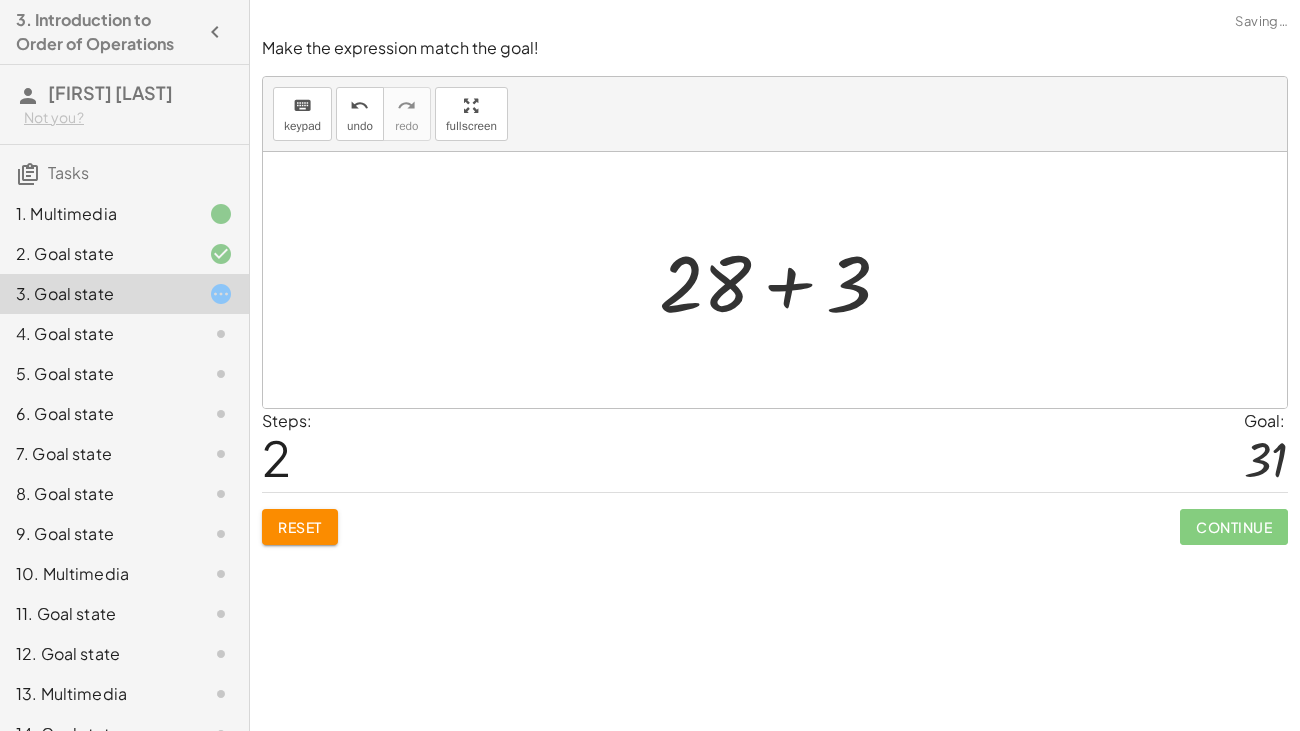 click at bounding box center [782, 280] 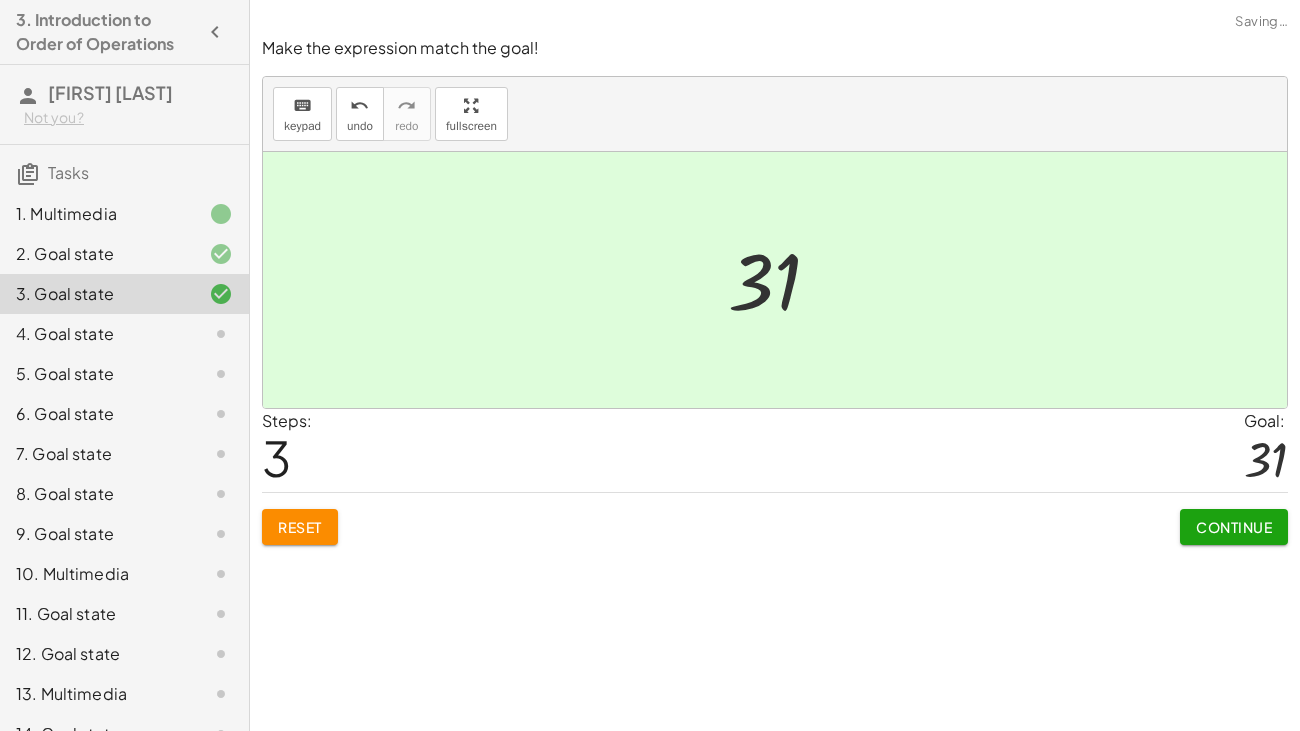 click on "Continue" 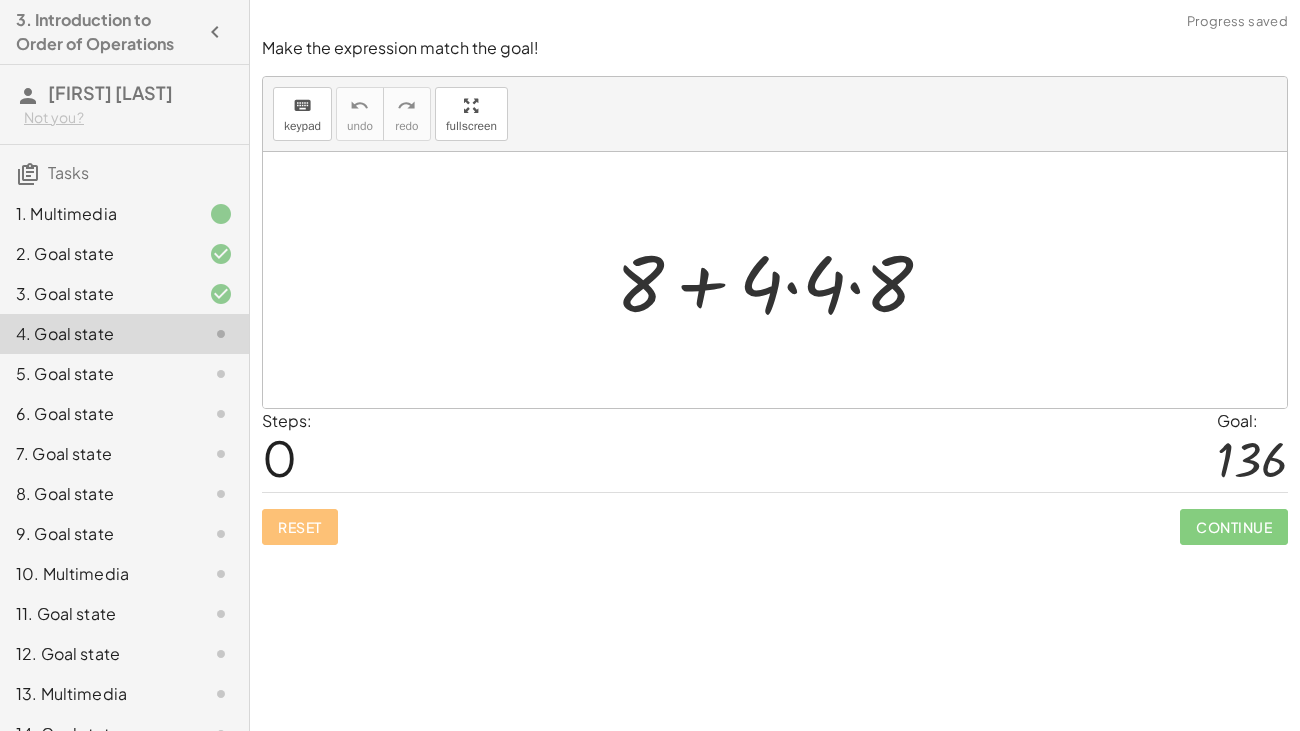 click at bounding box center [782, 280] 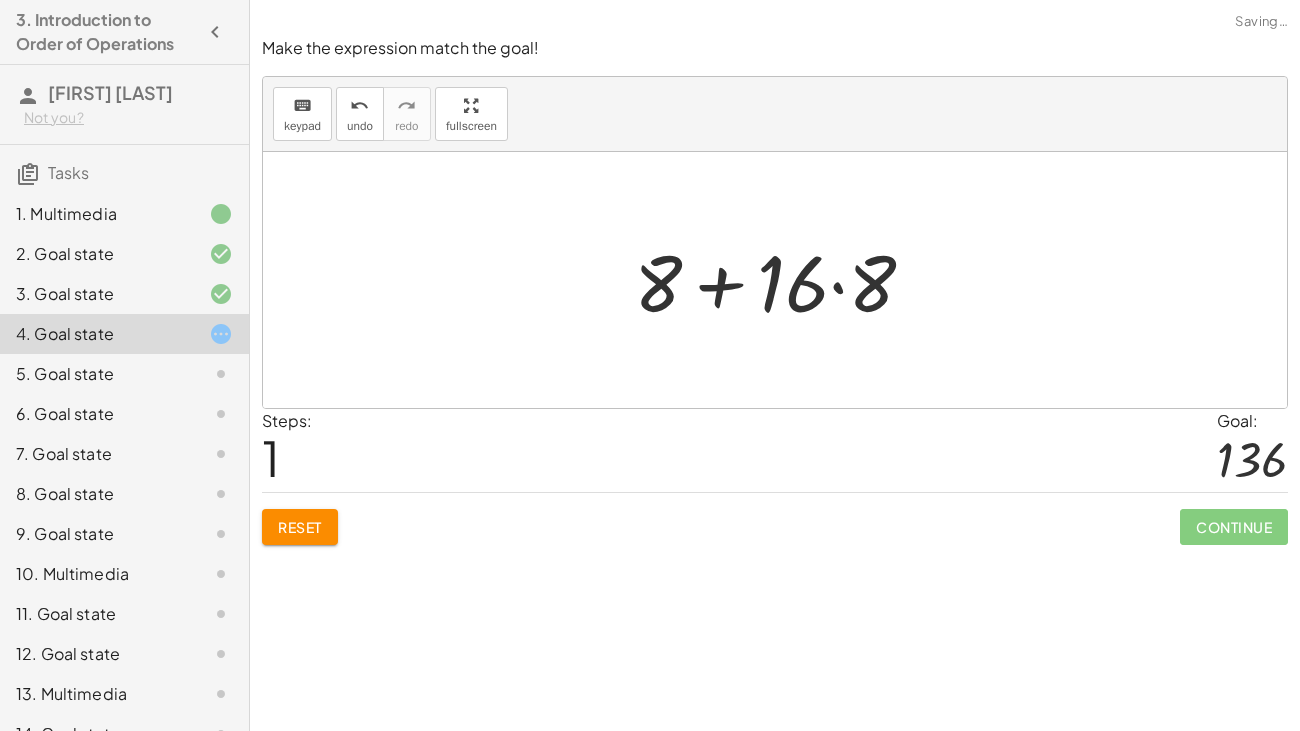 click at bounding box center [782, 280] 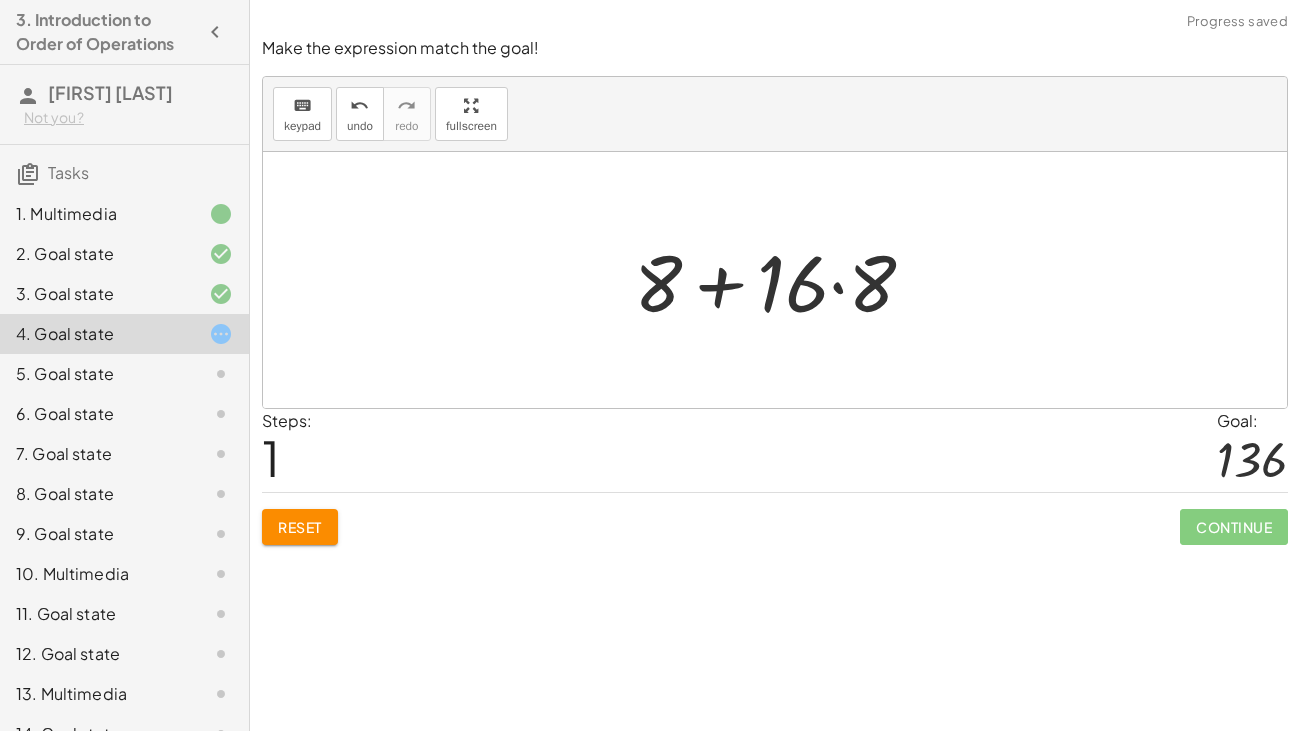 click at bounding box center (782, 280) 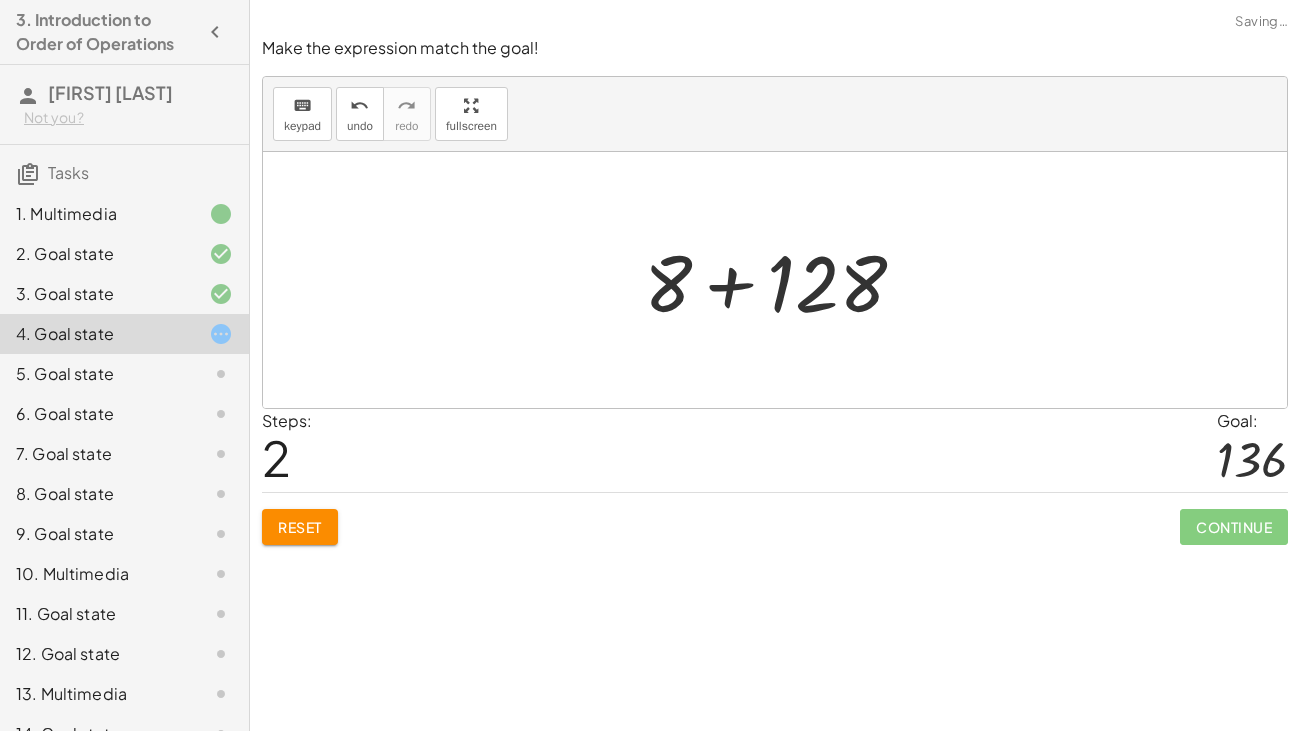 click at bounding box center [783, 280] 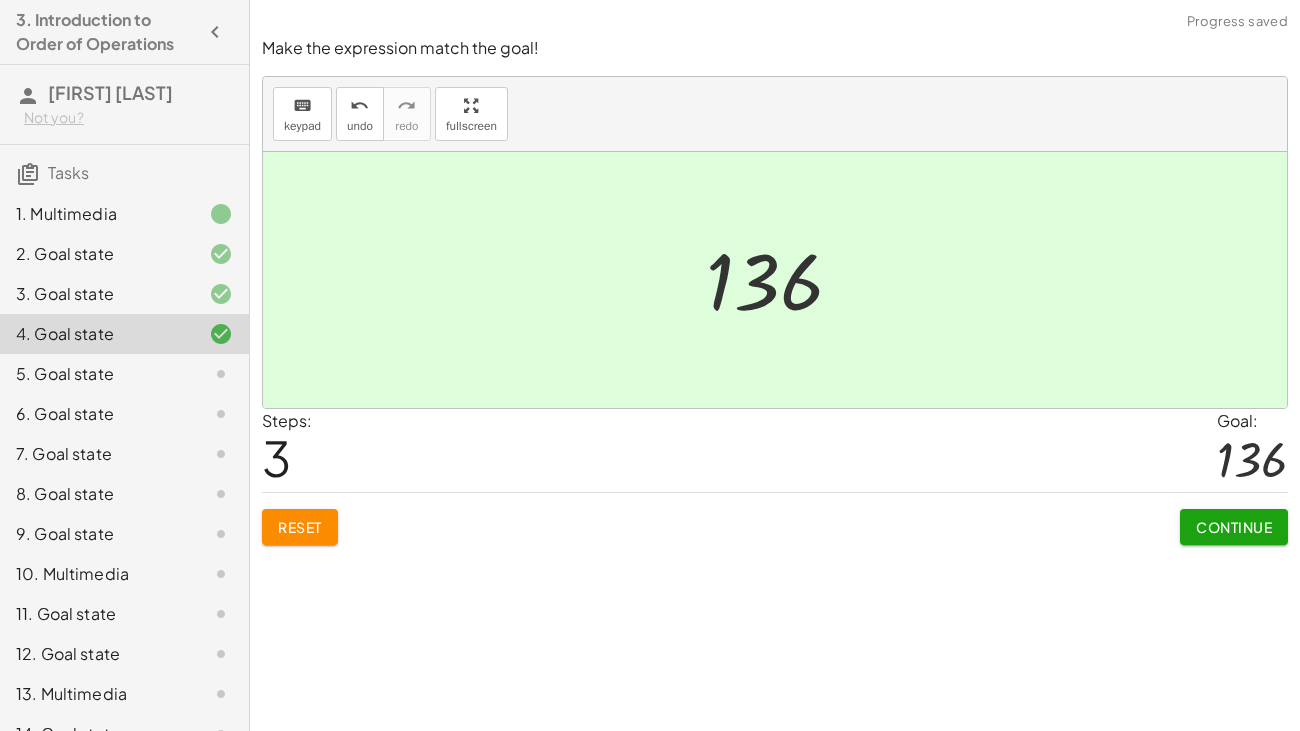 click on "Continue" 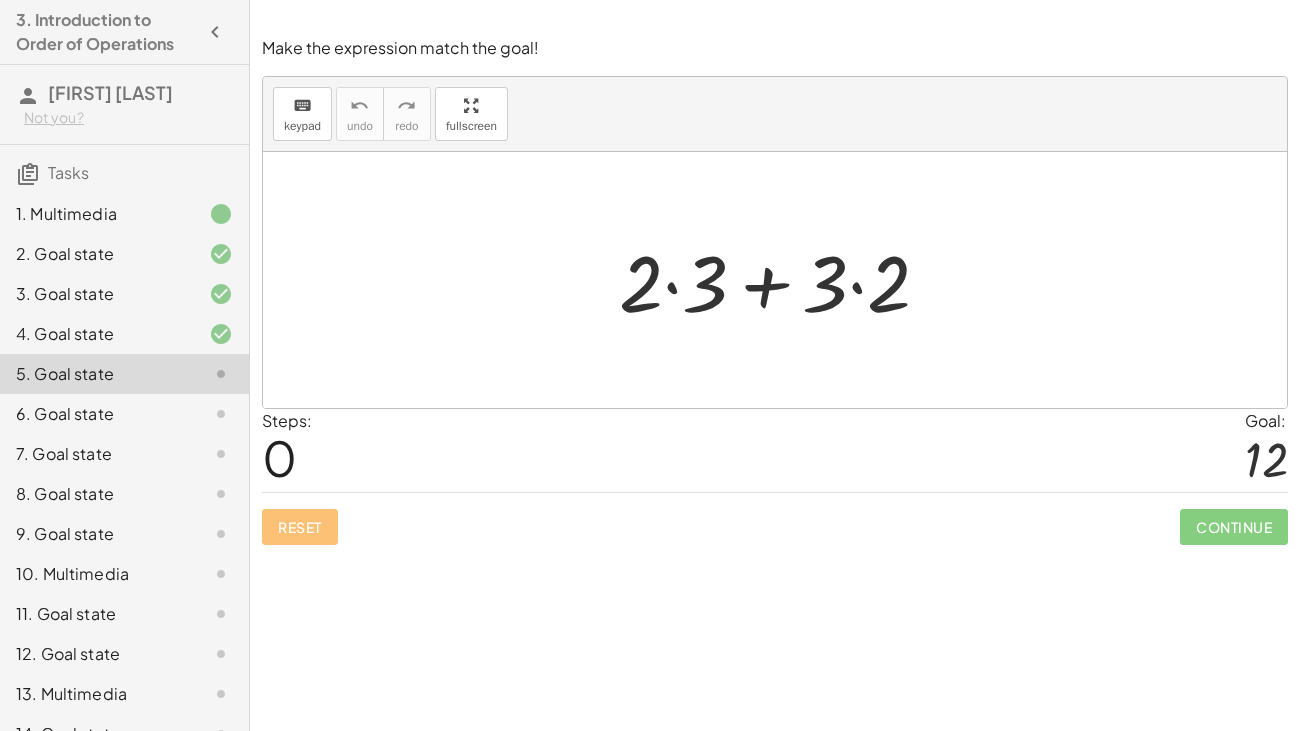 click at bounding box center (782, 280) 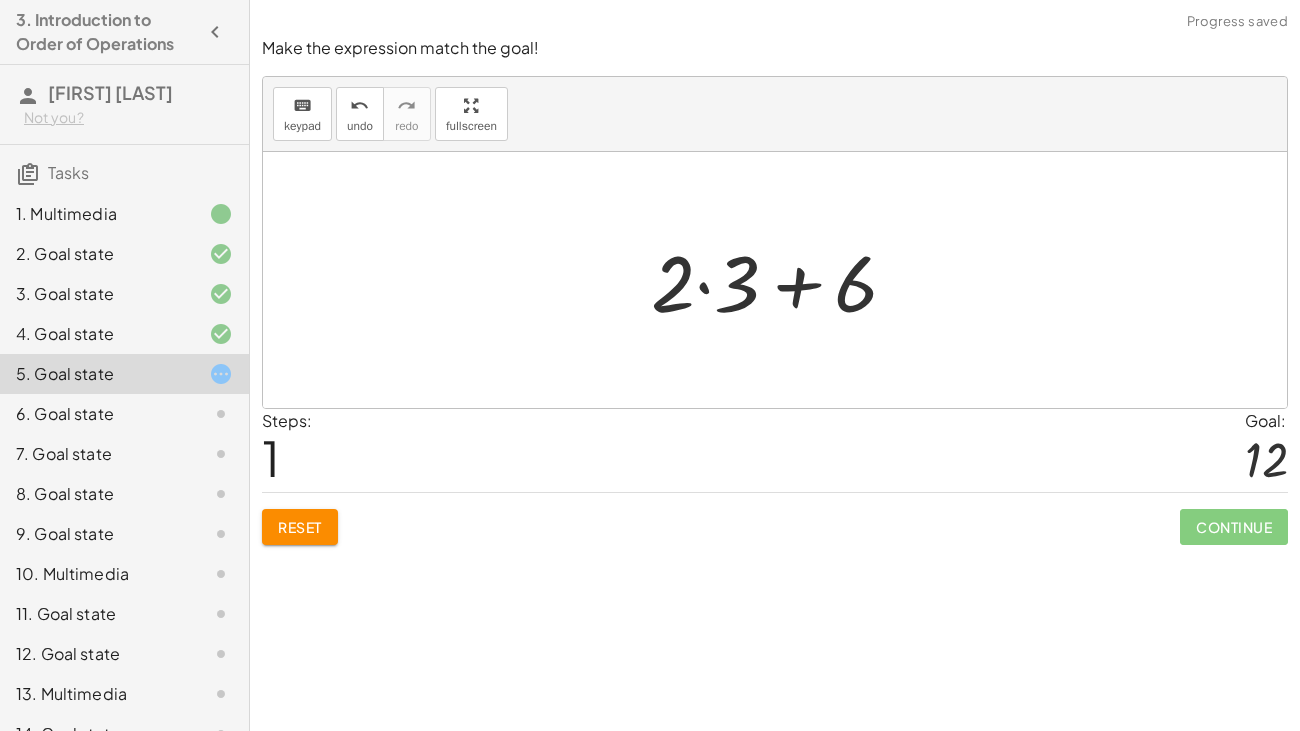 click at bounding box center (782, 280) 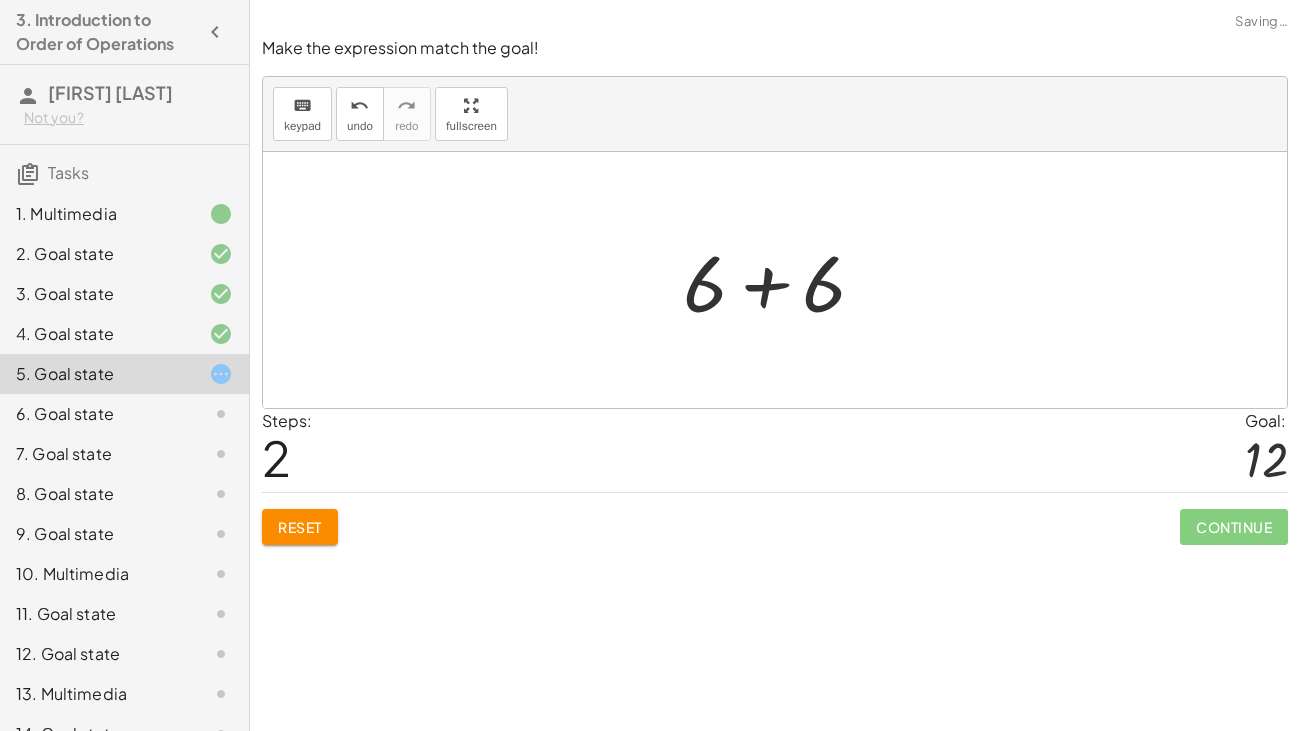click at bounding box center [782, 280] 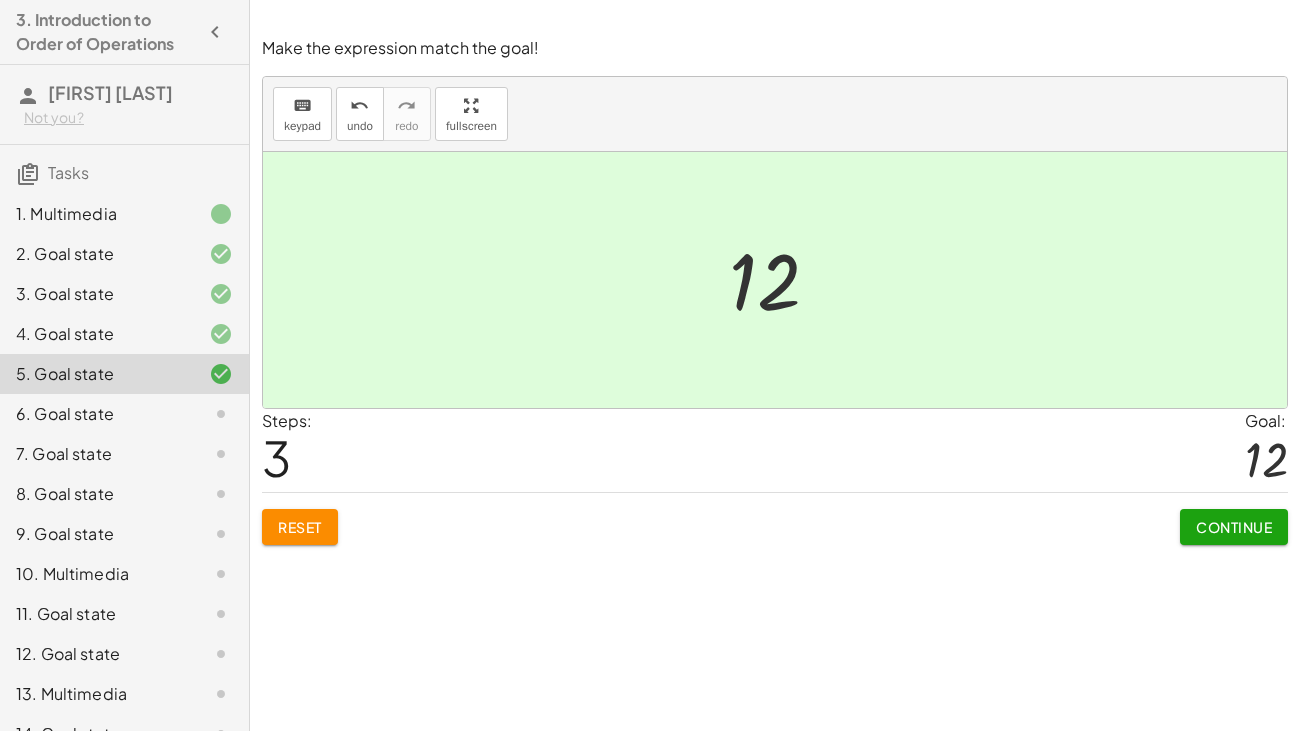 click on "Continue" 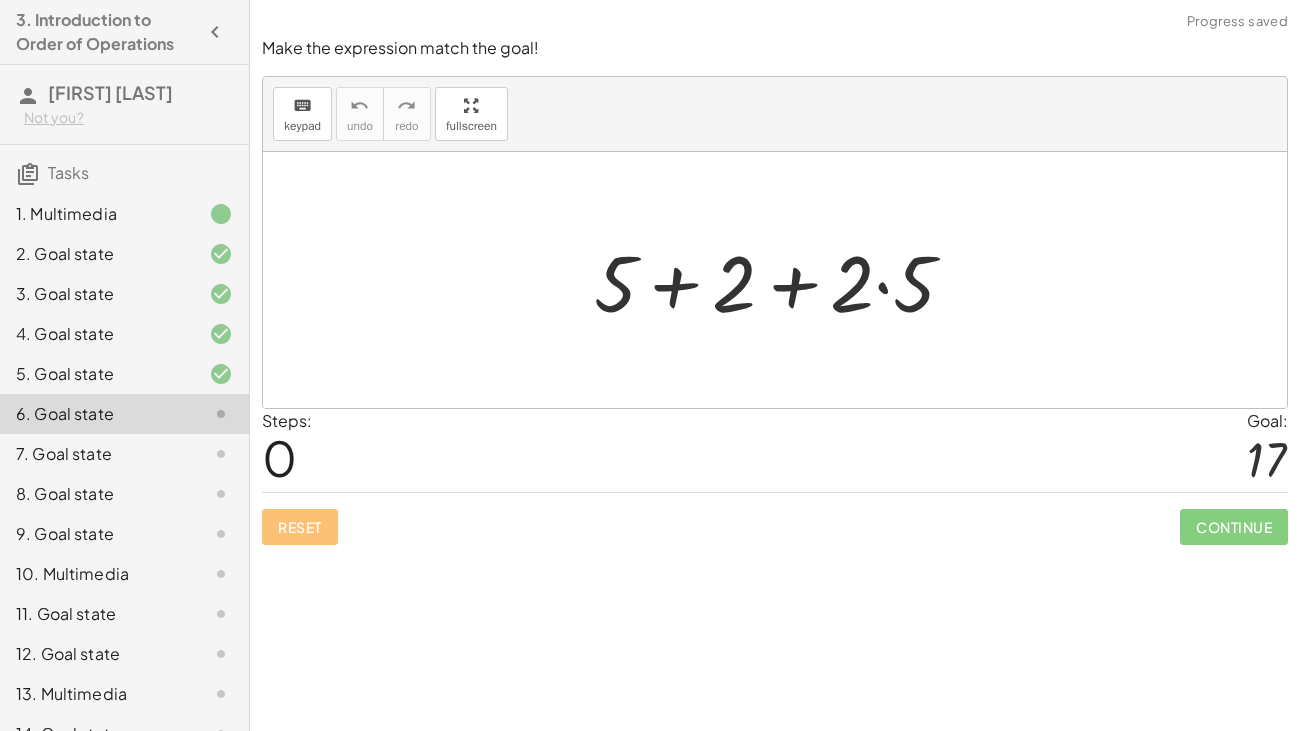 click at bounding box center [782, 280] 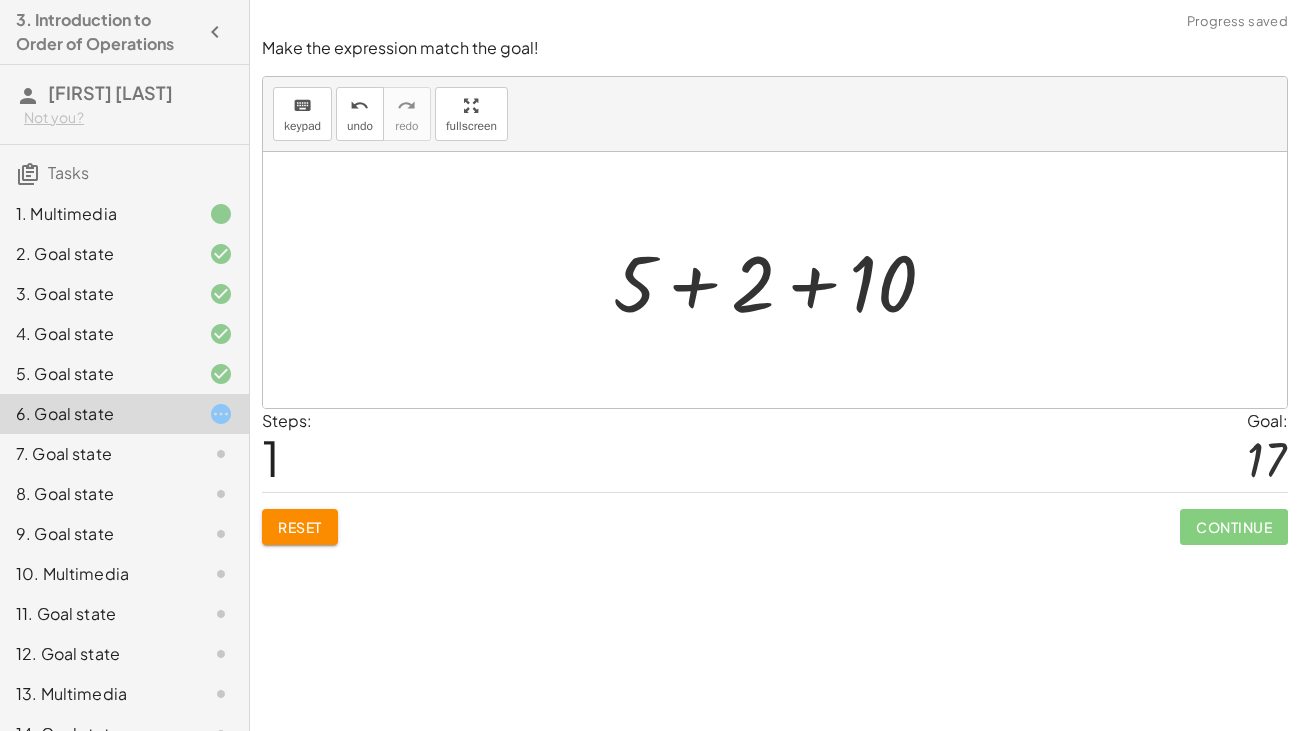 click at bounding box center (782, 280) 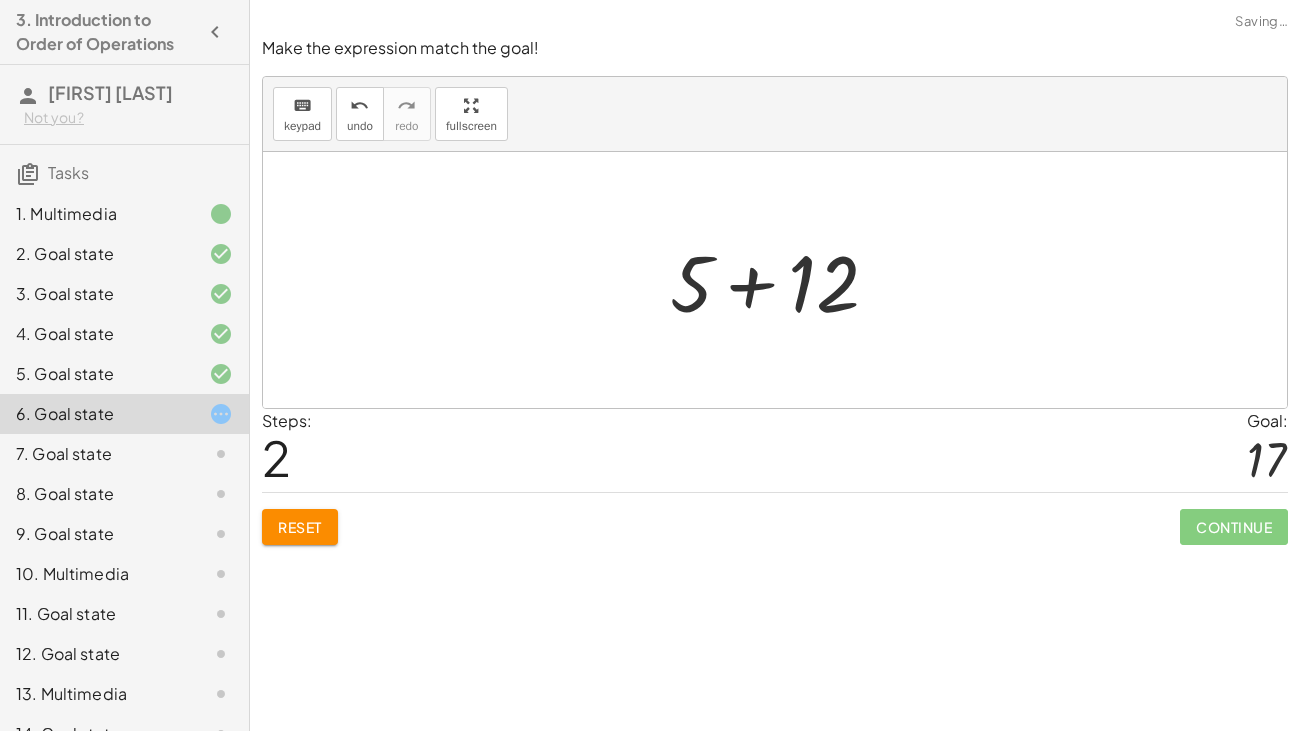 click at bounding box center (782, 280) 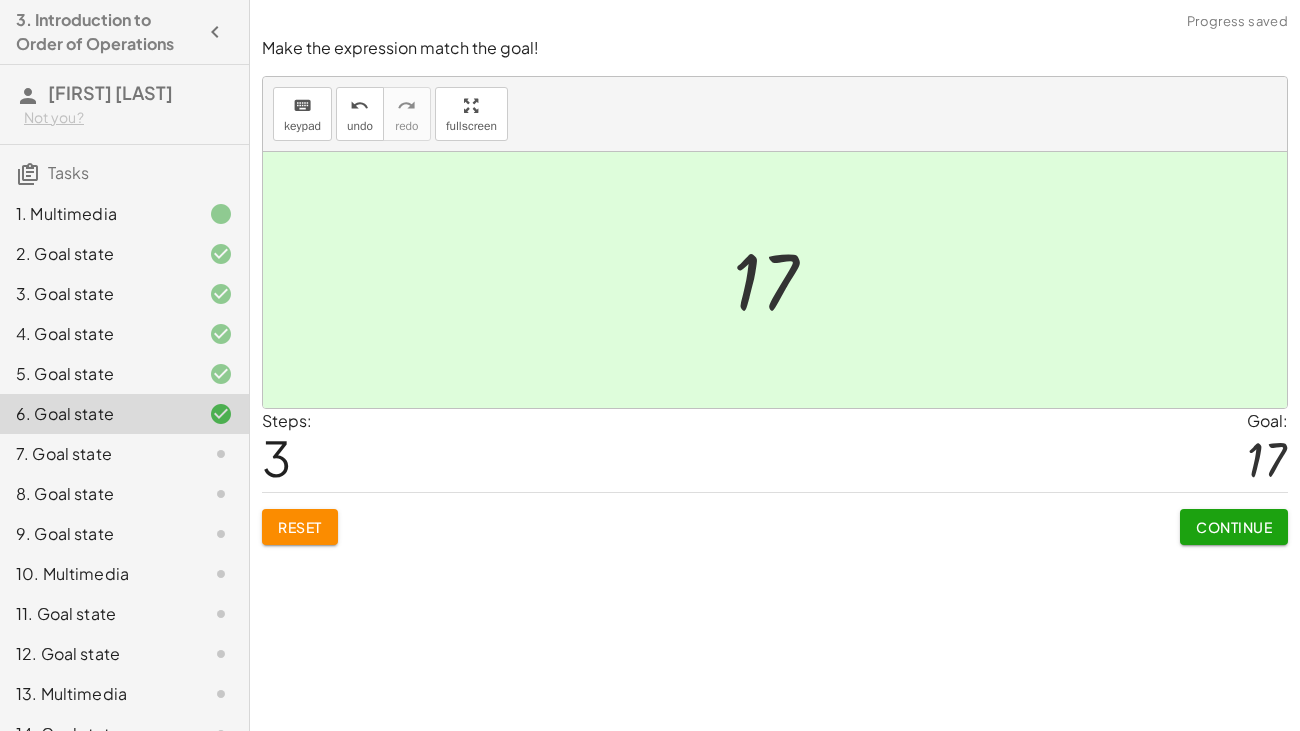 click on "Continue" 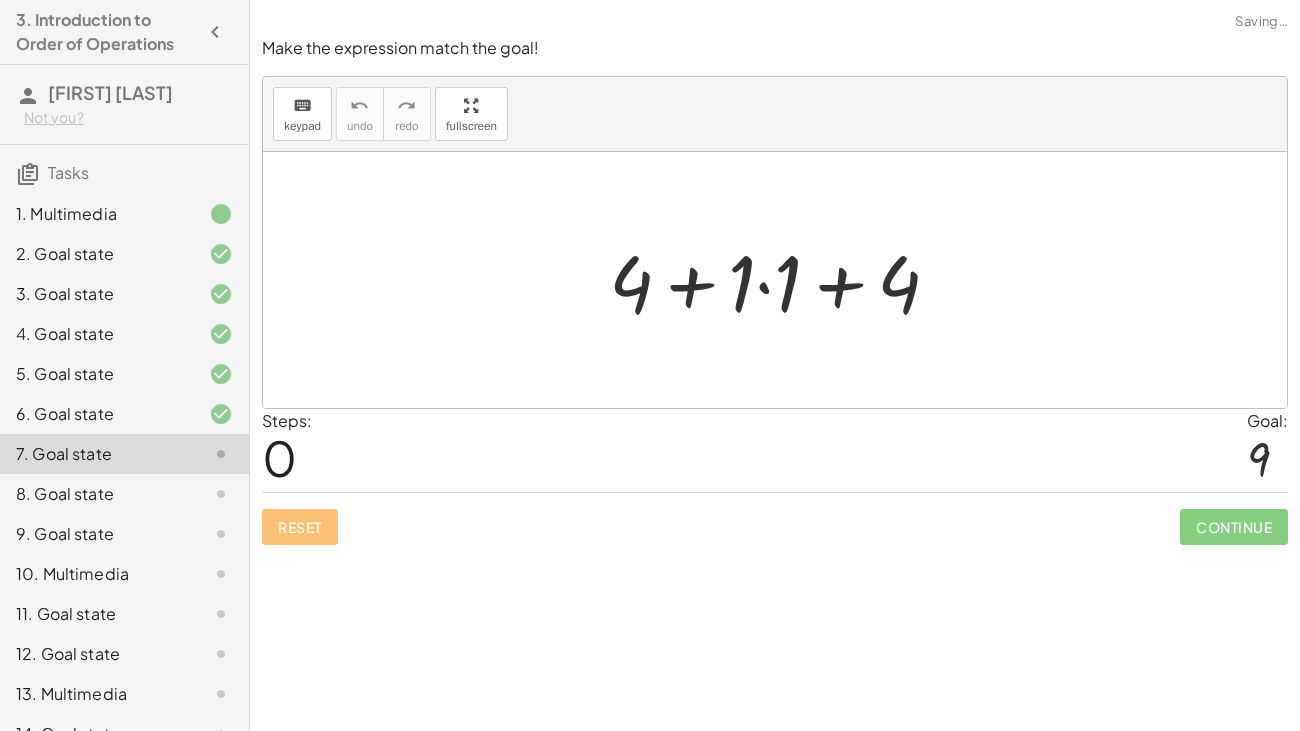 click at bounding box center [782, 280] 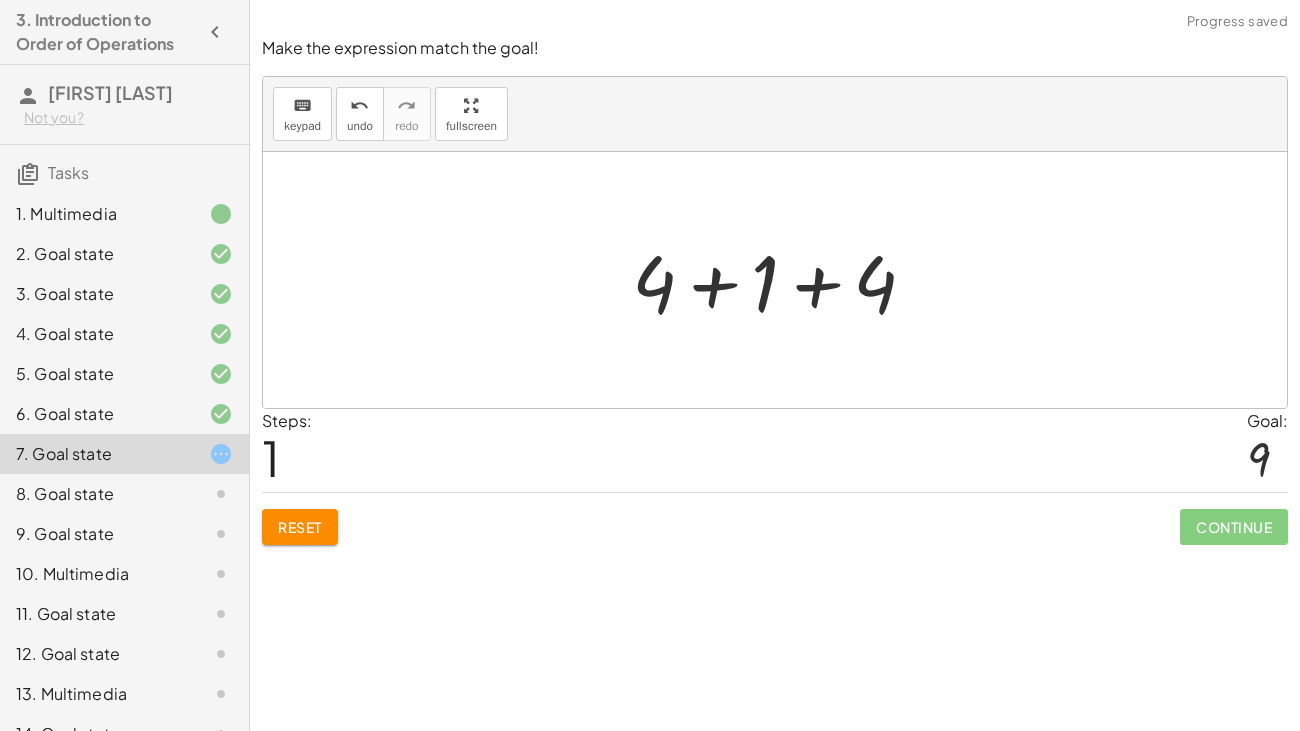 click at bounding box center (782, 280) 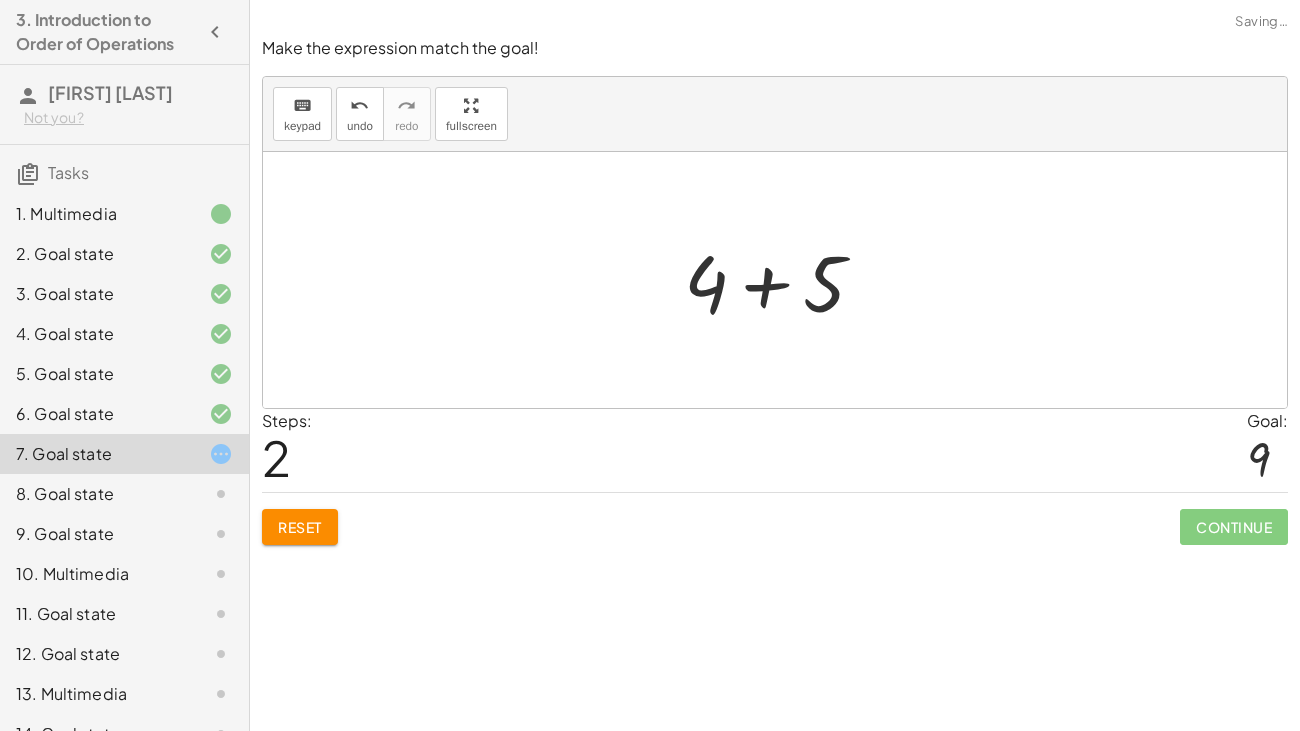 click at bounding box center (782, 280) 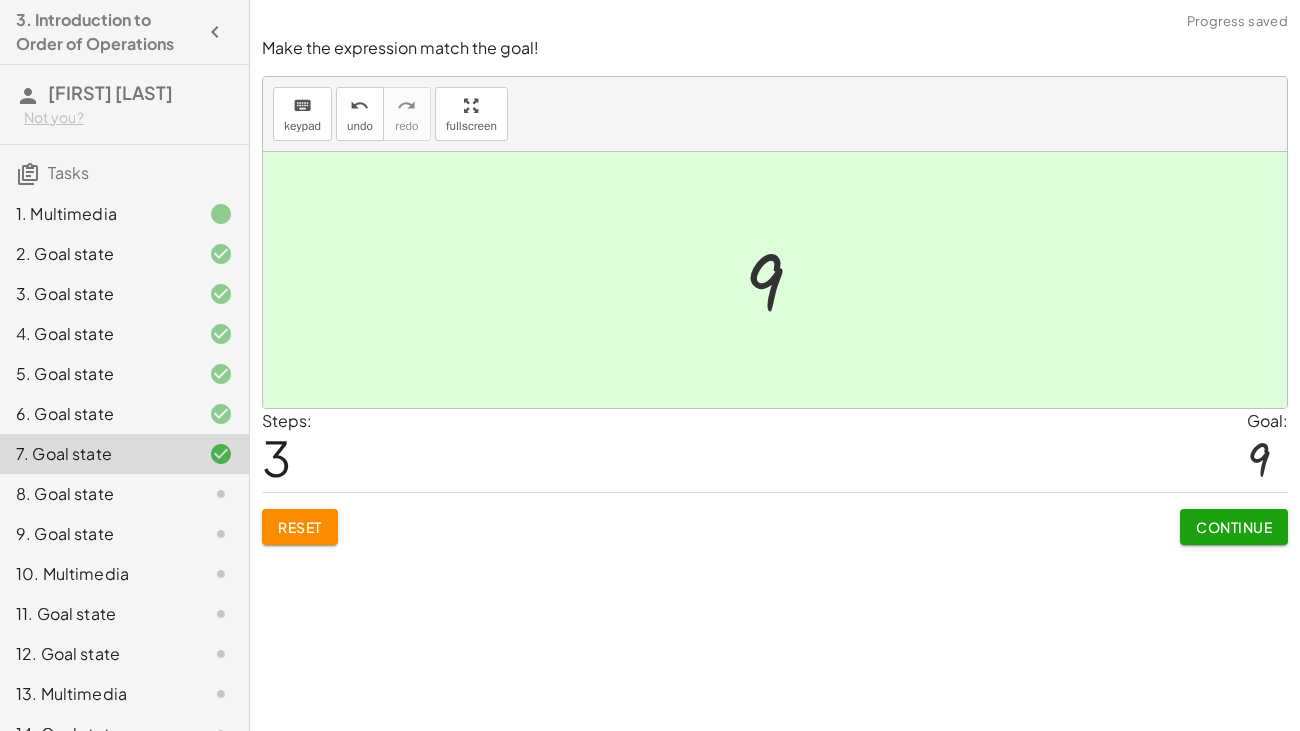 click on "Continue" at bounding box center (1234, 527) 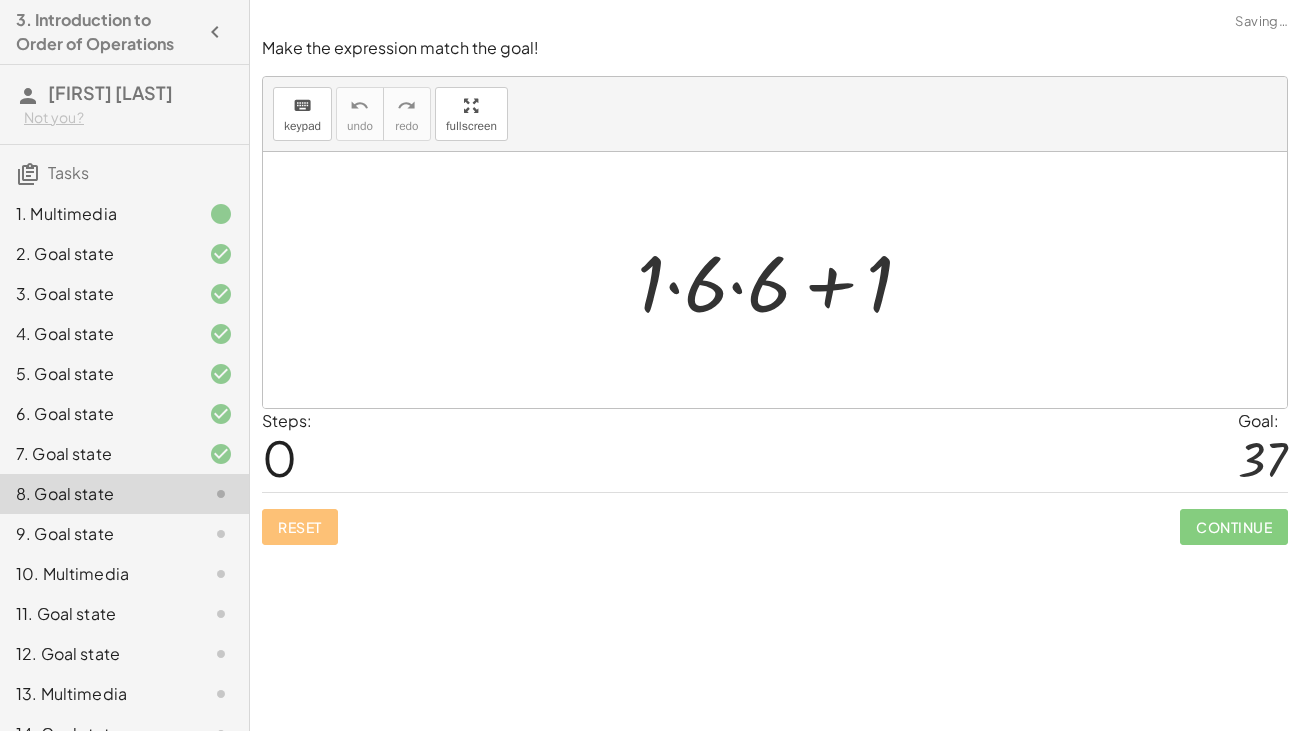 click at bounding box center [783, 280] 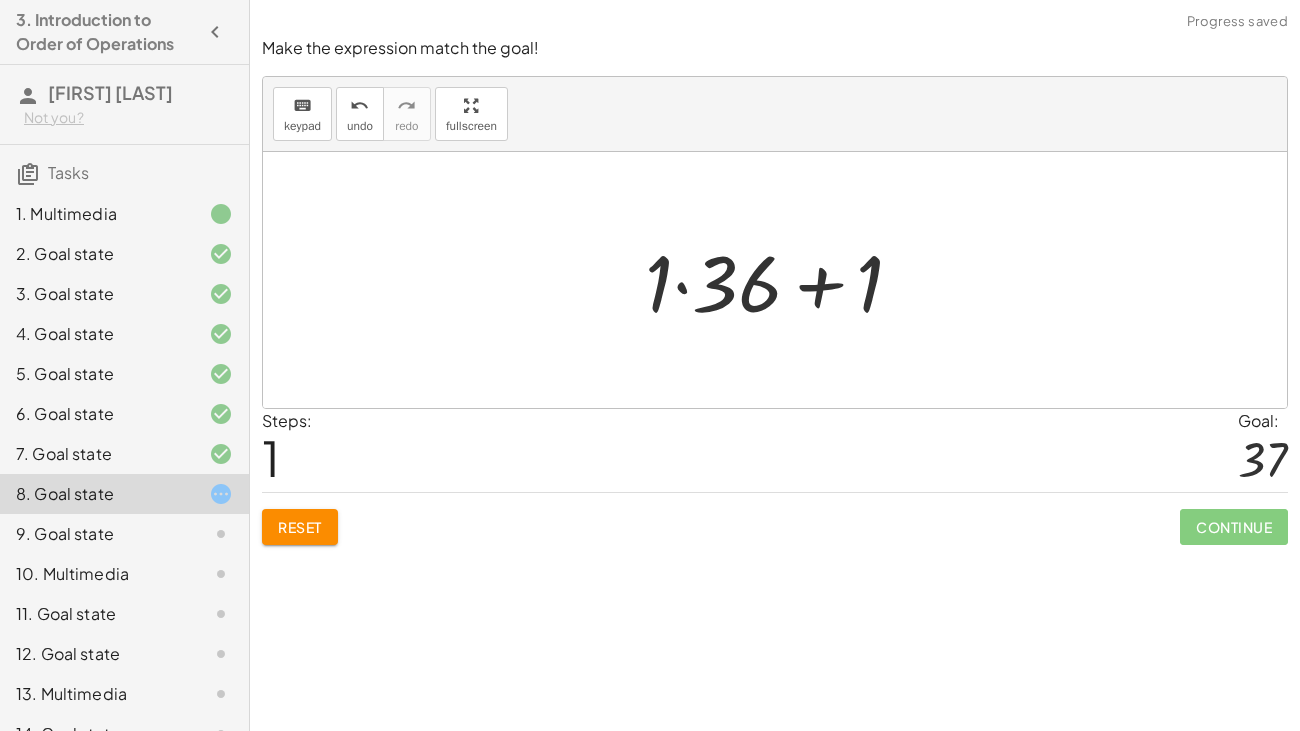 click at bounding box center [782, 280] 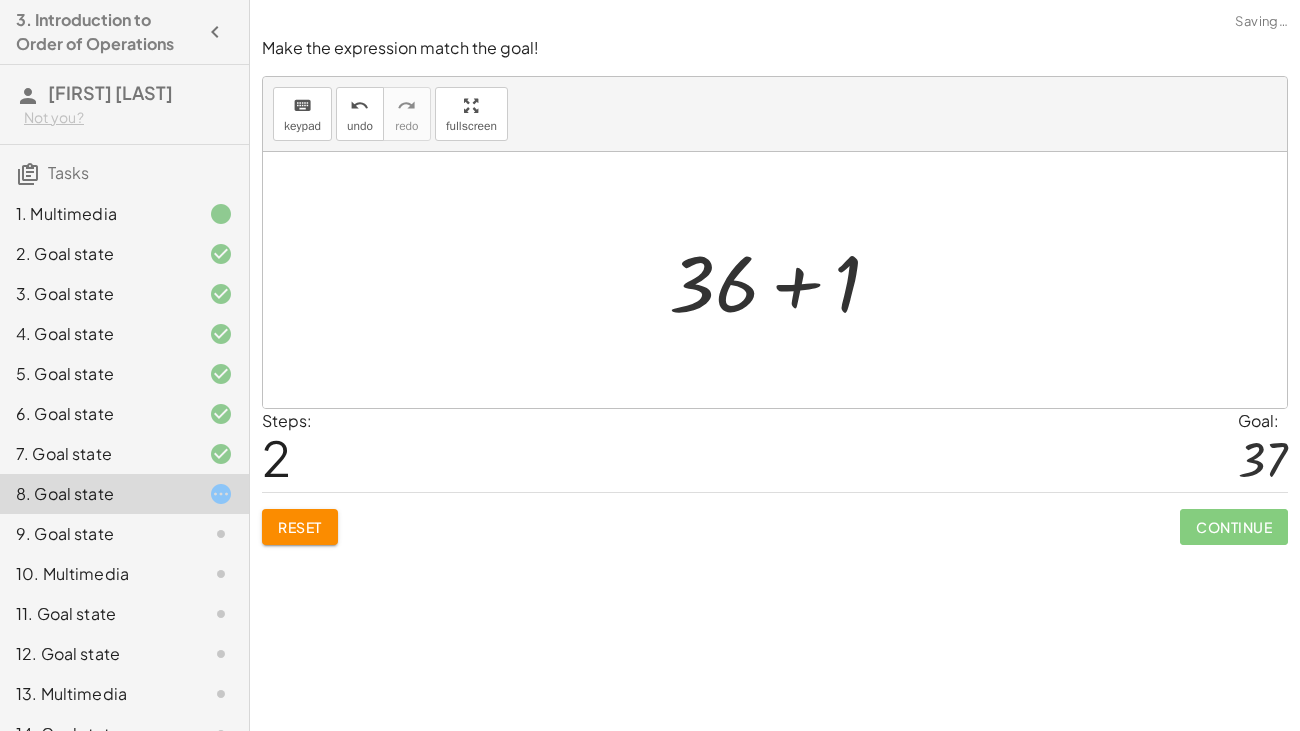 click at bounding box center [783, 280] 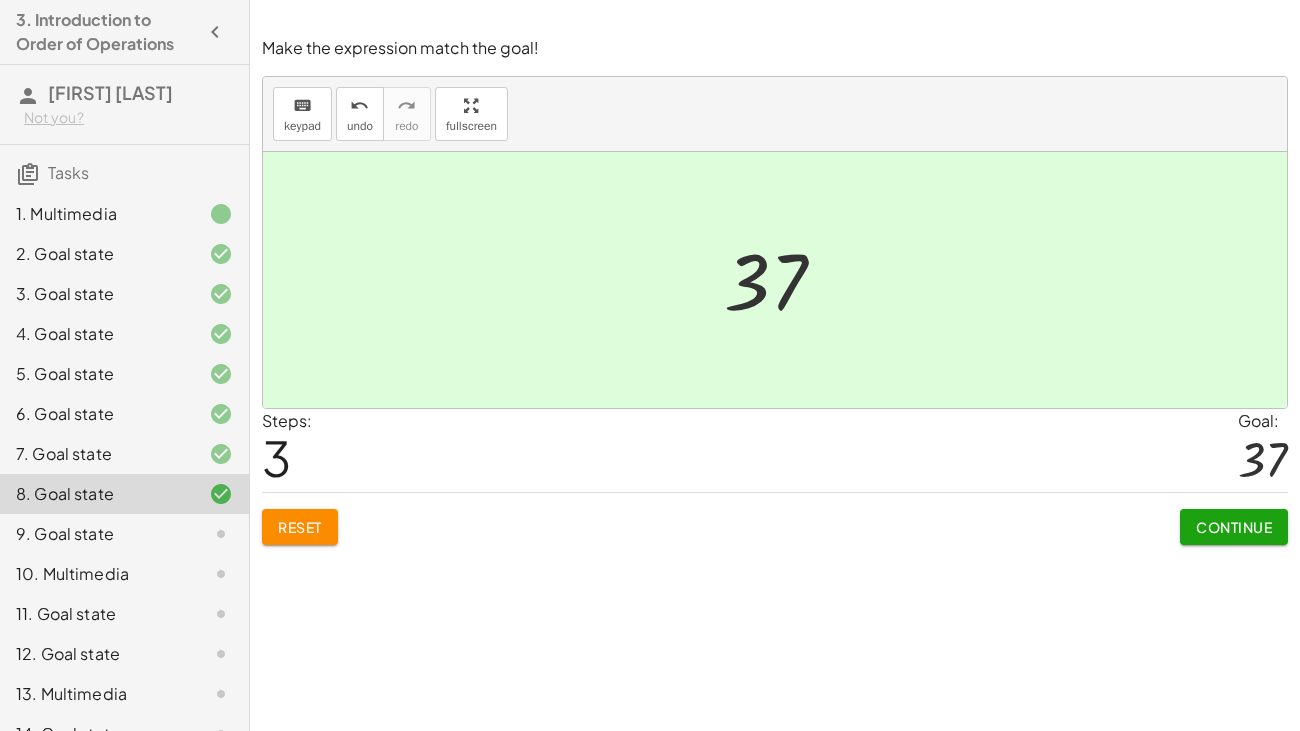 click on "Continue" 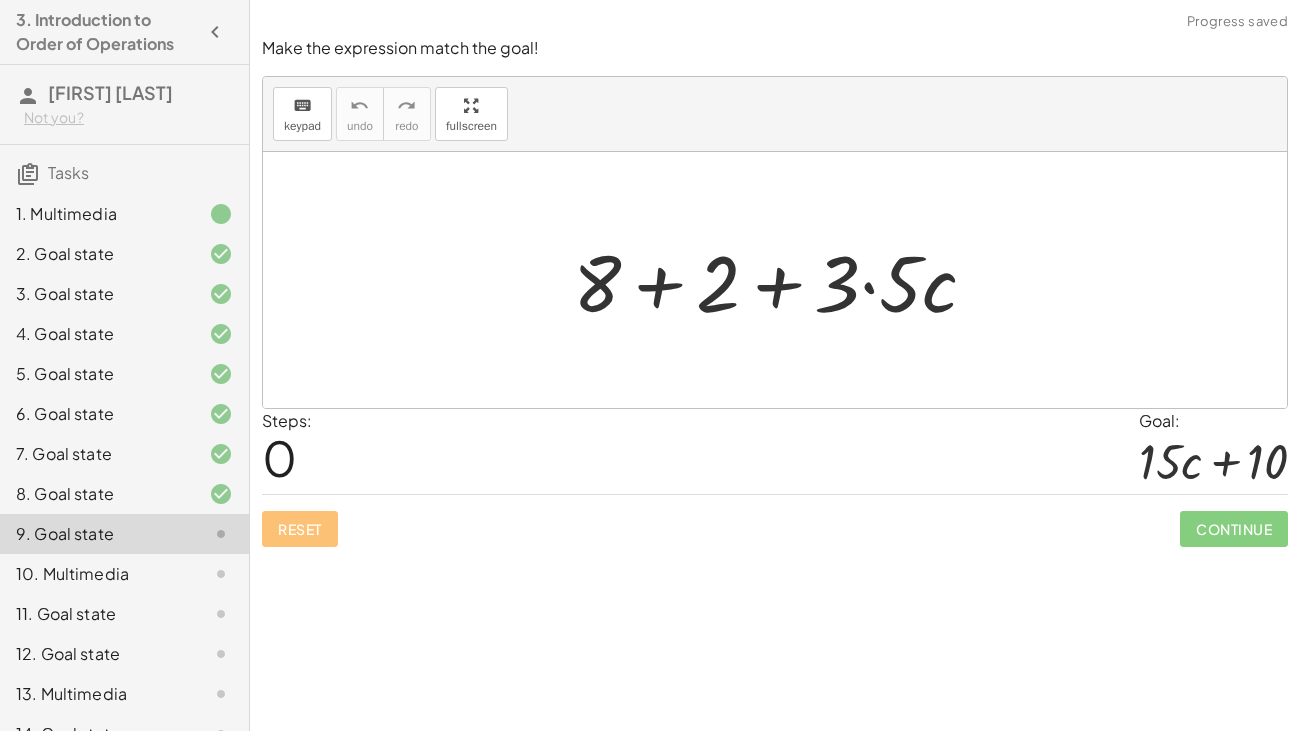 click at bounding box center (783, 280) 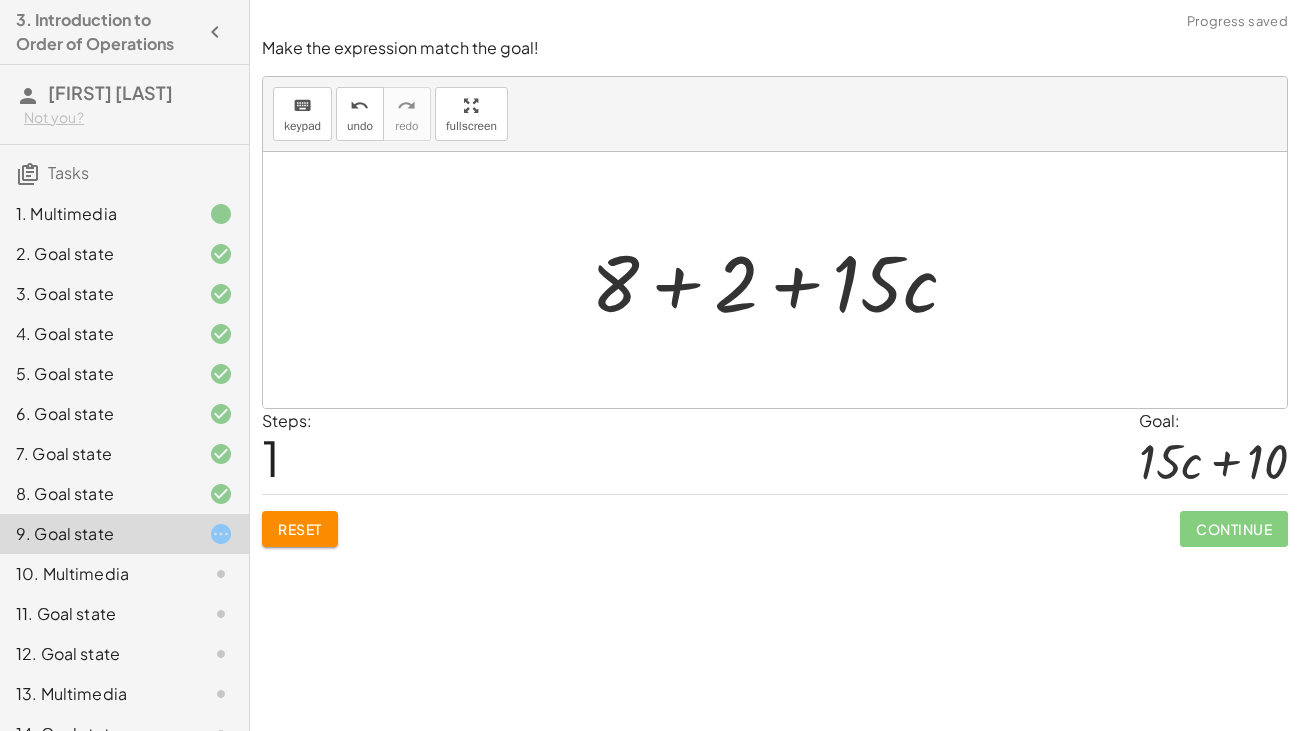 click at bounding box center (782, 280) 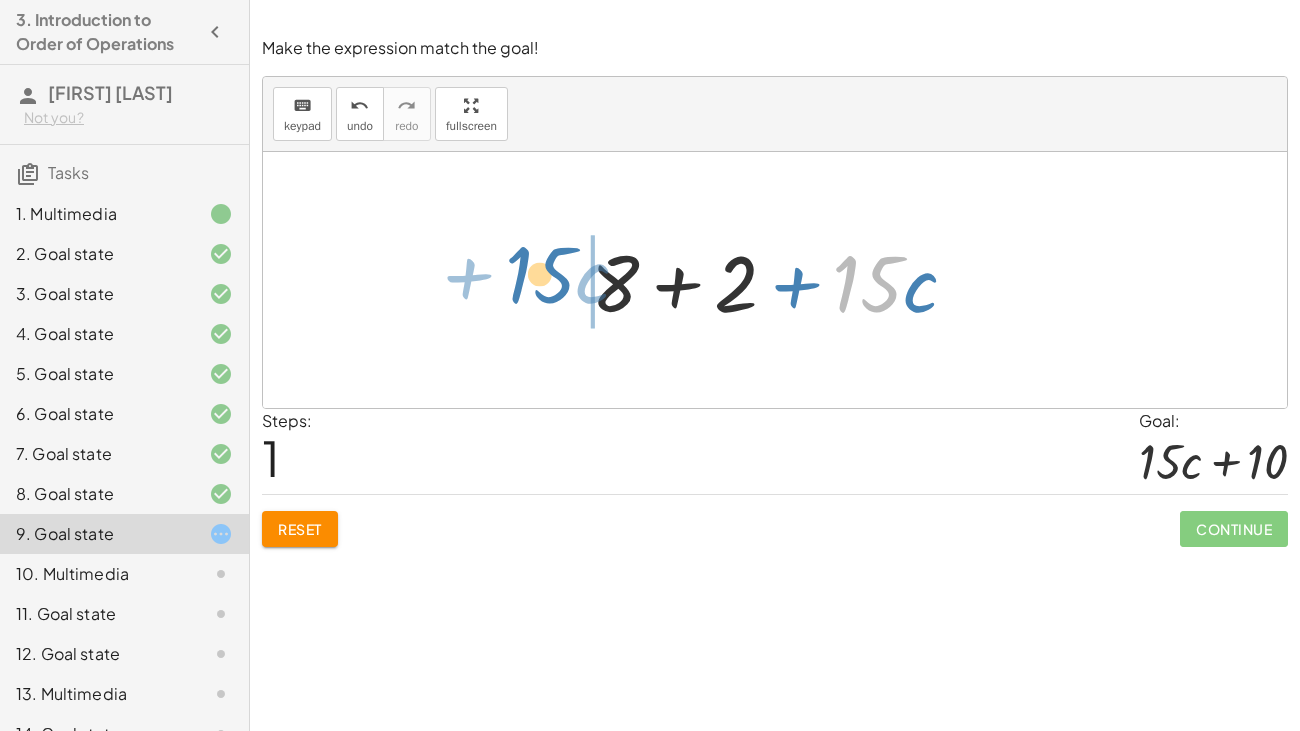 drag, startPoint x: 887, startPoint y: 294, endPoint x: 564, endPoint y: 288, distance: 323.05573 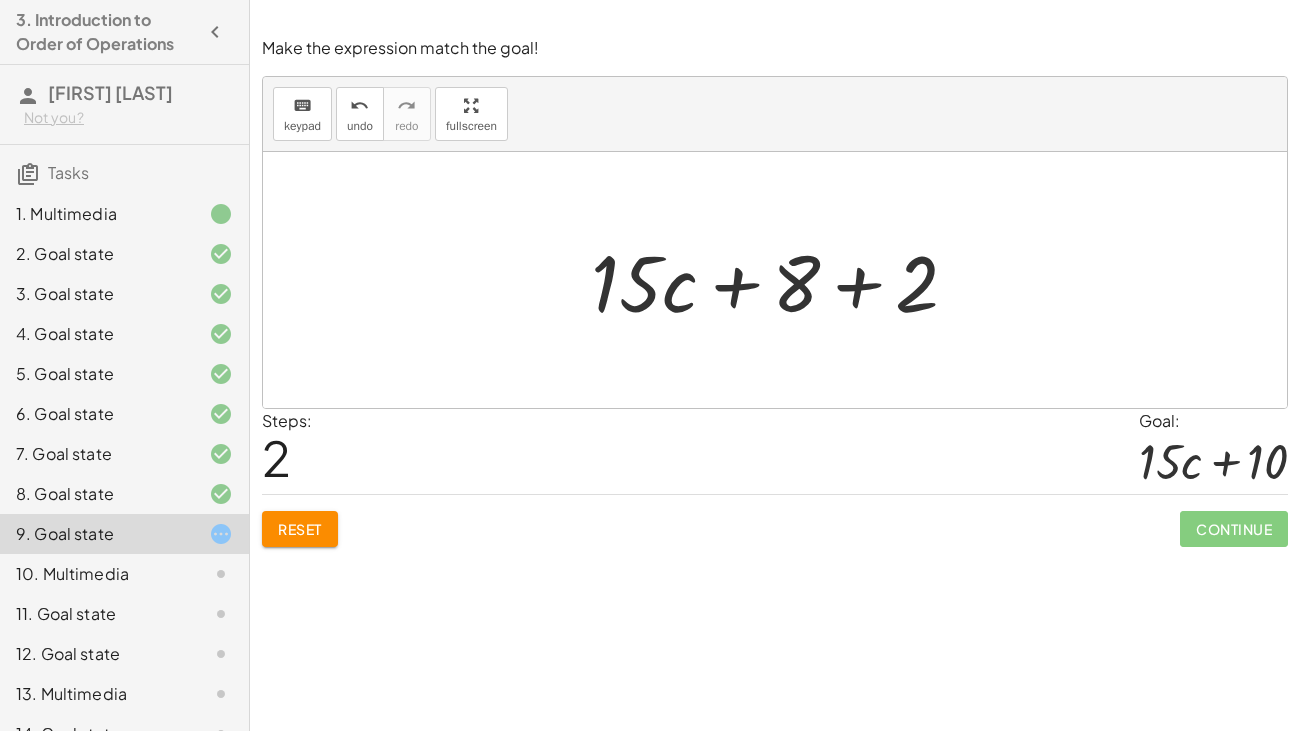click at bounding box center (782, 280) 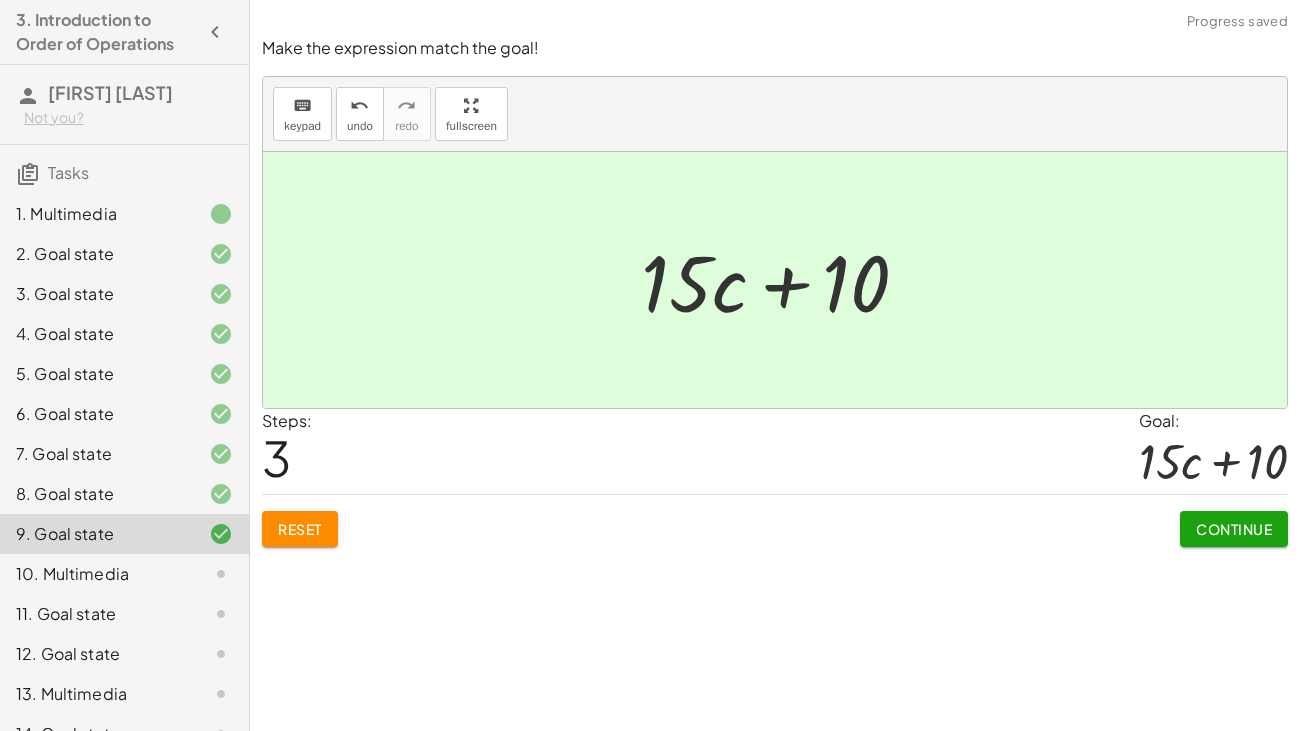 click on "Continue" at bounding box center [1234, 529] 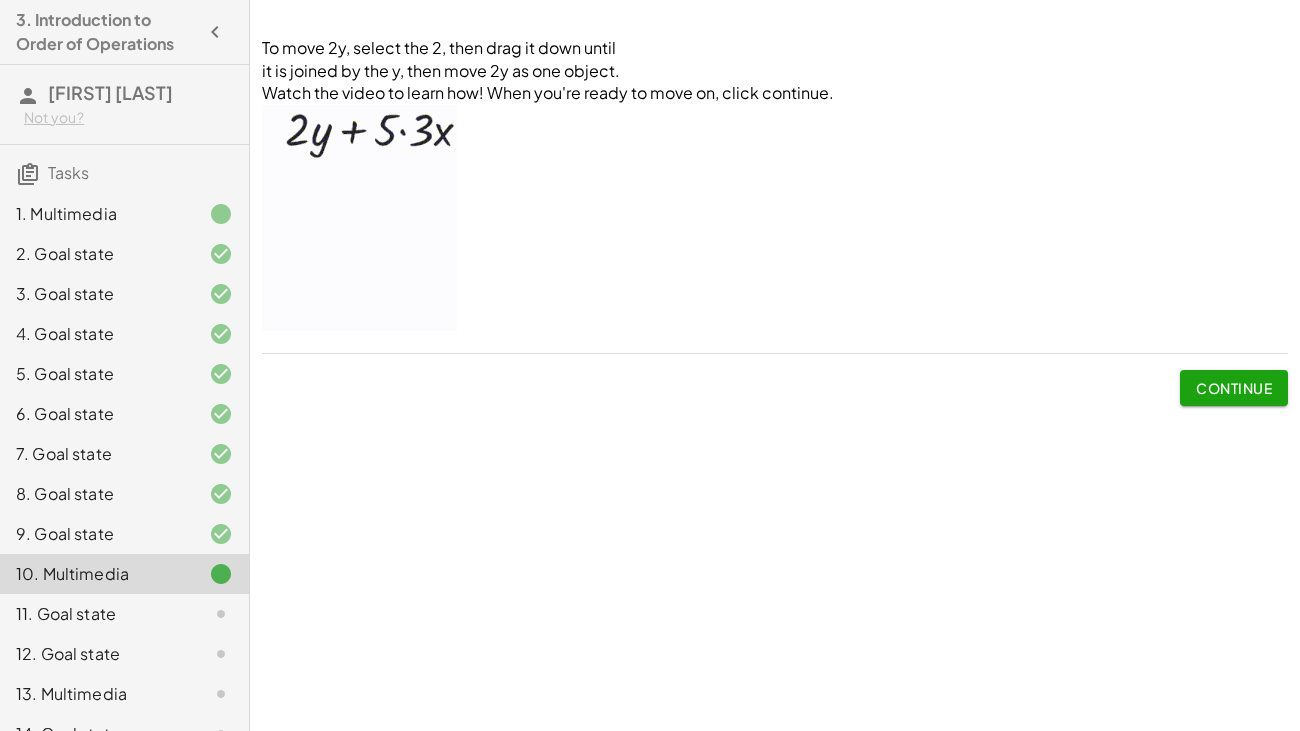 click on "Continue" 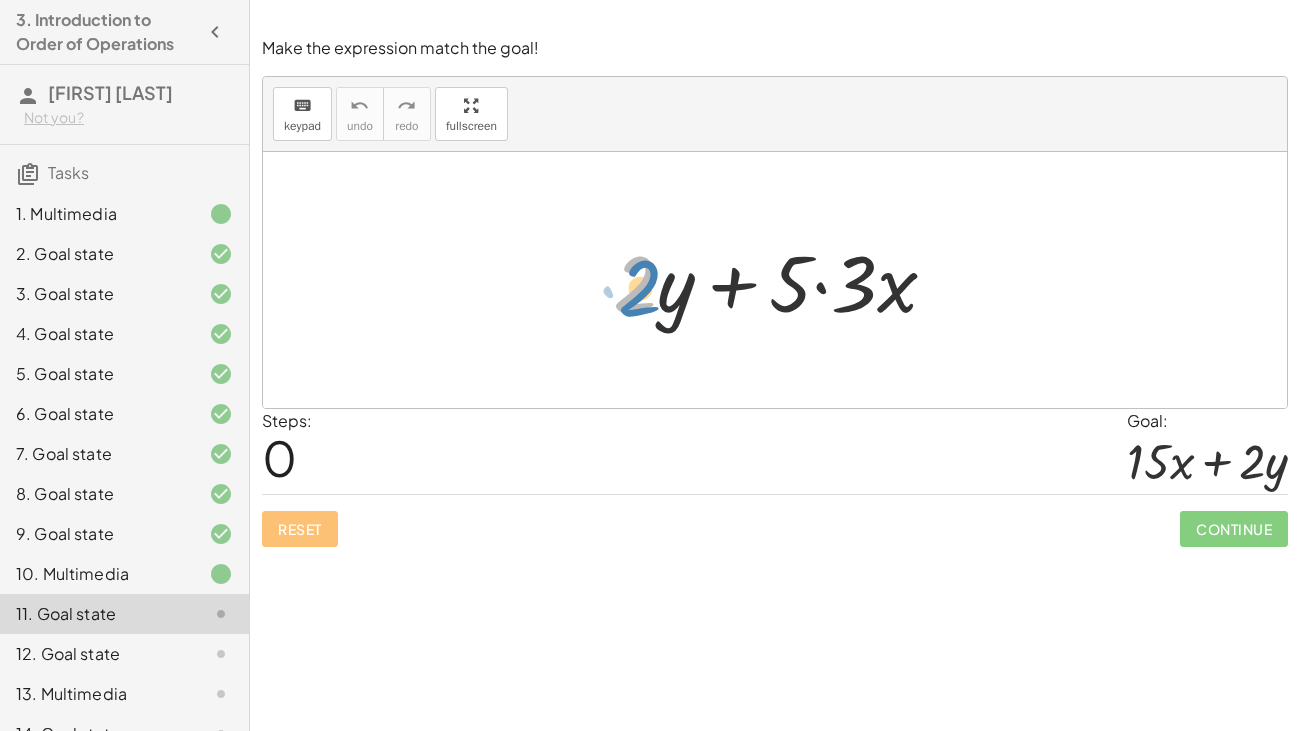 click at bounding box center [783, 280] 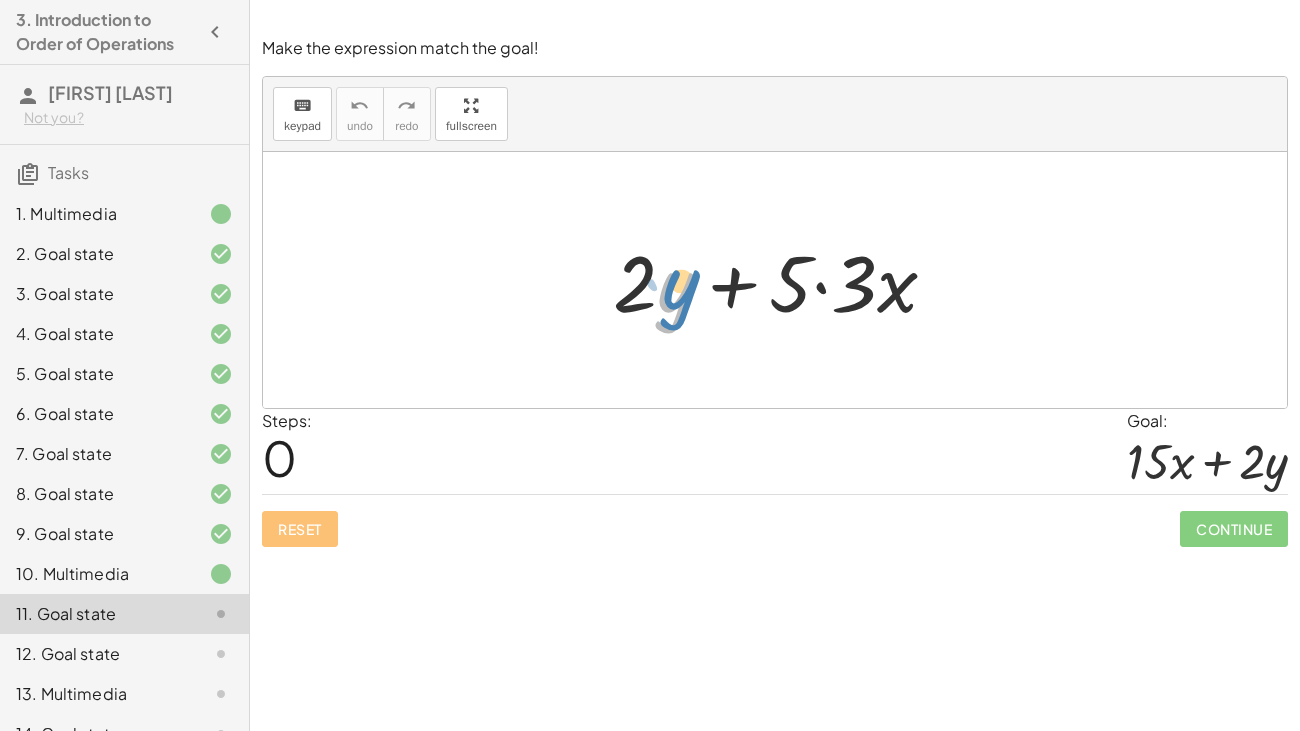 click at bounding box center [783, 280] 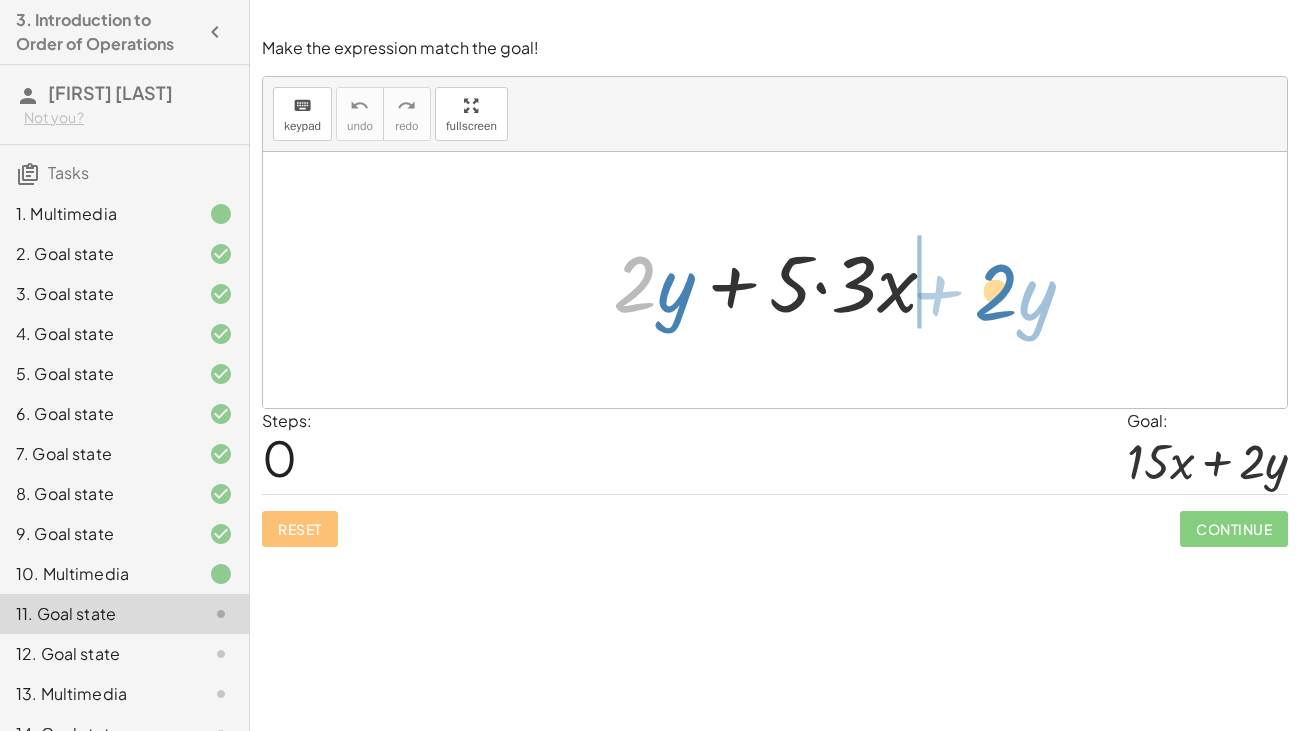 drag, startPoint x: 645, startPoint y: 287, endPoint x: 1003, endPoint y: 296, distance: 358.1131 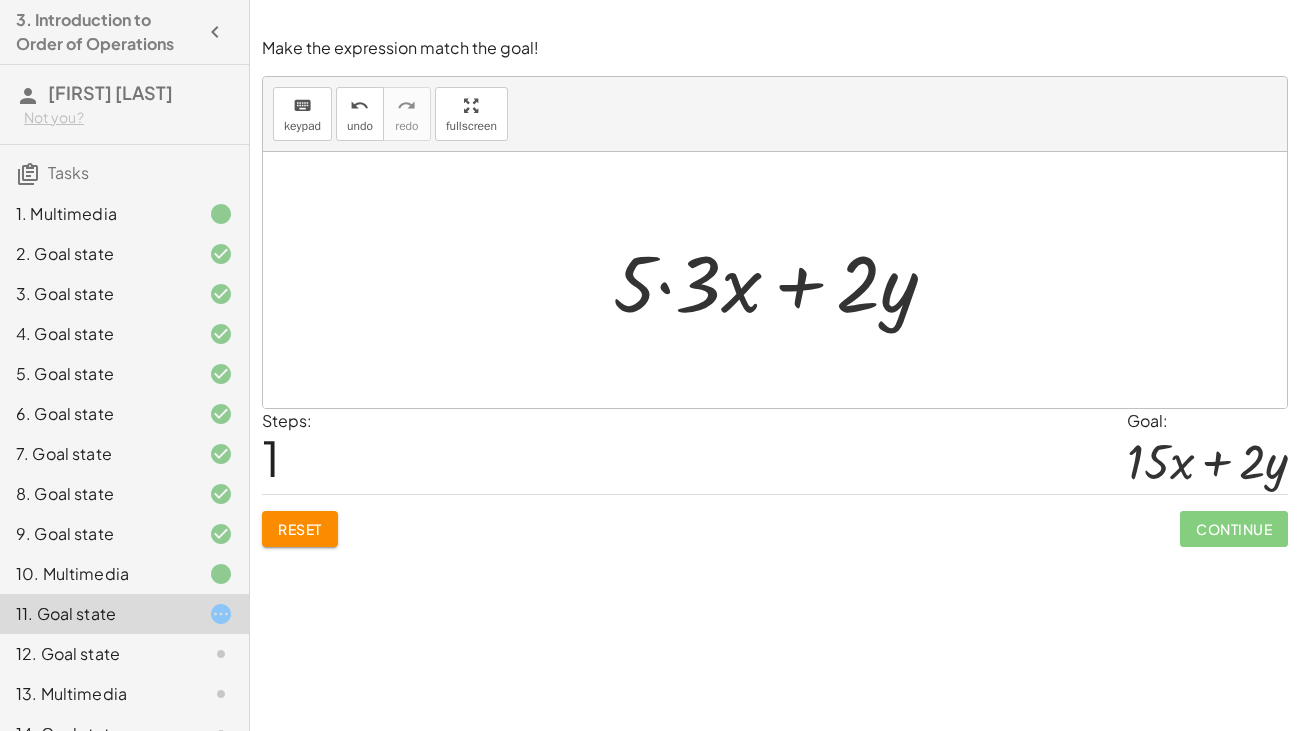 click at bounding box center (783, 280) 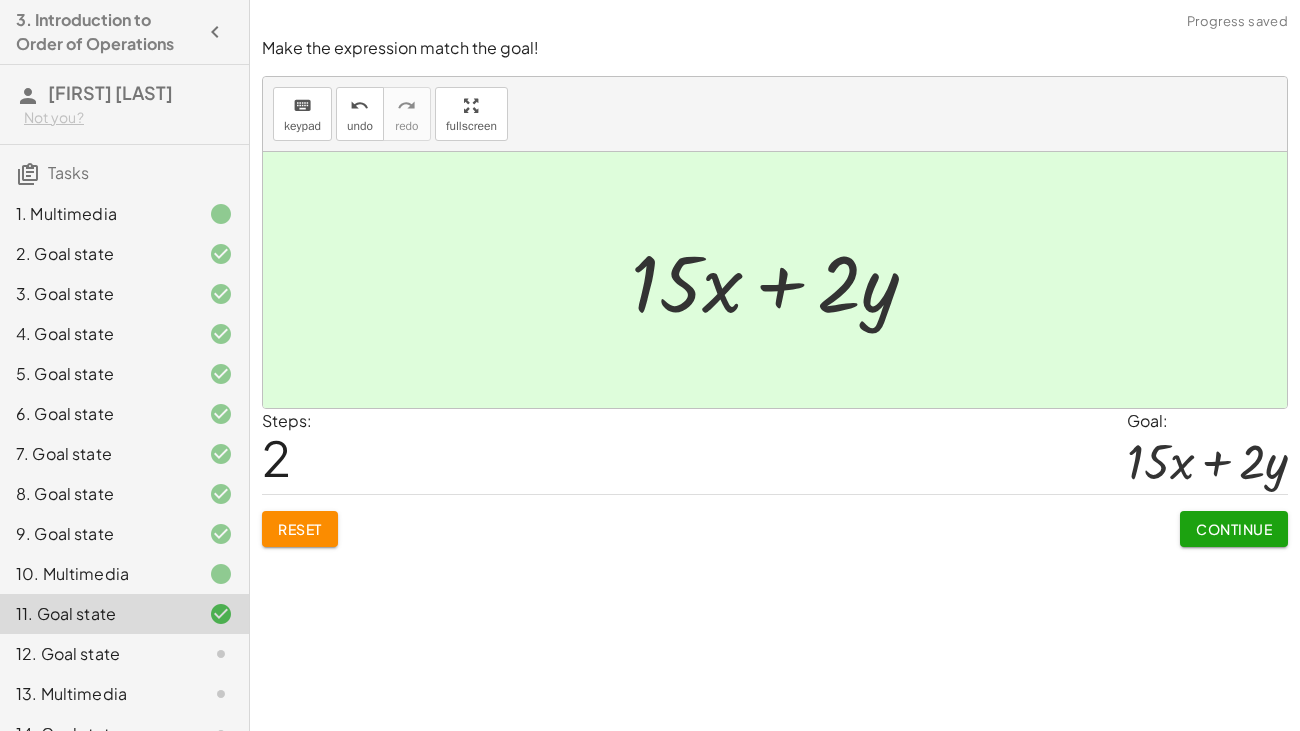 click on "Continue" 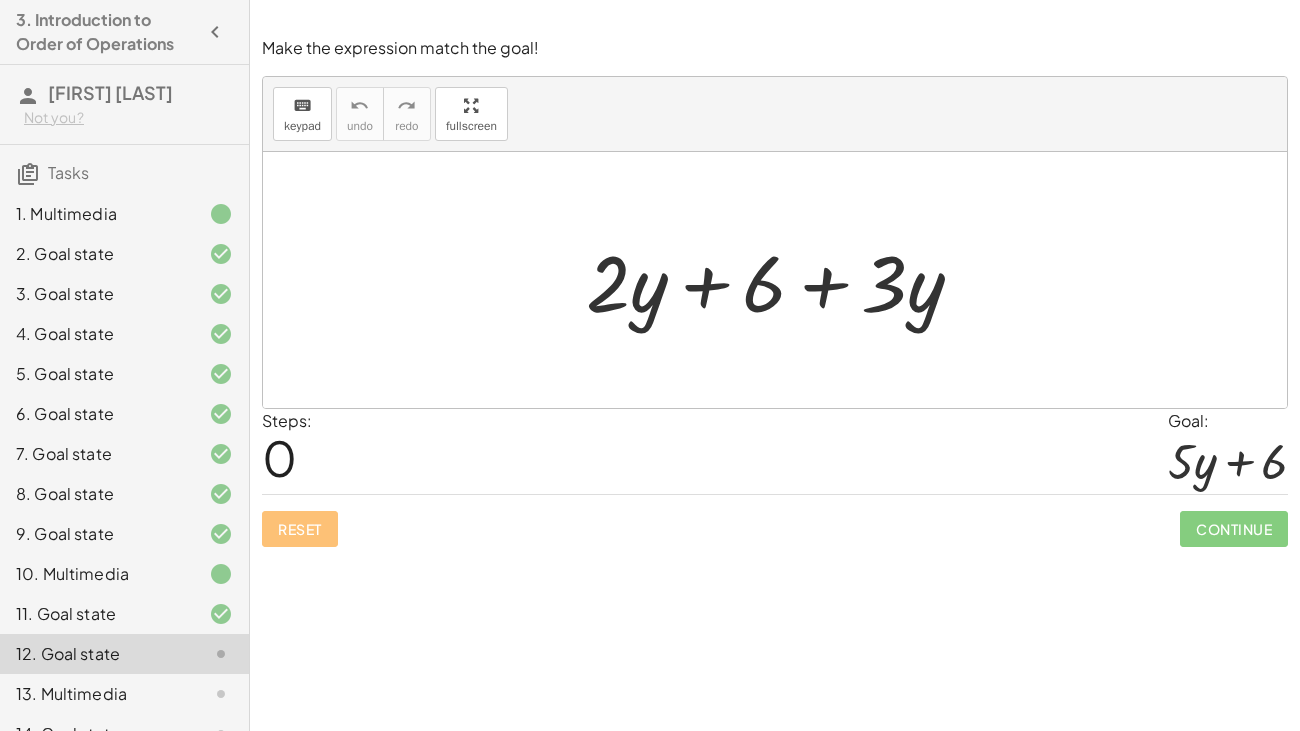 click at bounding box center (782, 280) 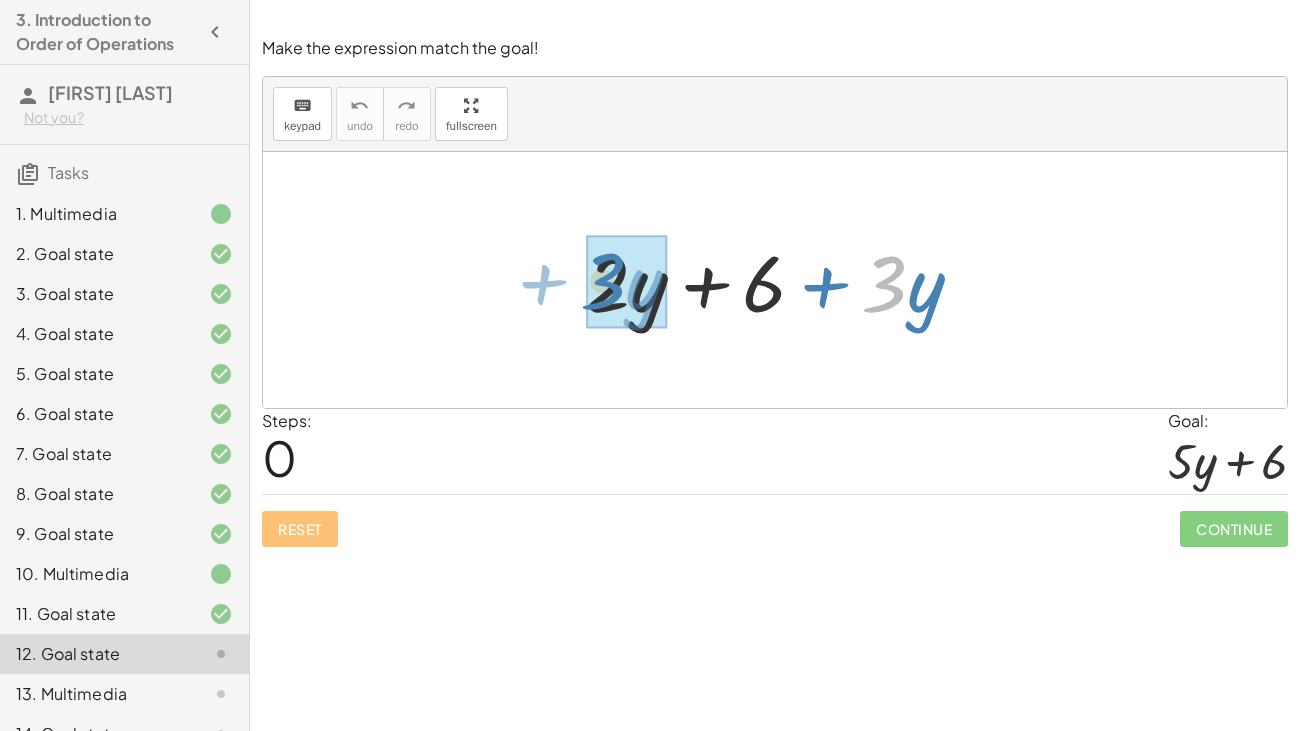 drag, startPoint x: 892, startPoint y: 299, endPoint x: 613, endPoint y: 295, distance: 279.0287 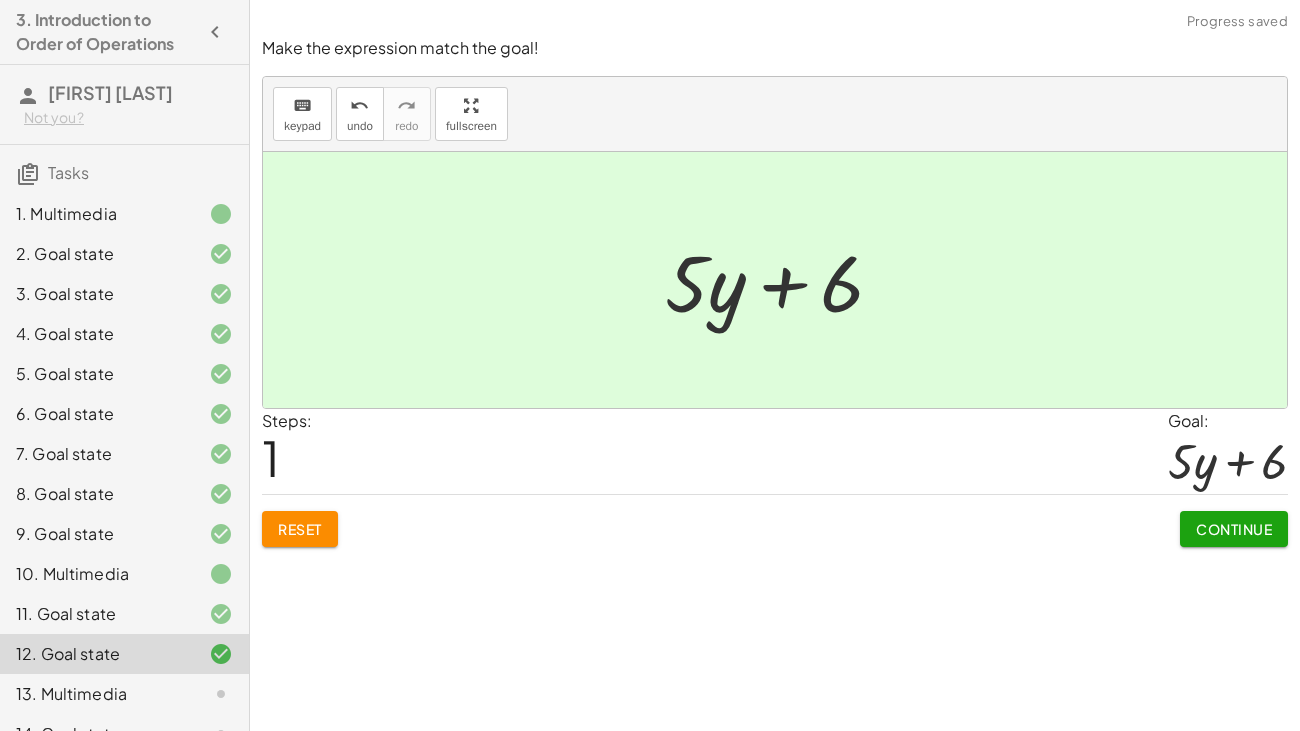 click on "Continue" 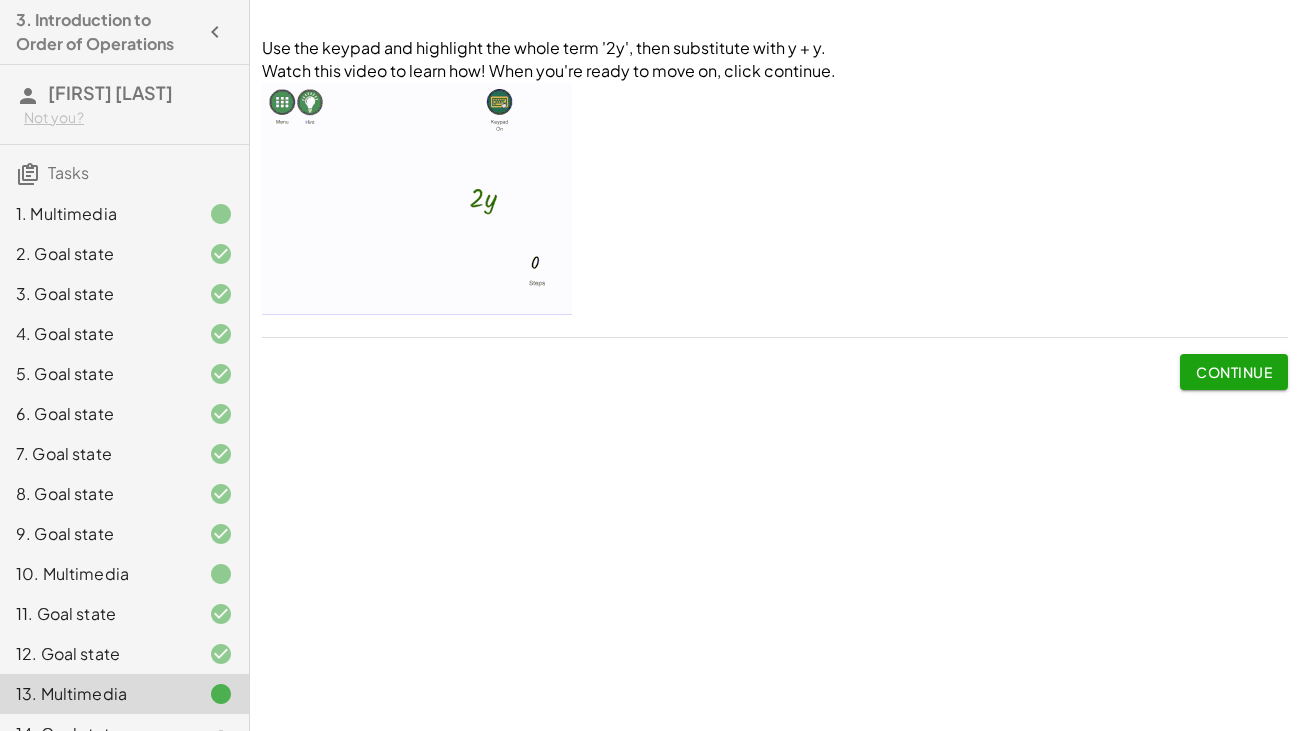 click on "Continue" at bounding box center [1234, 372] 